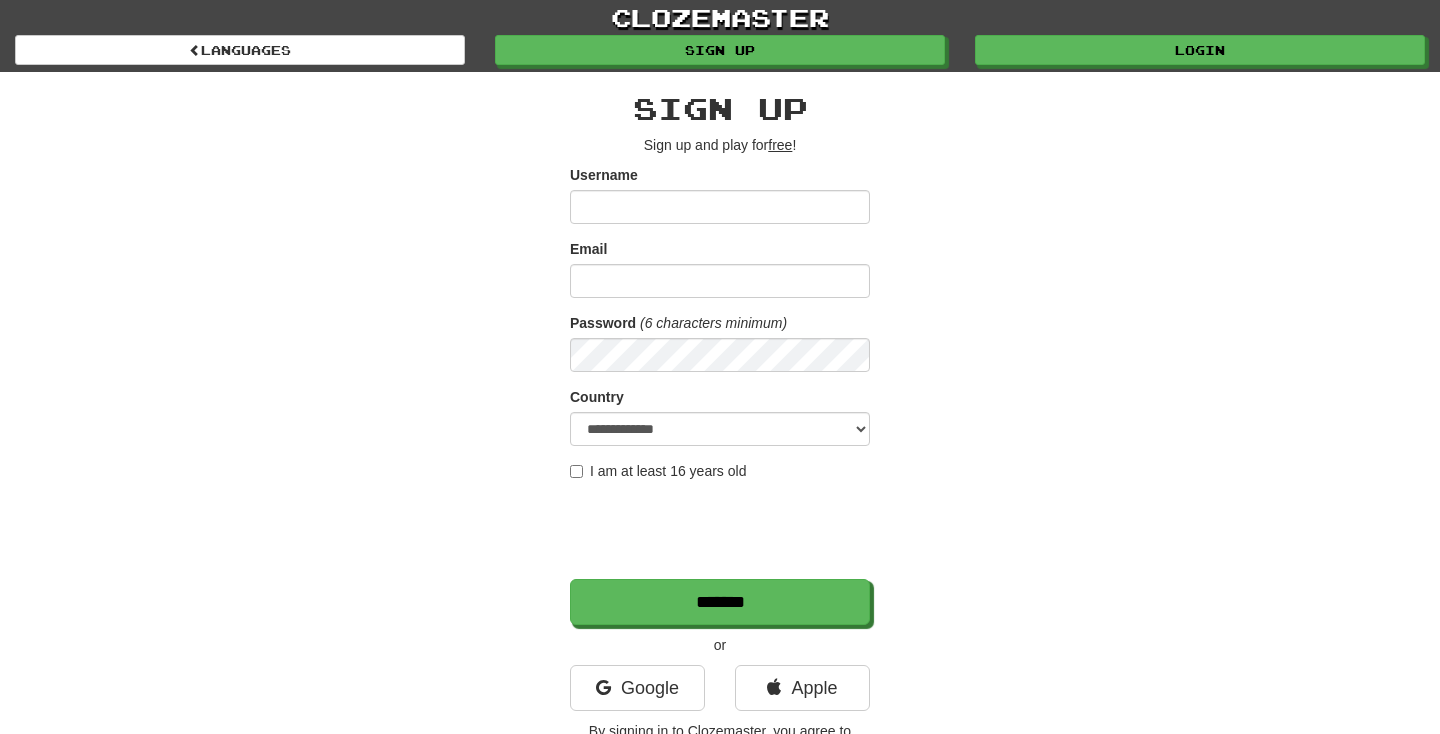 scroll, scrollTop: 0, scrollLeft: 0, axis: both 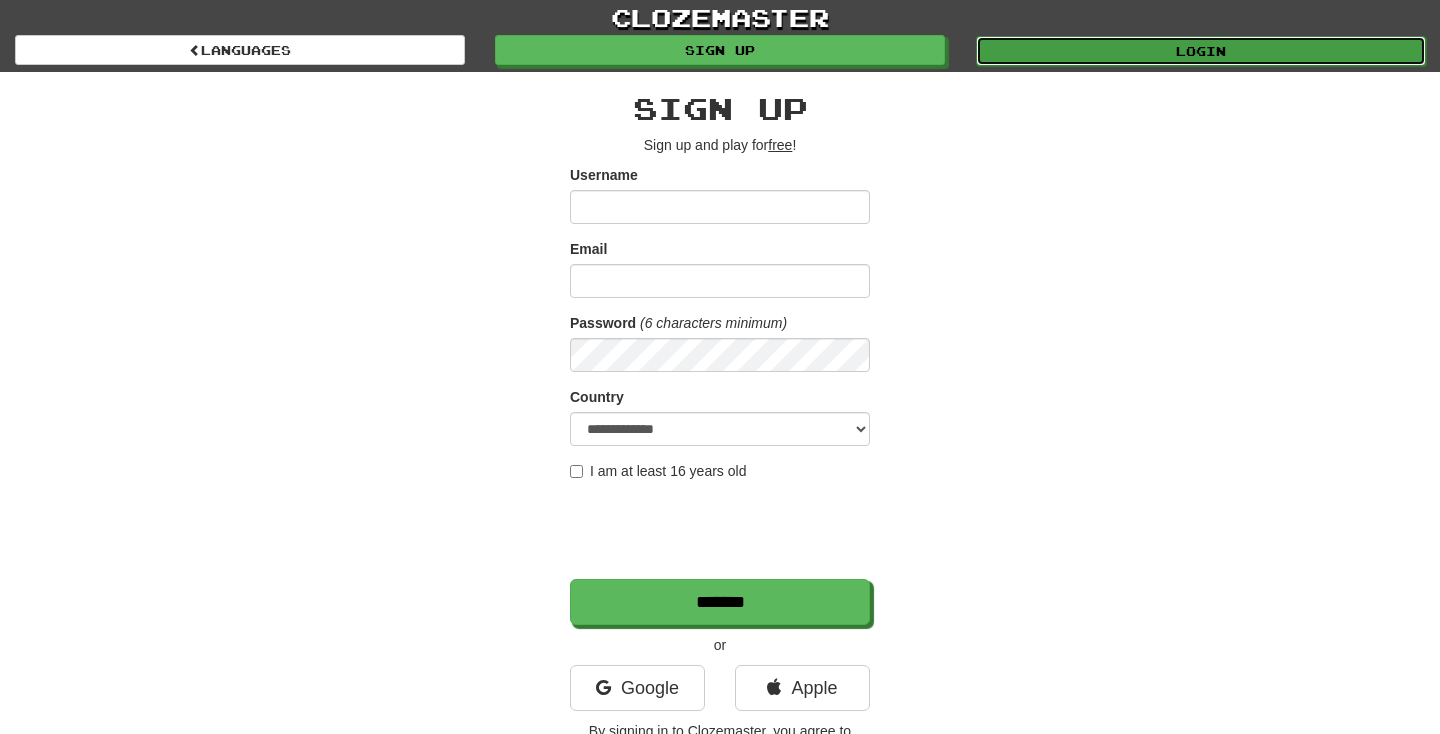 click on "Login" at bounding box center [1201, 51] 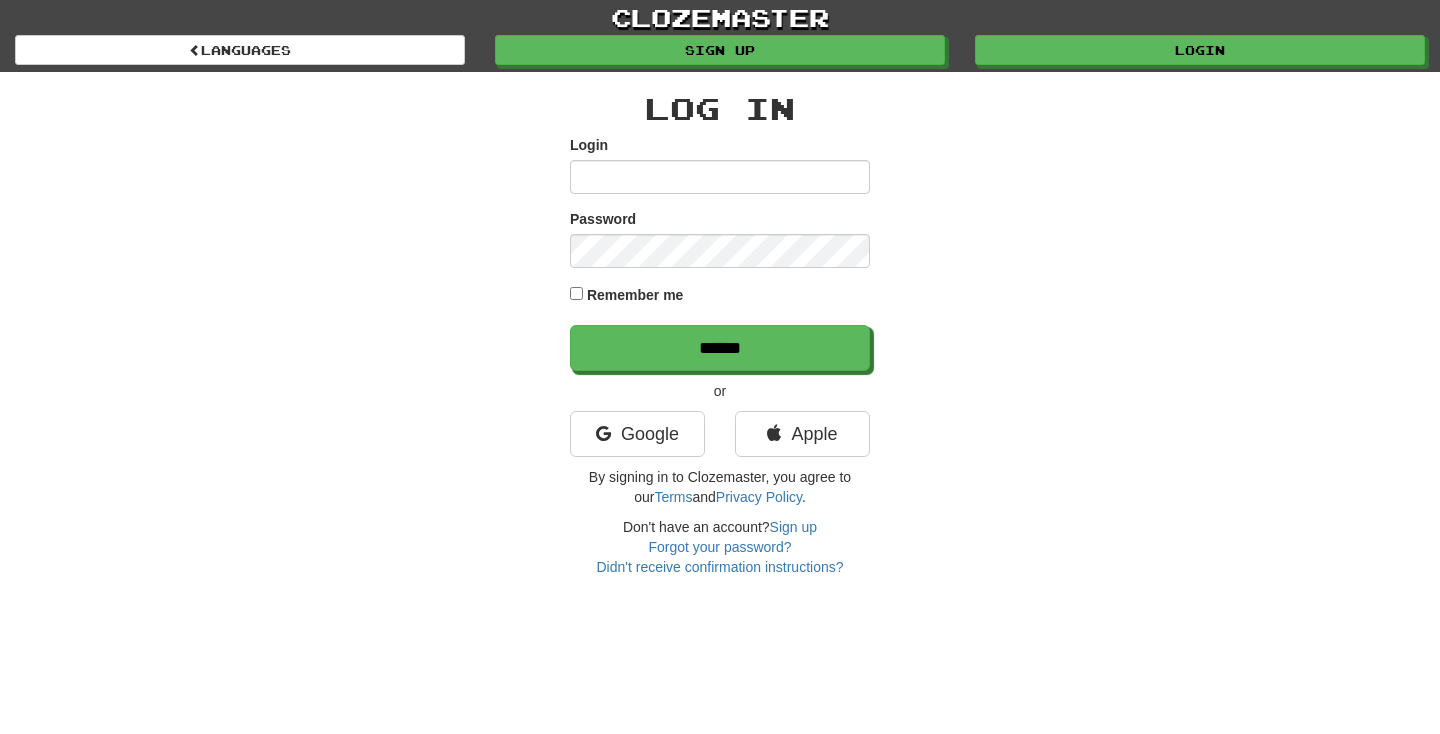 scroll, scrollTop: 0, scrollLeft: 0, axis: both 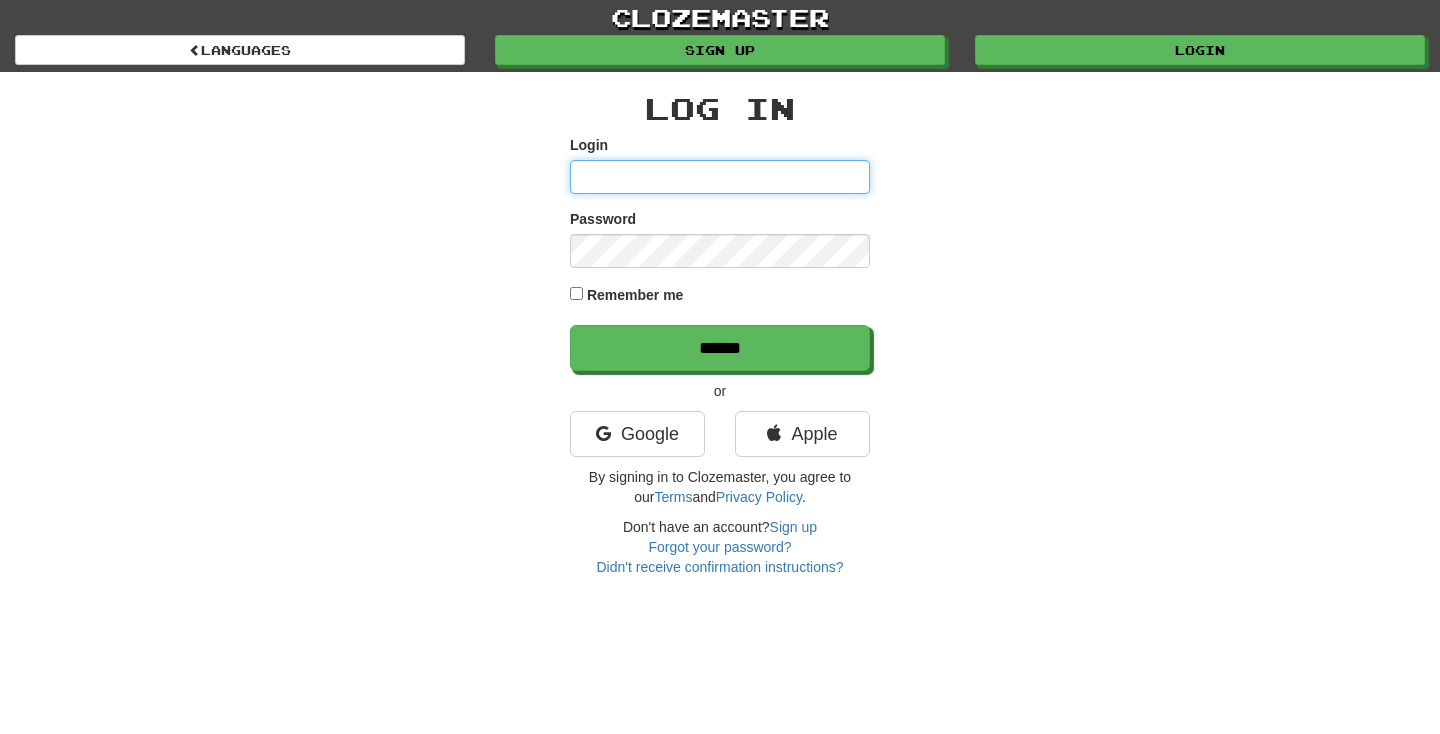 type on "*******" 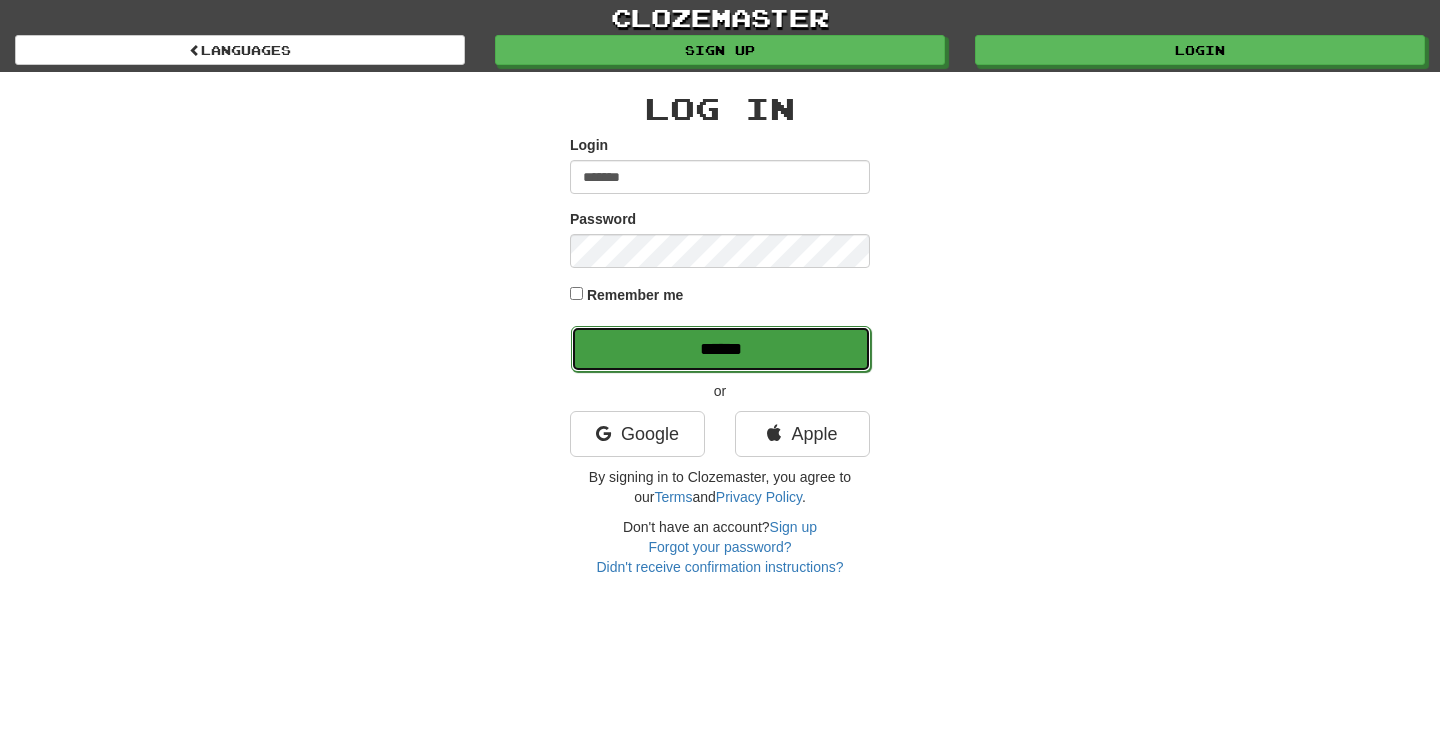 click on "******" at bounding box center [721, 349] 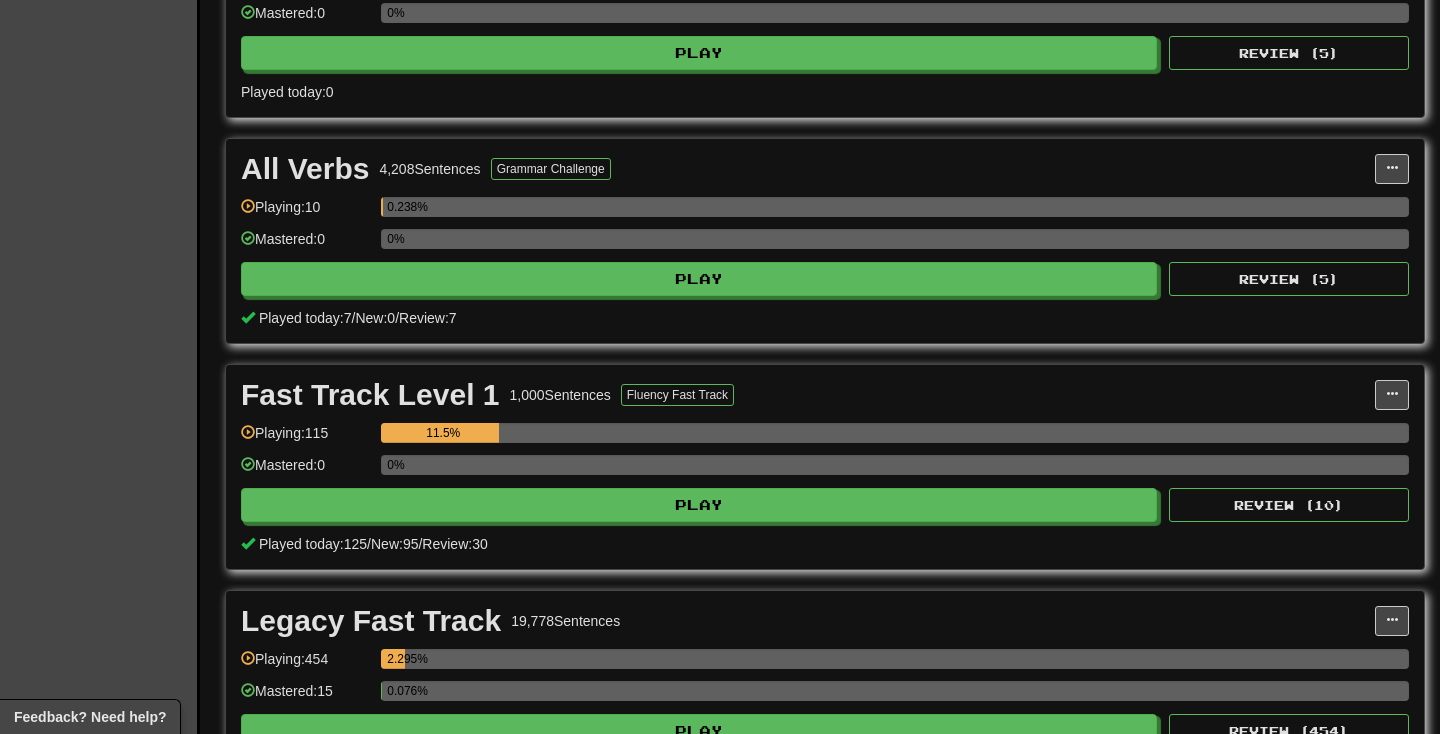 scroll, scrollTop: 1012, scrollLeft: 0, axis: vertical 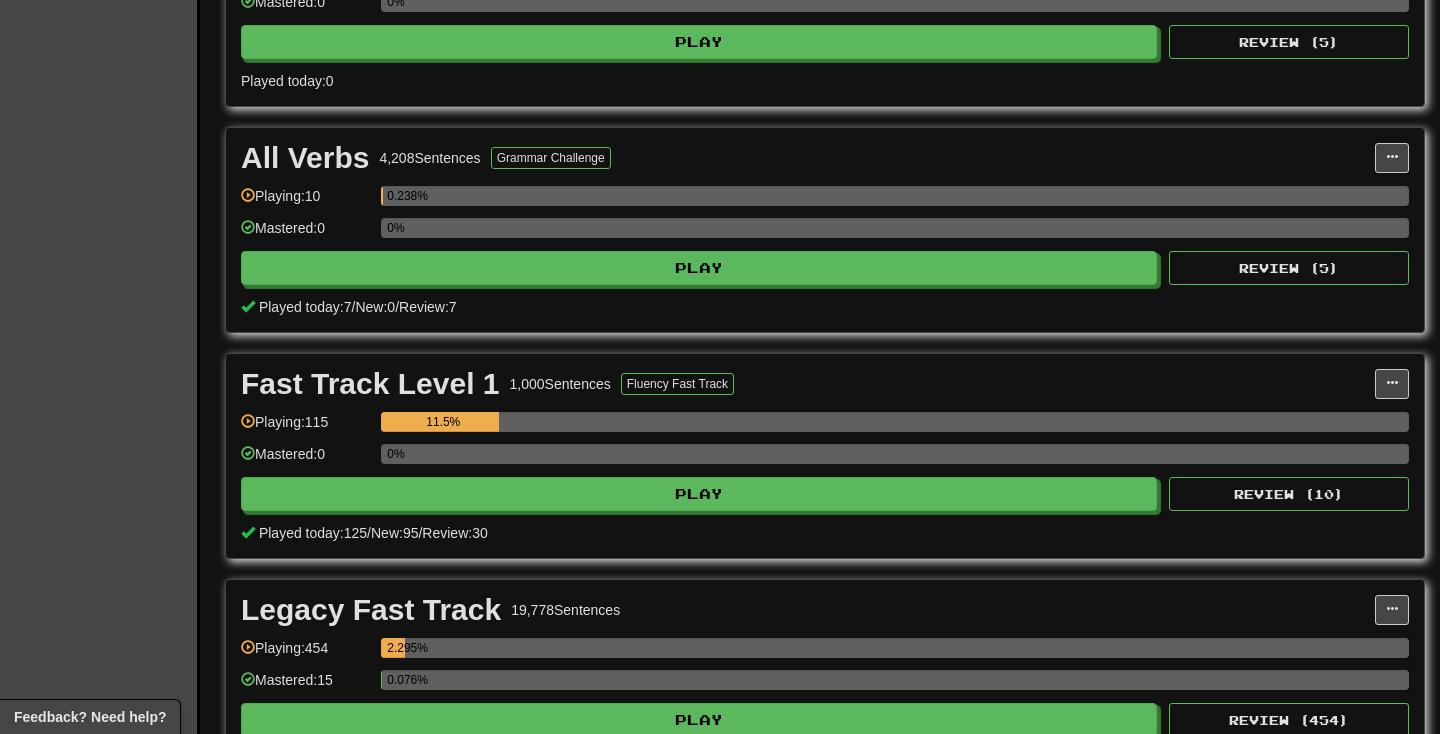 click on "Fast Track Level 1 1,000  Sentences Fluency Fast Track Manage Sentences Unpin from Dashboard  Playing:  115 11.5%  Mastered:  0 0% Play Review ( 10 )   Played today:  125  /  New:  95  /  Review:  30" at bounding box center [825, 456] 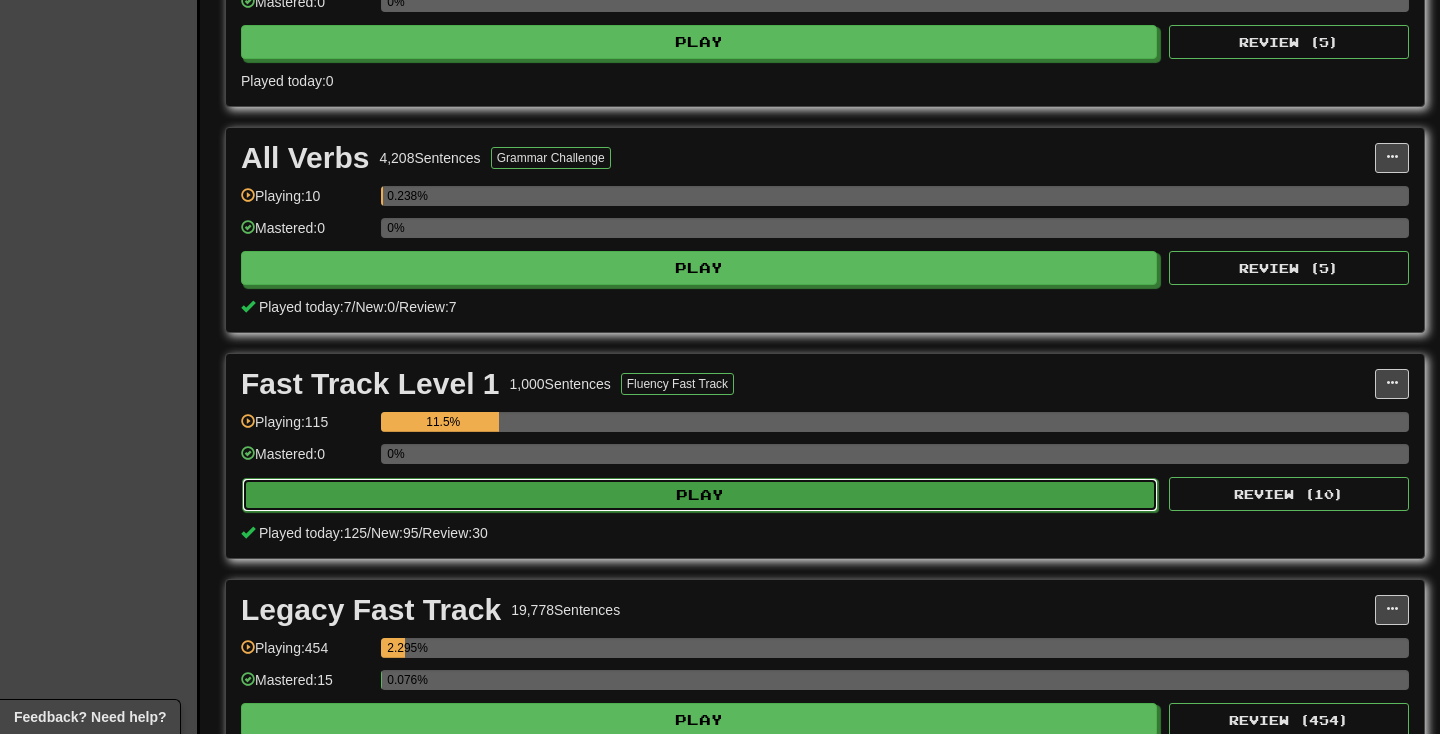 click on "Play" at bounding box center (700, 495) 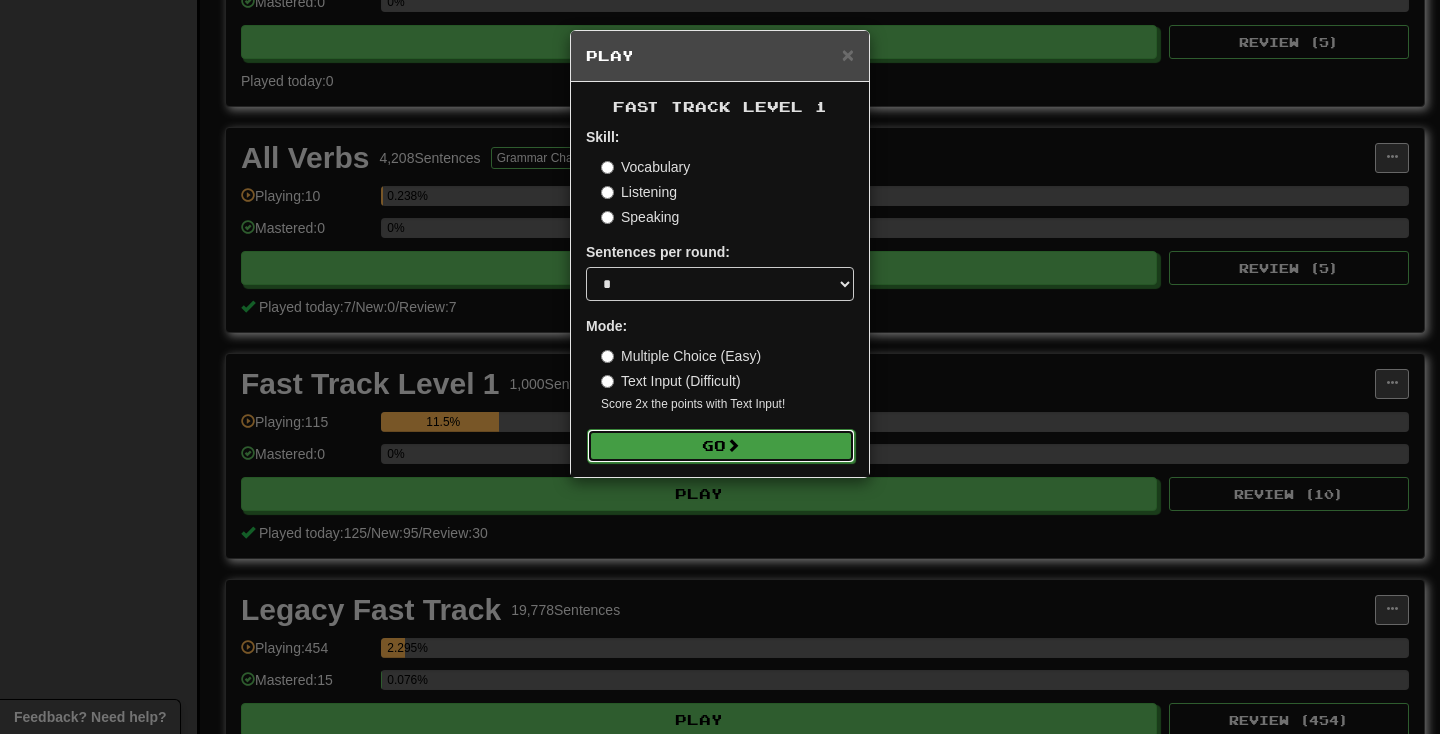 click on "Go" at bounding box center [721, 446] 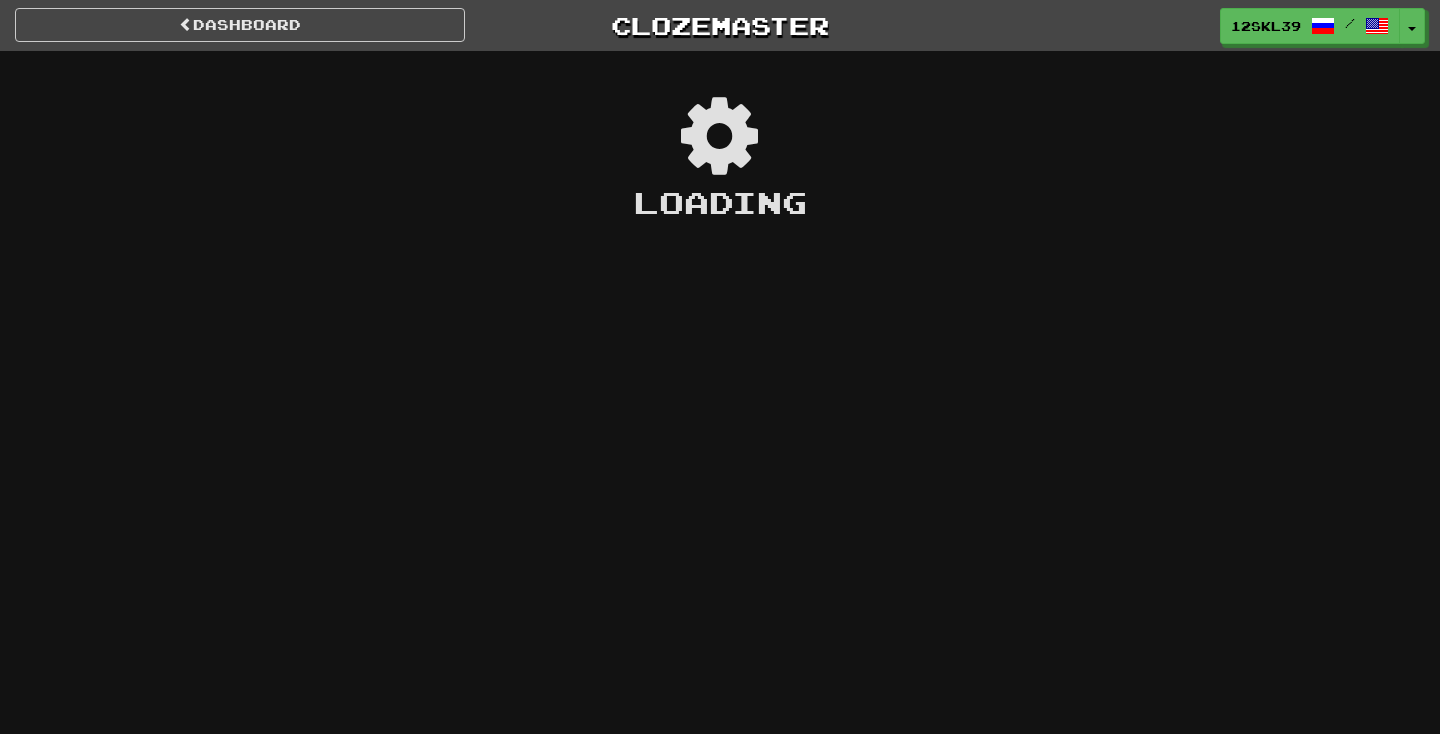 scroll, scrollTop: 0, scrollLeft: 0, axis: both 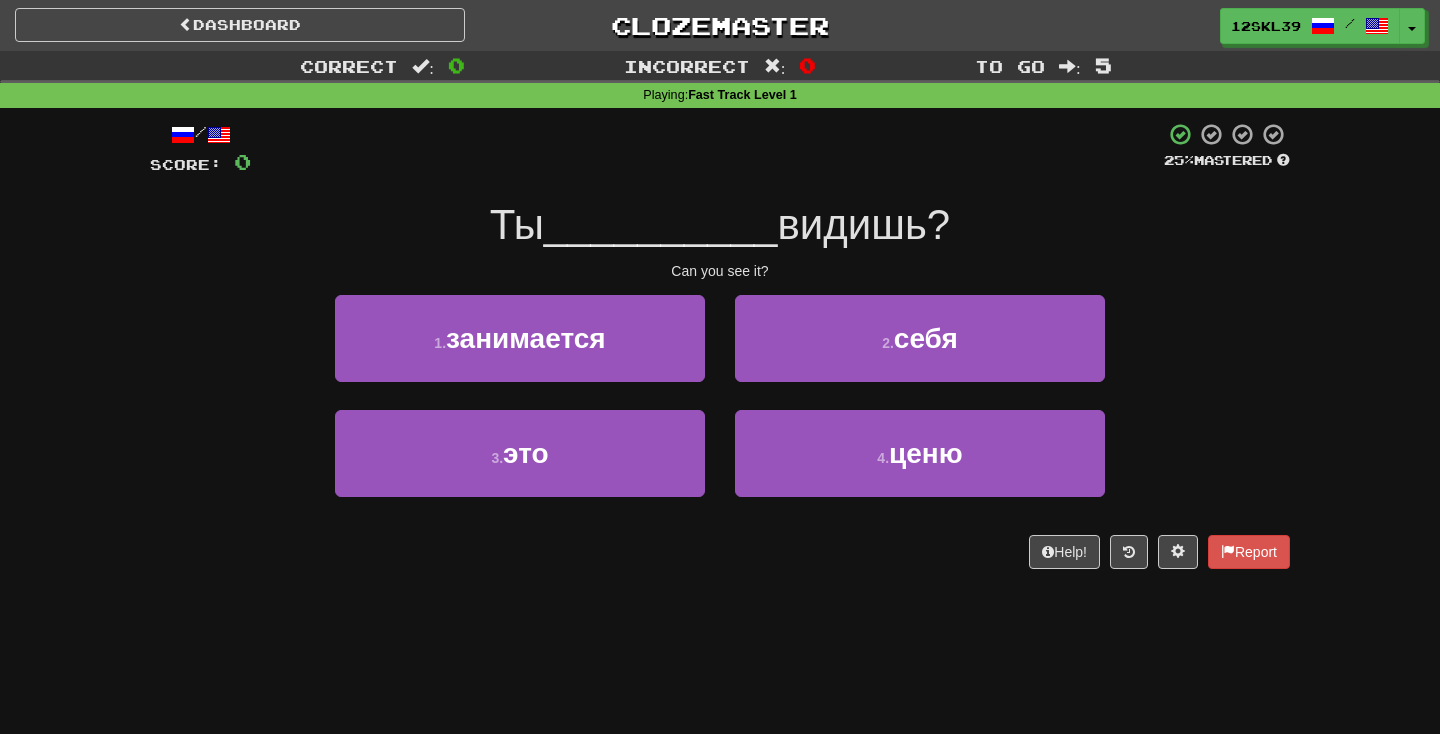 click on "2 .  себя" at bounding box center (920, 352) 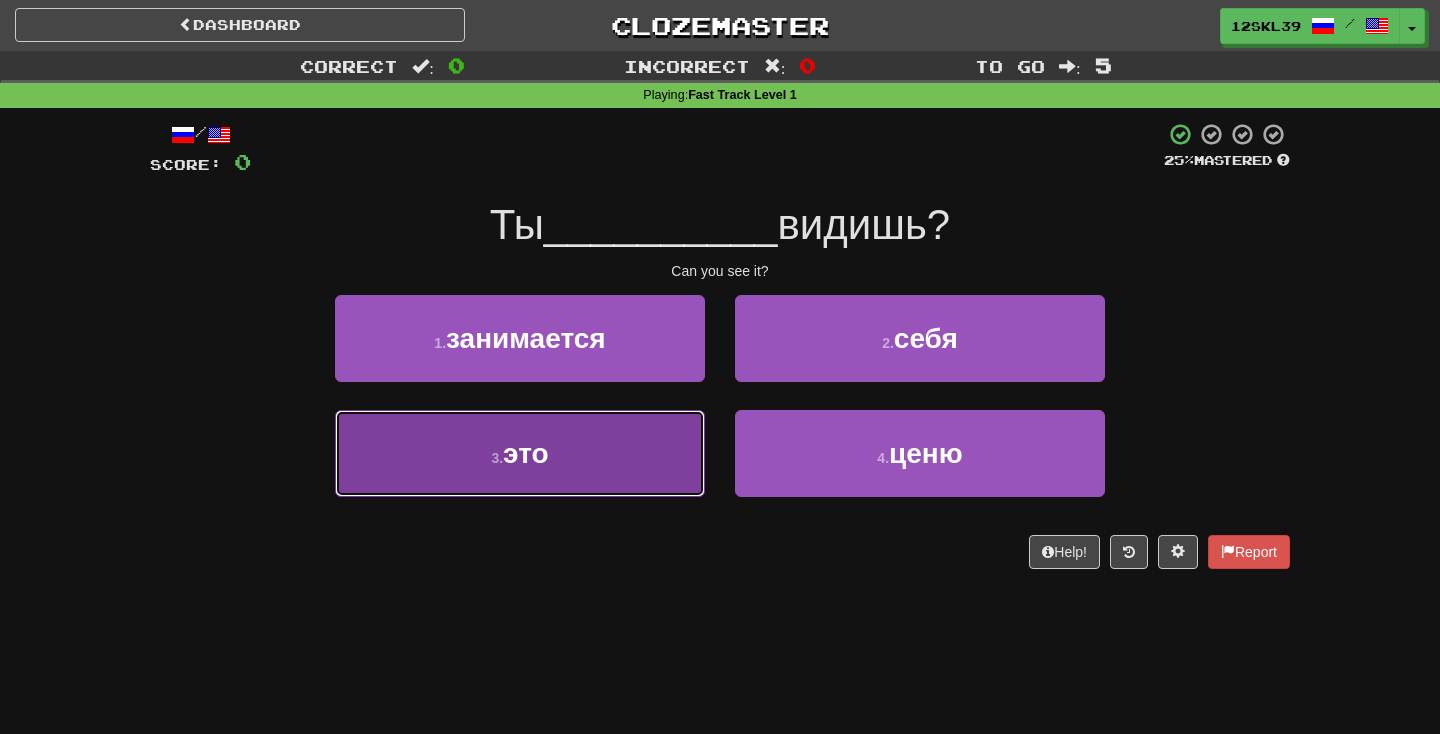 click on "3 .  это" at bounding box center [520, 453] 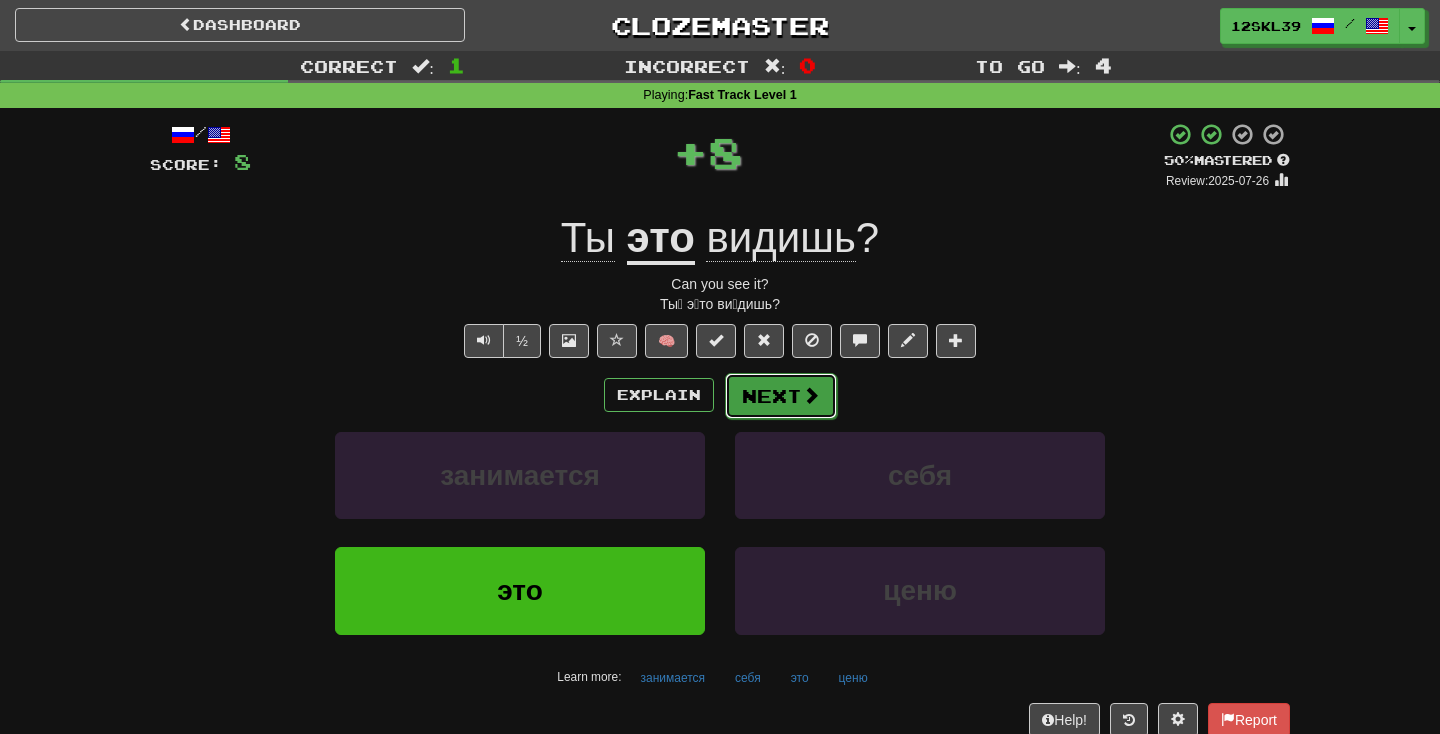 click on "Next" at bounding box center [781, 396] 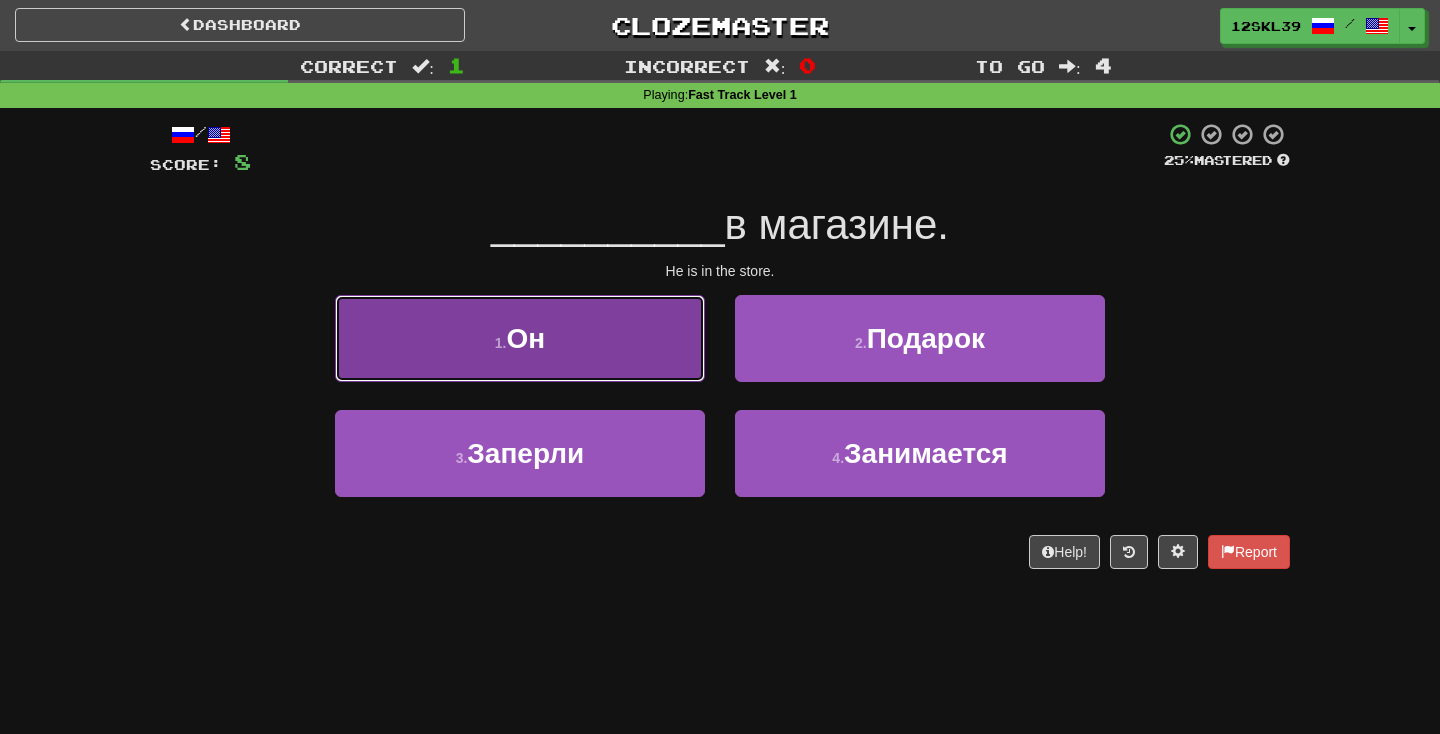 click on "1 .  Он" at bounding box center [520, 338] 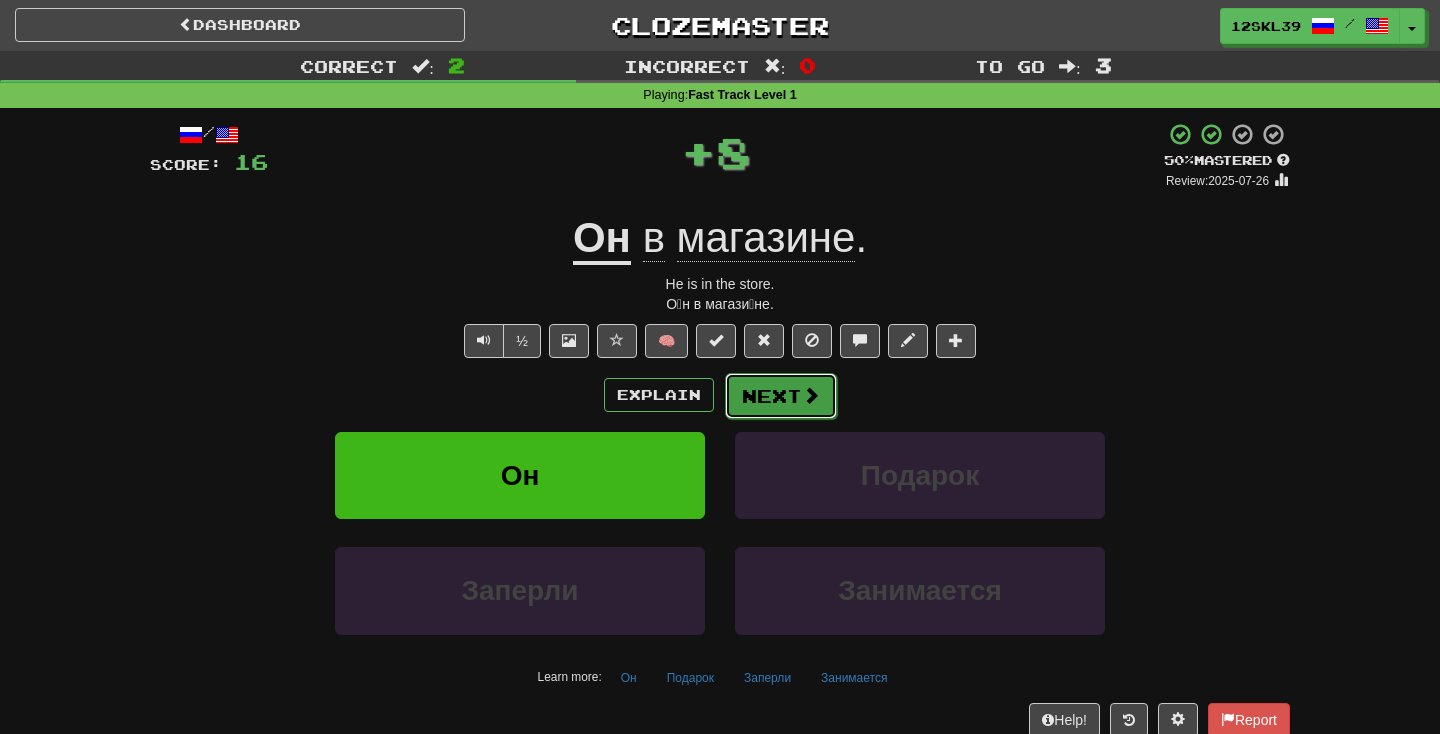 click at bounding box center [811, 395] 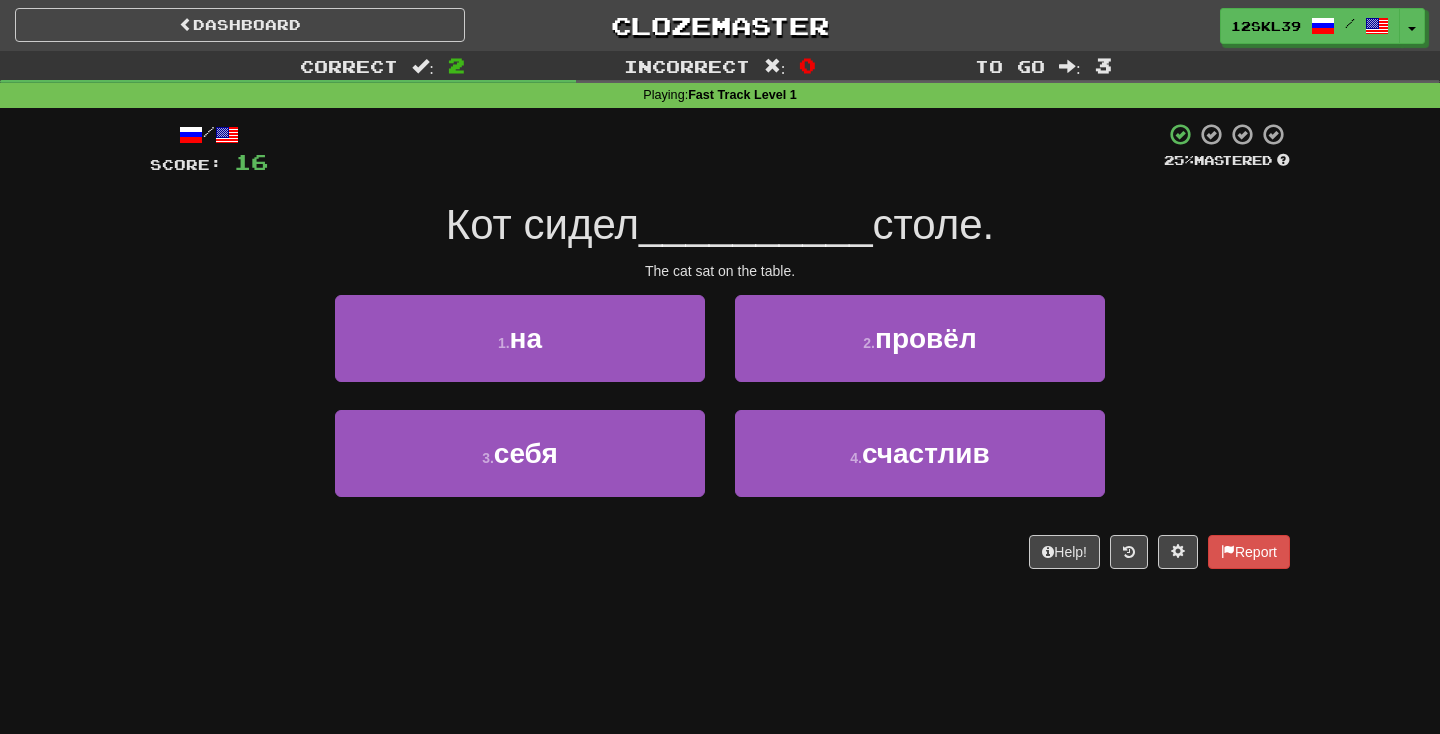 click on "1 .  на" at bounding box center [520, 352] 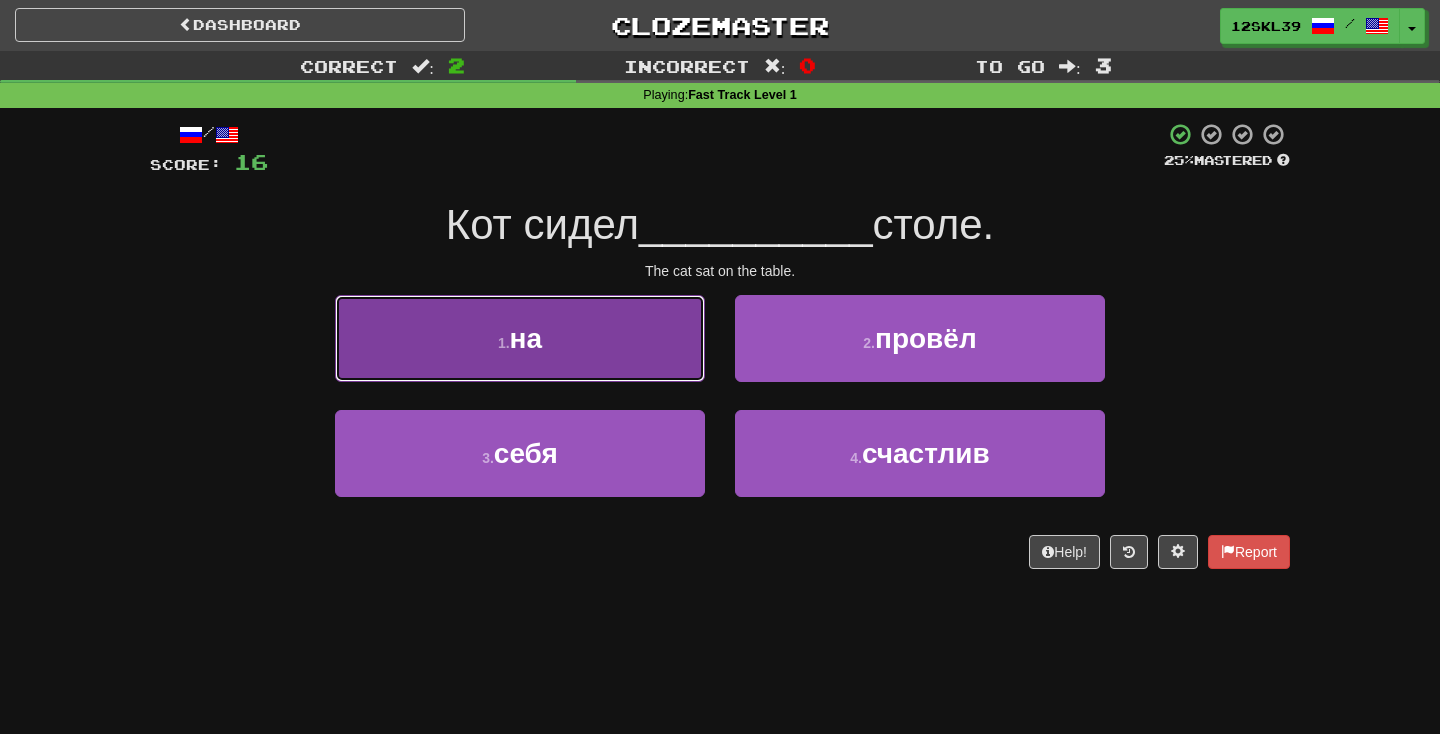 click on "1 .  на" at bounding box center [520, 338] 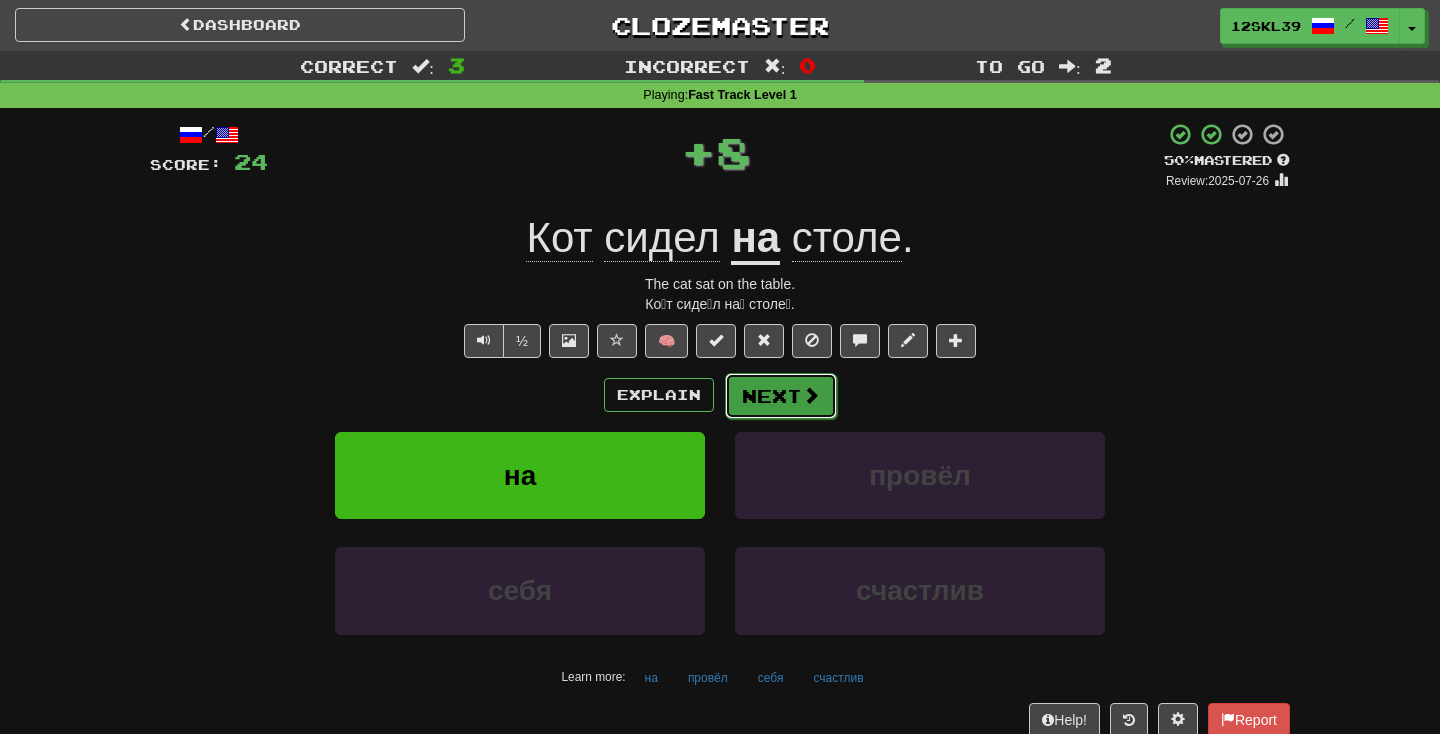 click on "Next" at bounding box center [781, 396] 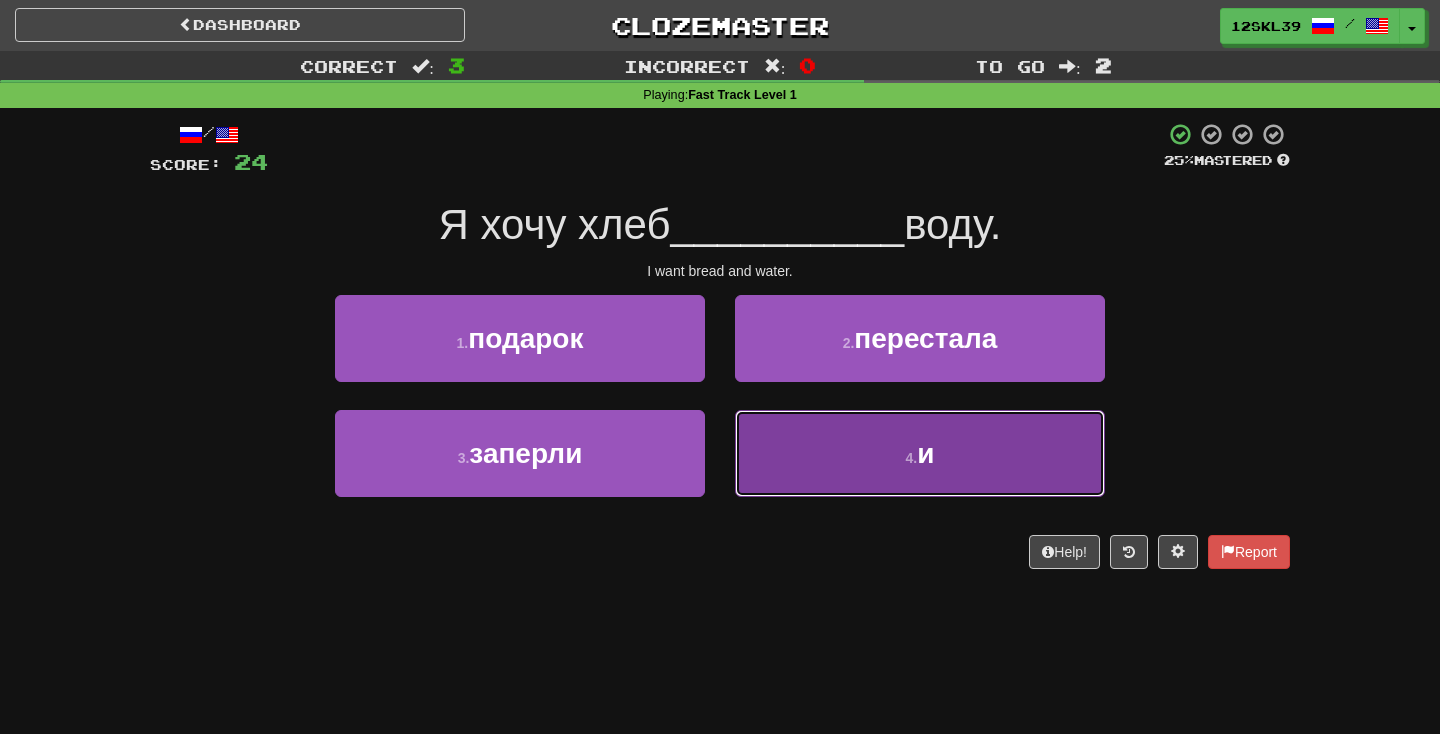 click on "4 .  и" at bounding box center [920, 453] 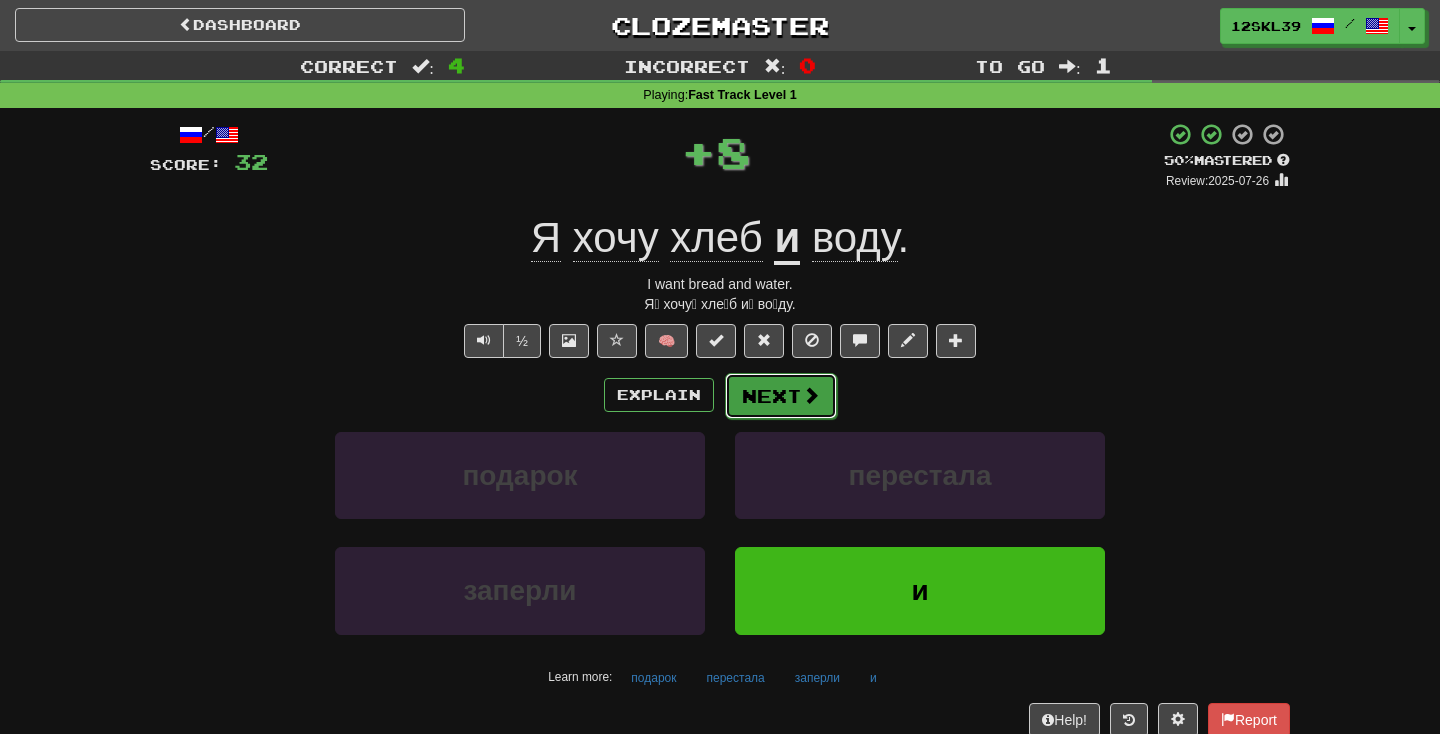 click on "Next" at bounding box center [781, 396] 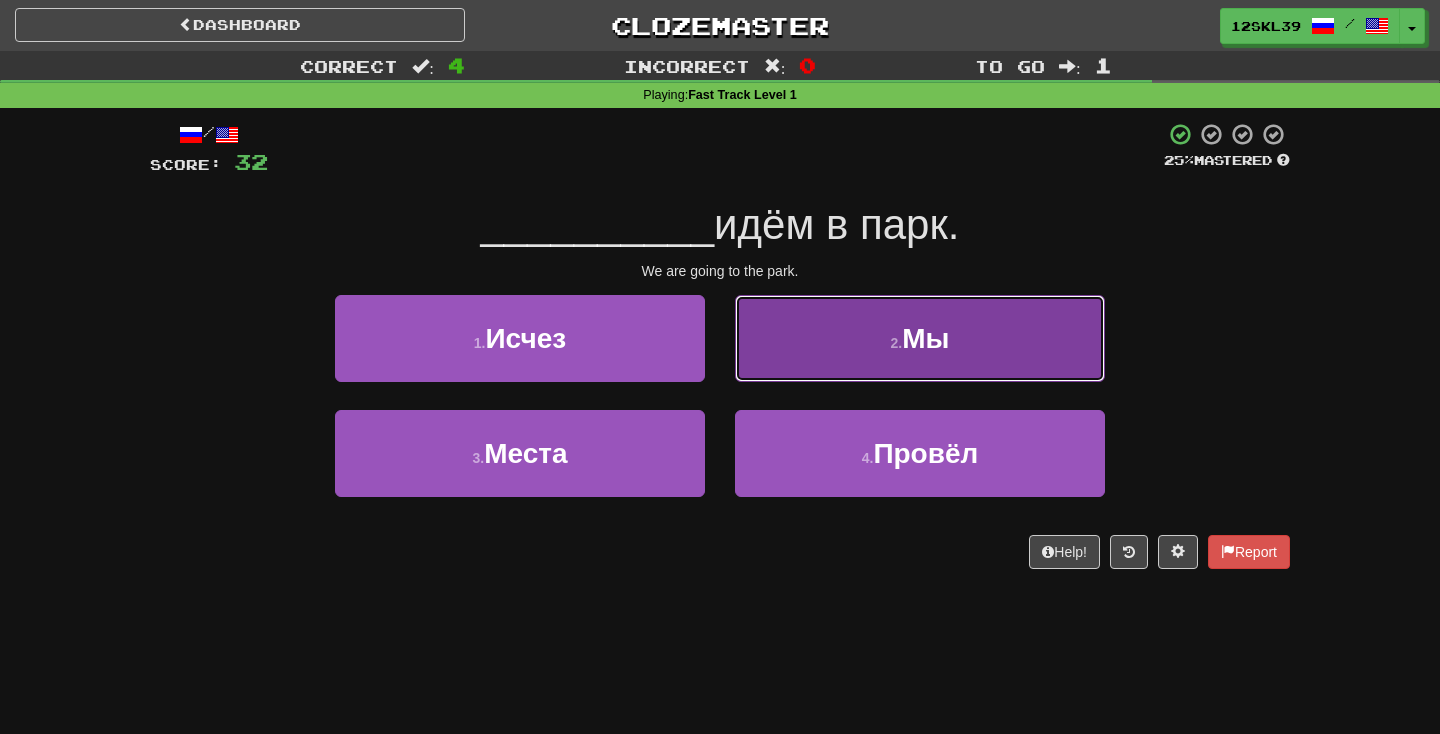 click on "2 .  Мы" at bounding box center (920, 338) 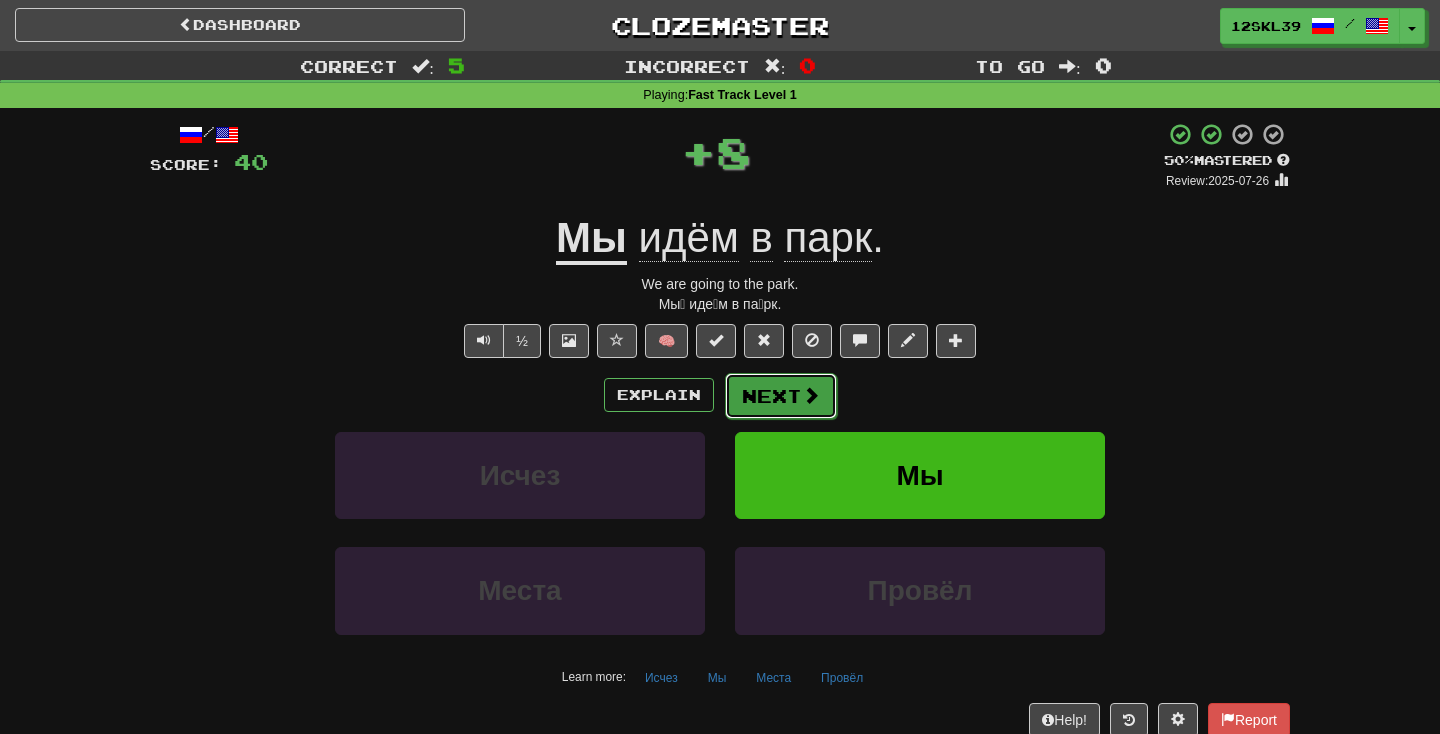 click on "Next" at bounding box center (781, 396) 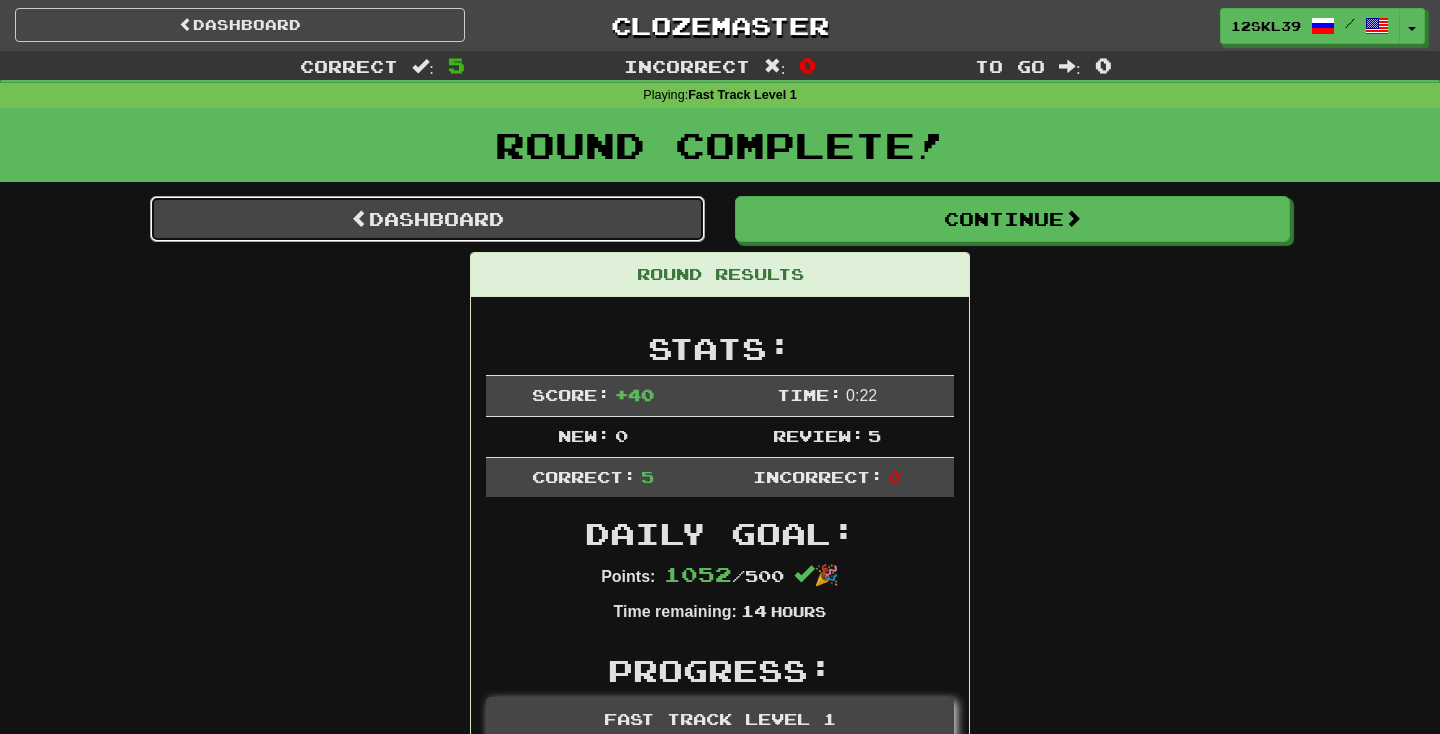 click on "Dashboard" at bounding box center [427, 219] 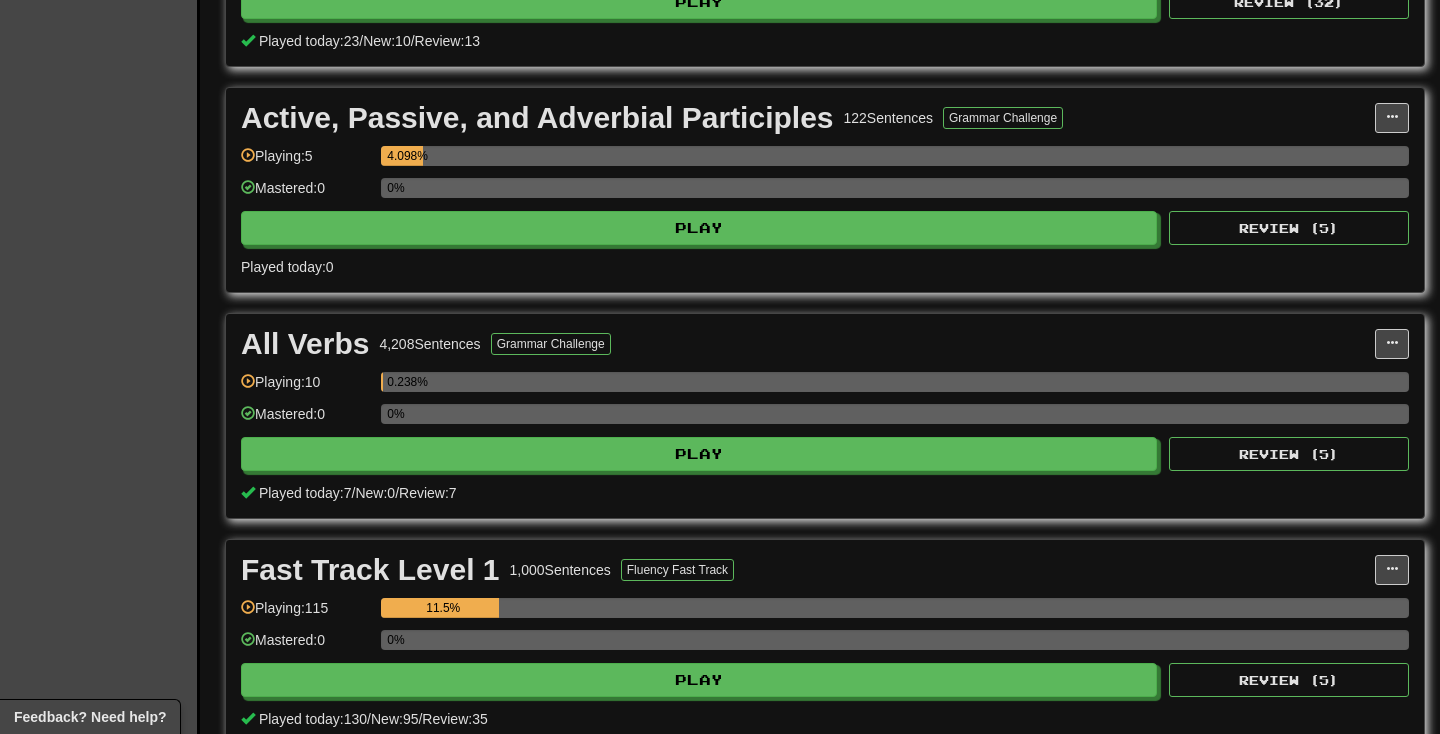 scroll, scrollTop: 827, scrollLeft: 0, axis: vertical 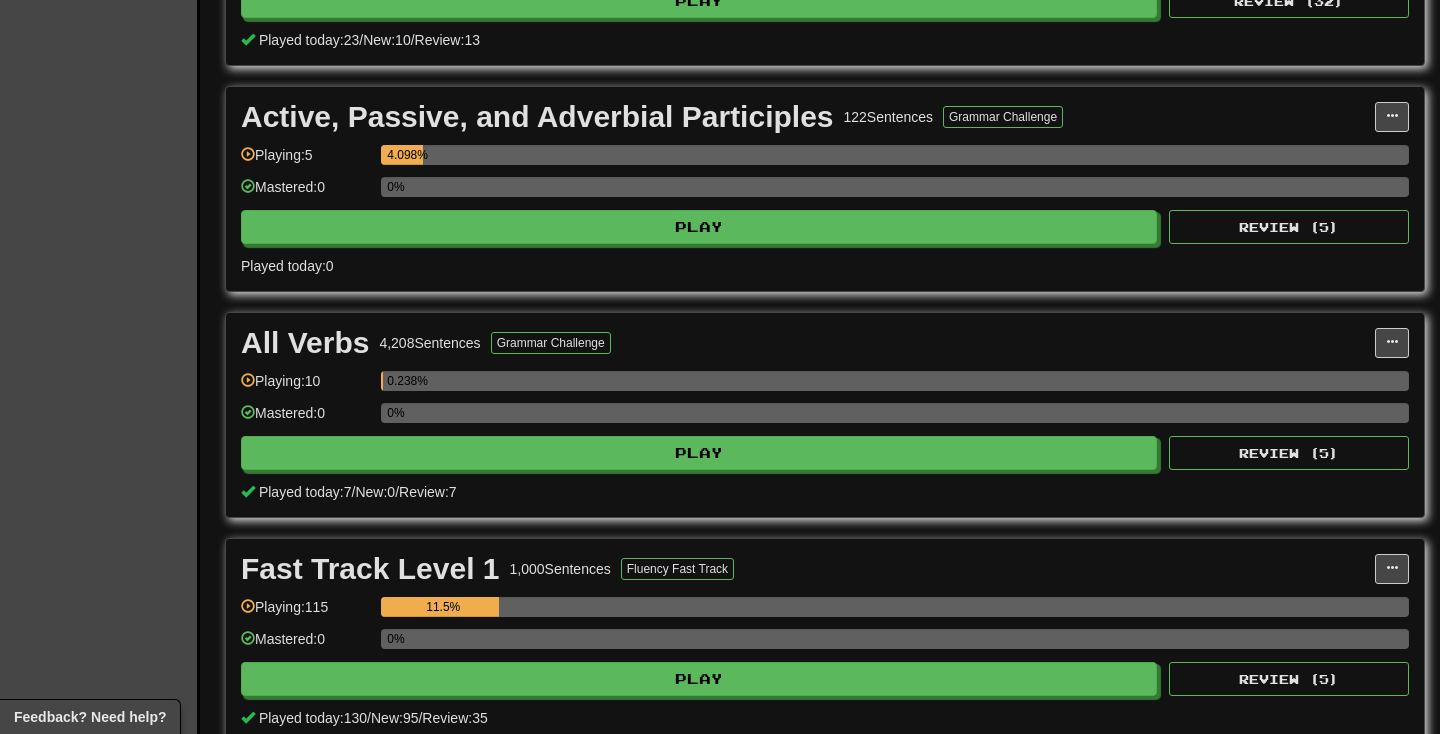 click on "All Verbs 4,208  Sentences Grammar Challenge Manage Sentences Unpin from Dashboard  Playing:  10 0.238%  Mastered:  0 0% Play Review ( 5 )   Played today:  7  /  New:  0  /  Review:  7" at bounding box center (825, 415) 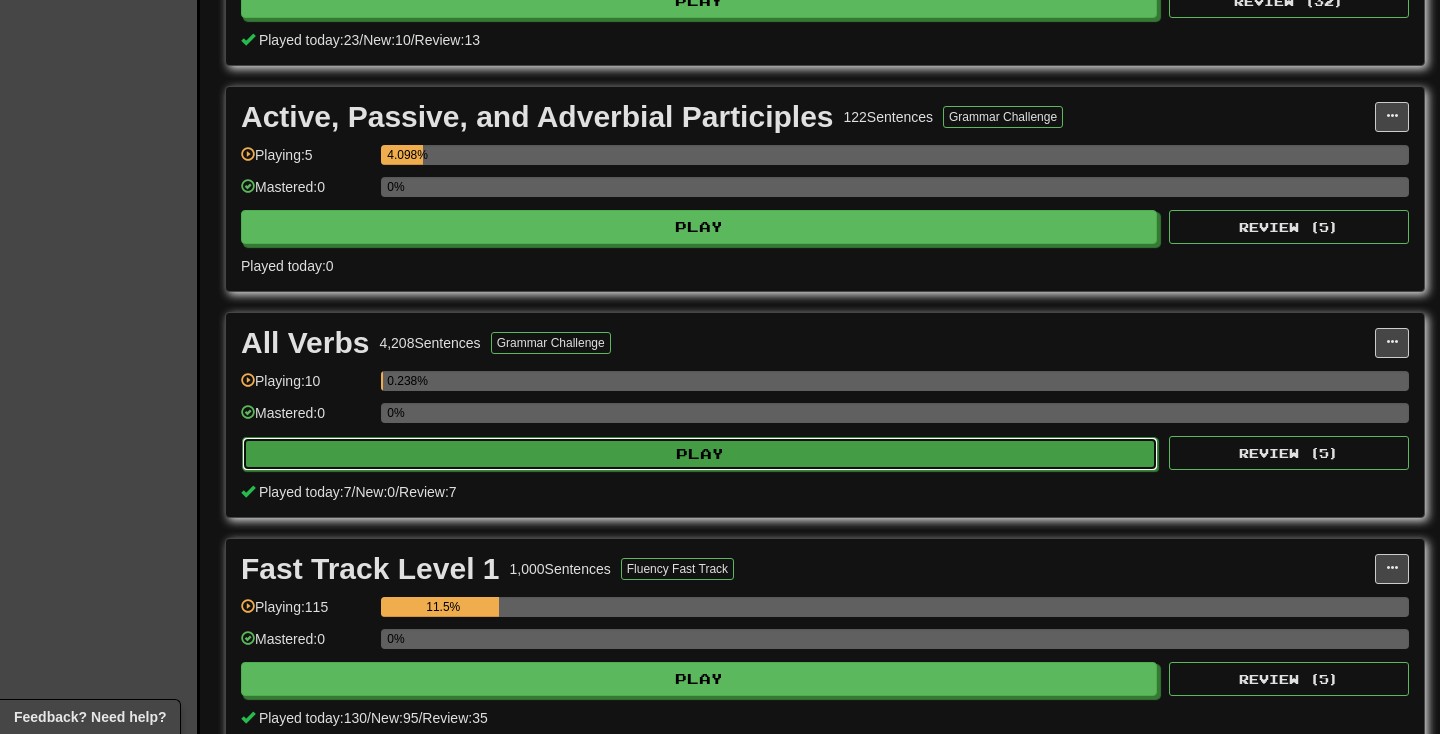 click on "Play" at bounding box center [700, 454] 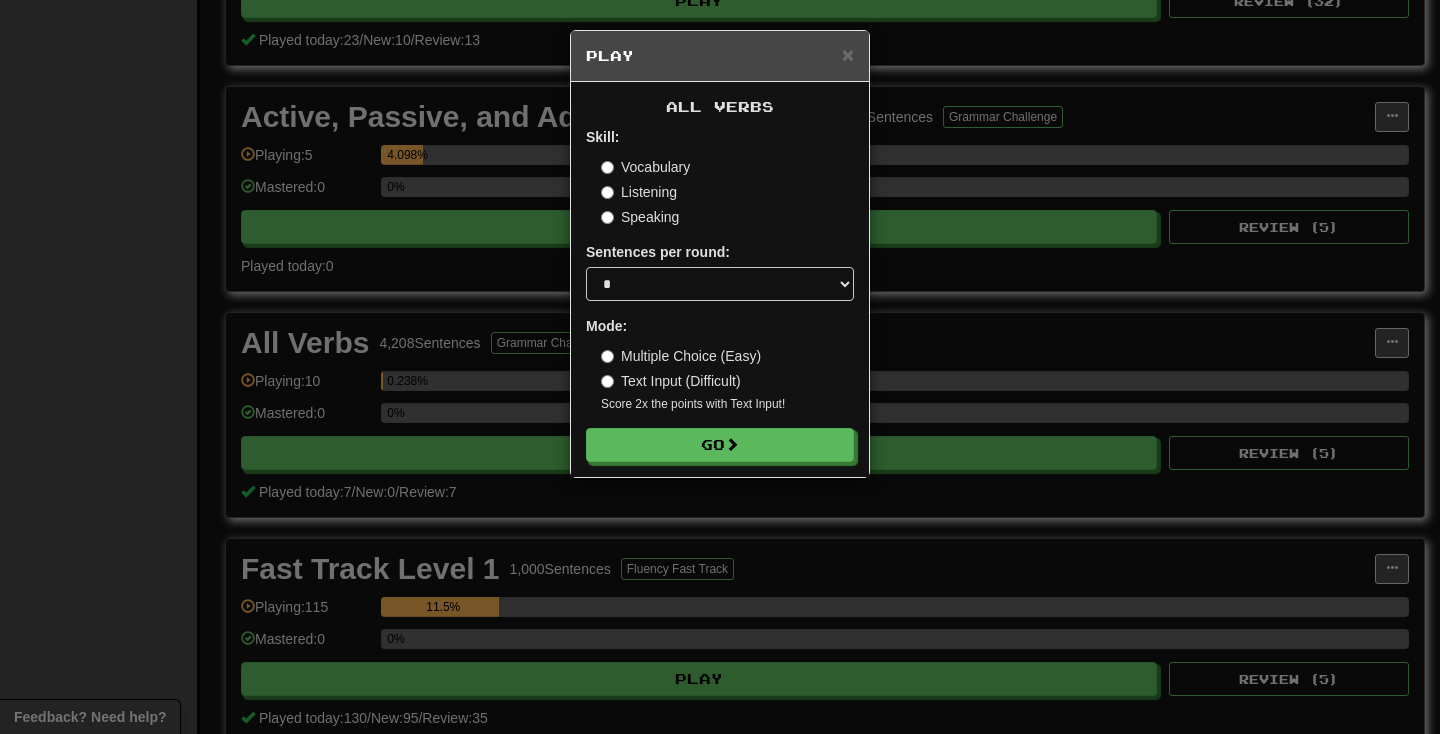 click on "Skill: Vocabulary Listening Speaking Sentences per round: * ** ** ** ** ** *** ******** Mode: Multiple Choice (Easy) Text Input (Difficult) Score 2x the points with Text Input ! Go" at bounding box center (720, 294) 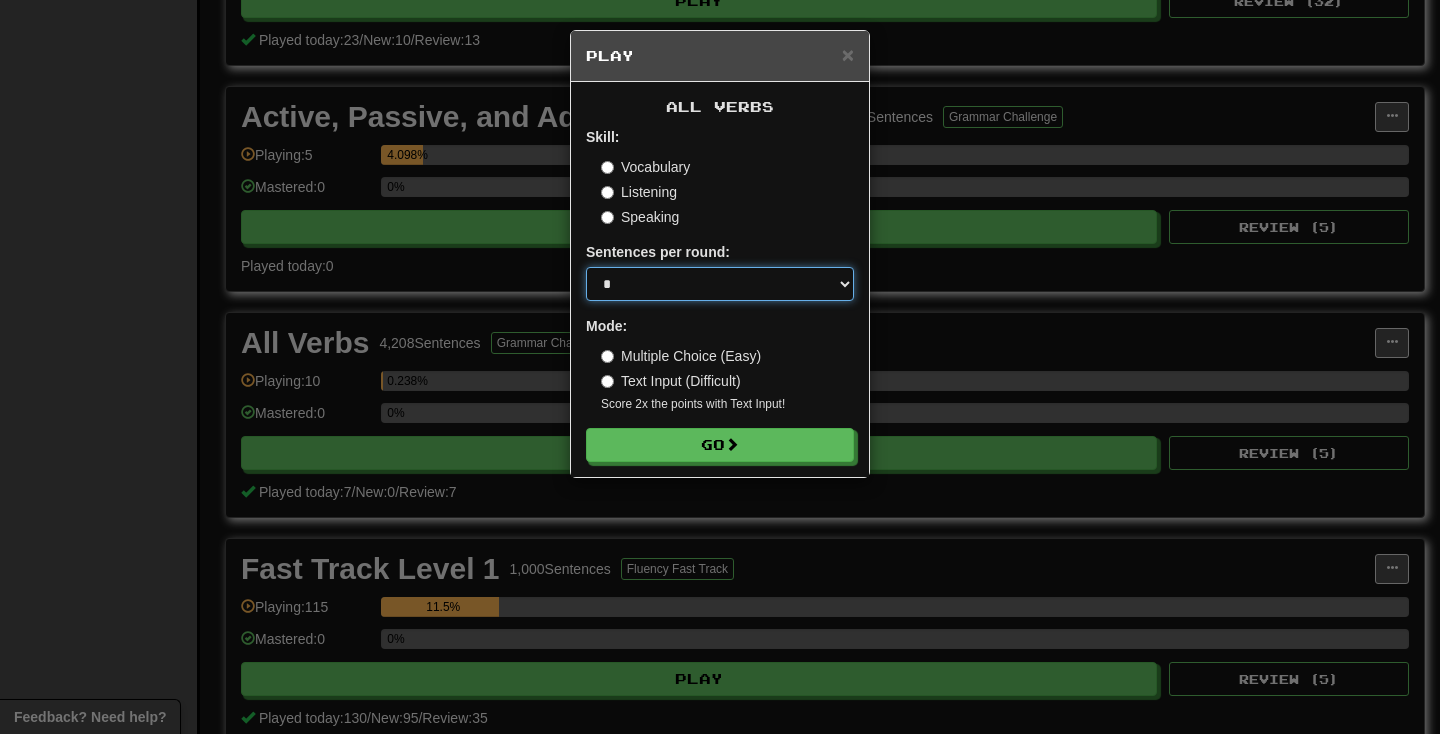 click on "* ** ** ** ** ** *** ********" at bounding box center (720, 284) 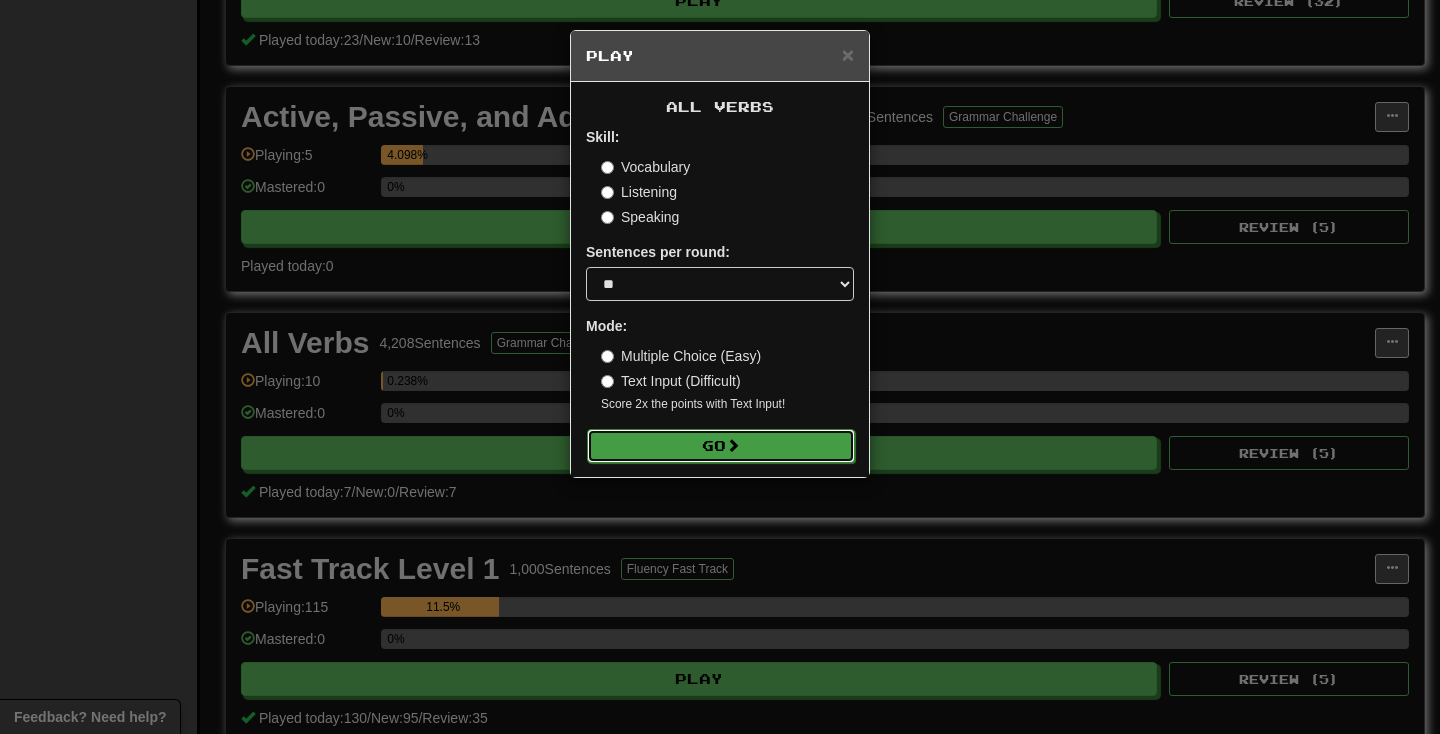 click on "Go" at bounding box center (721, 446) 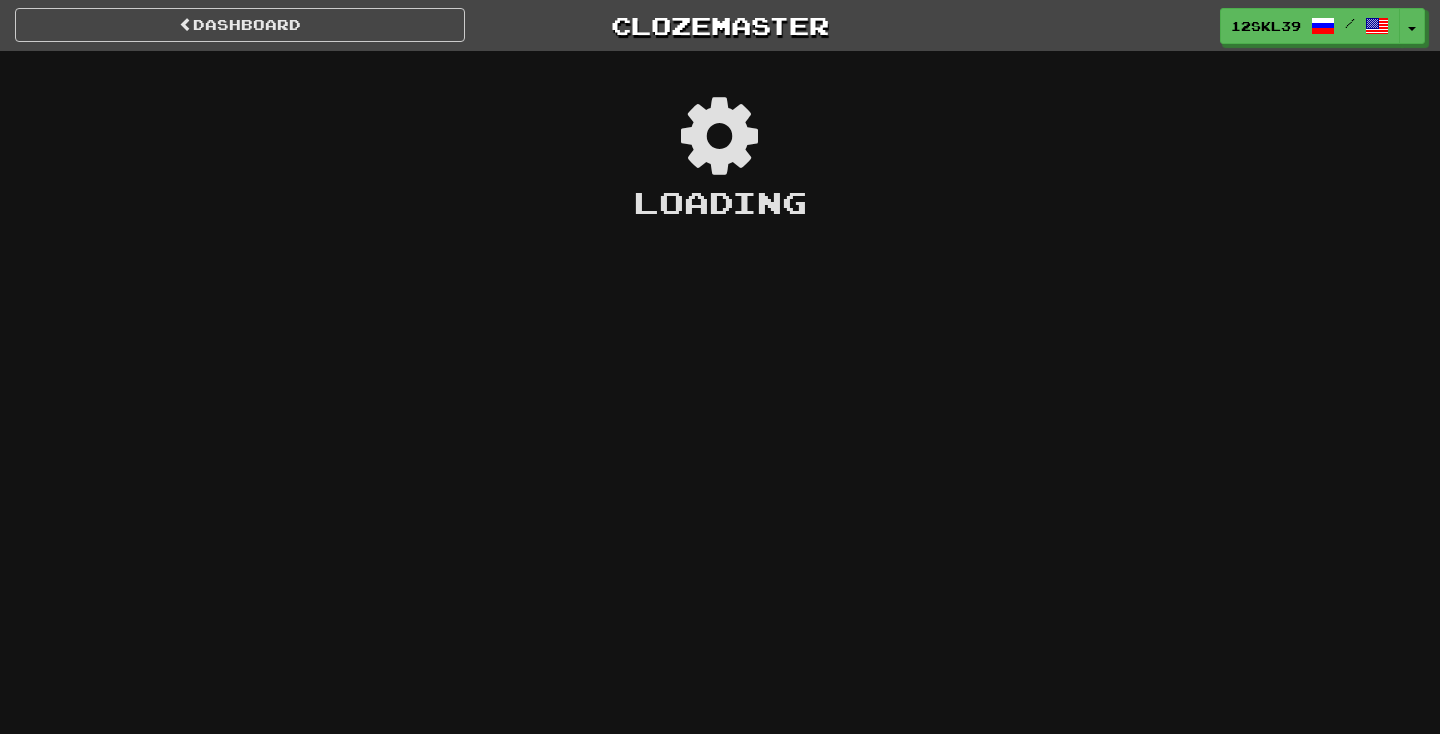 scroll, scrollTop: 0, scrollLeft: 0, axis: both 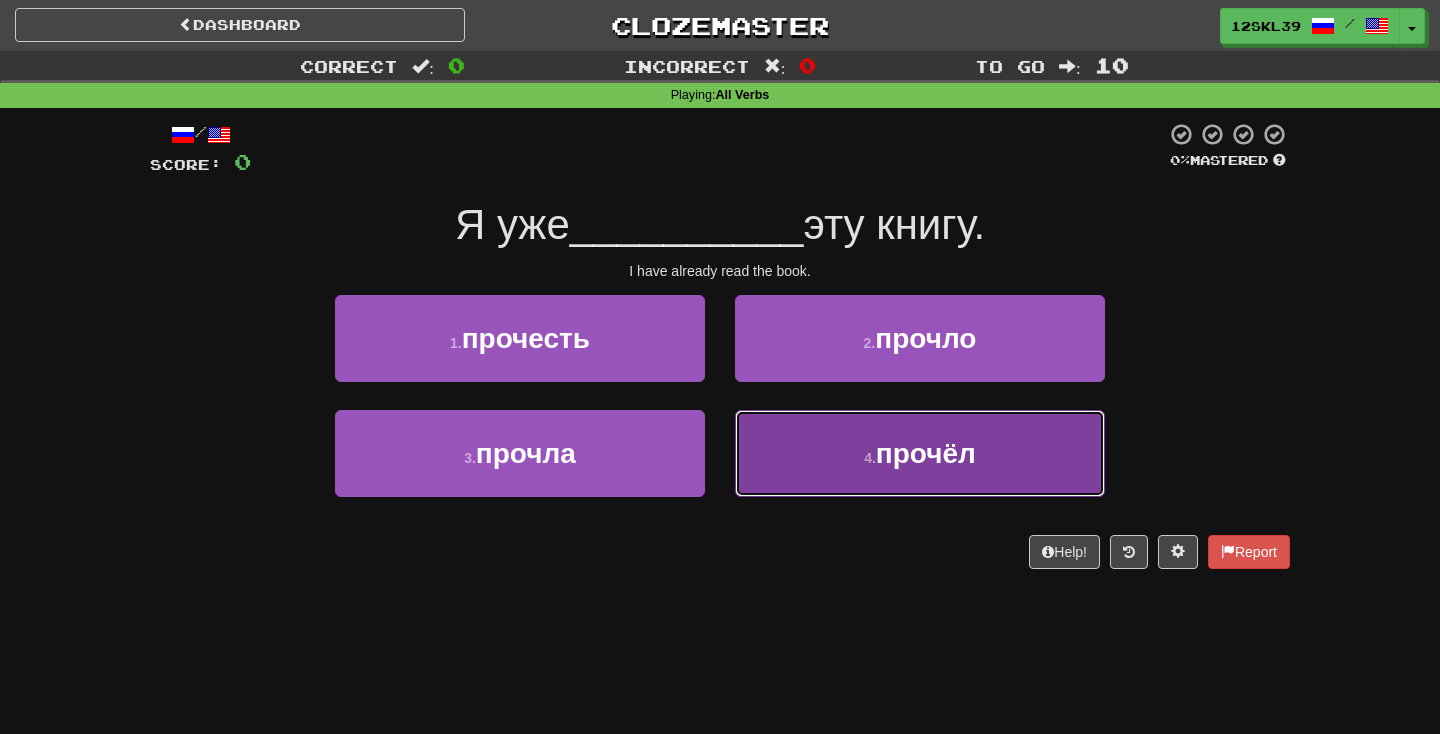 click on "[NUM] . прочёл" at bounding box center (920, 453) 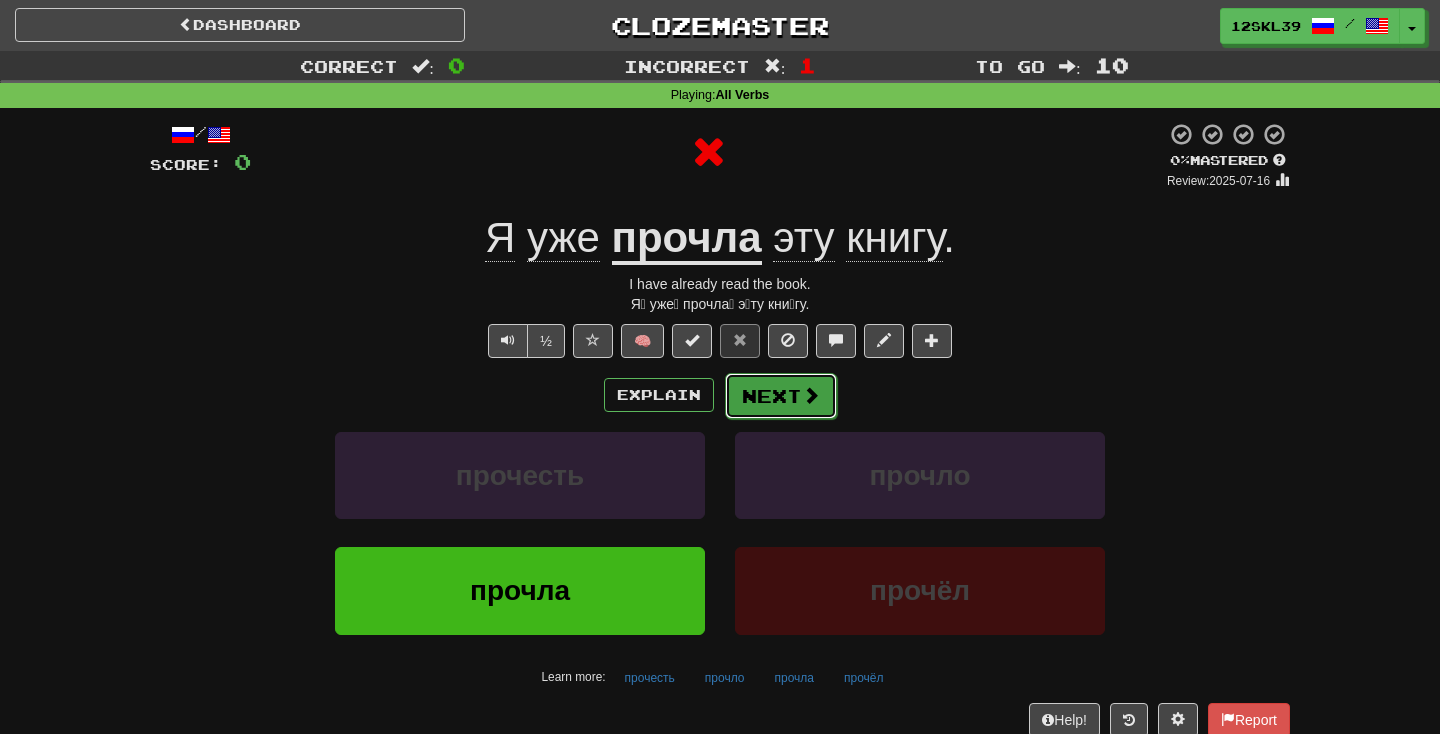 click on "Next" at bounding box center [781, 396] 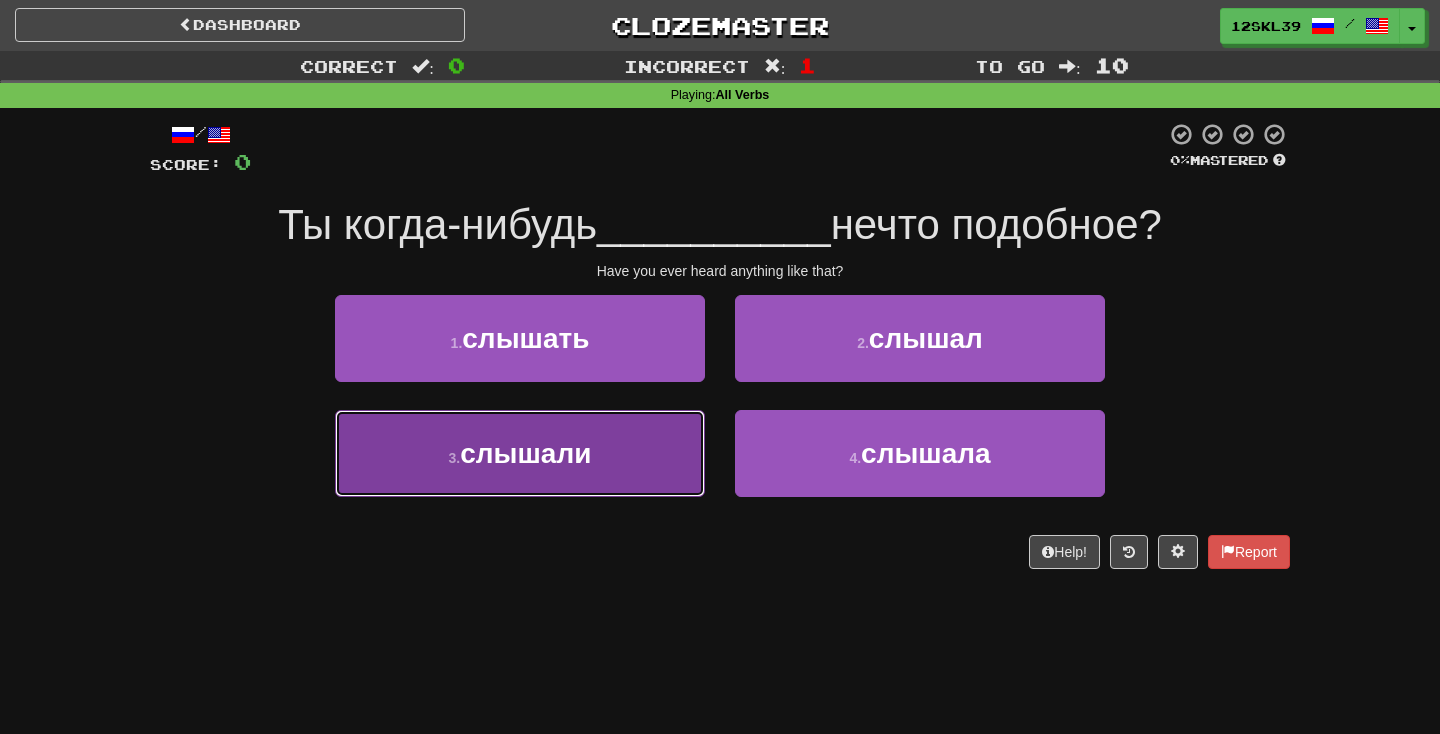 click on "3 .  слышали" at bounding box center [520, 453] 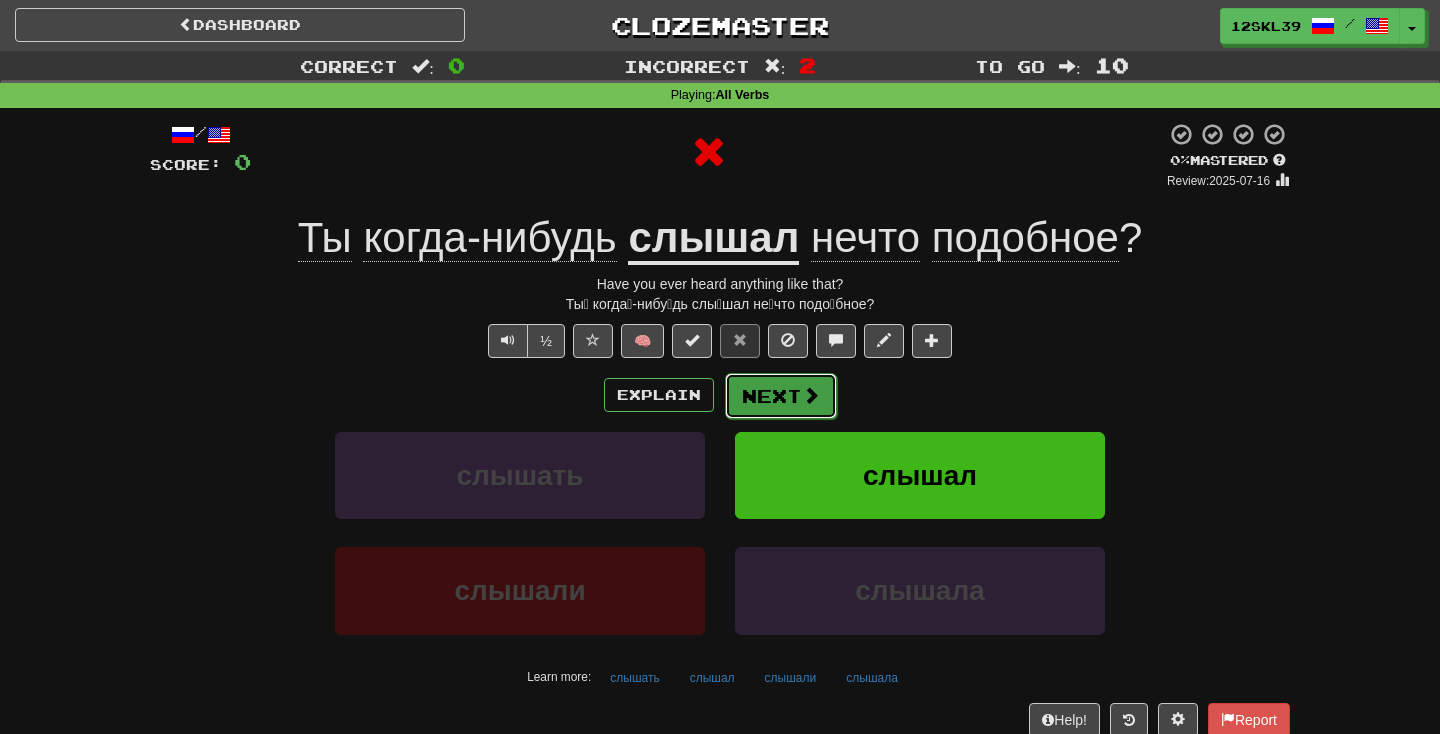 click on "Next" at bounding box center (781, 396) 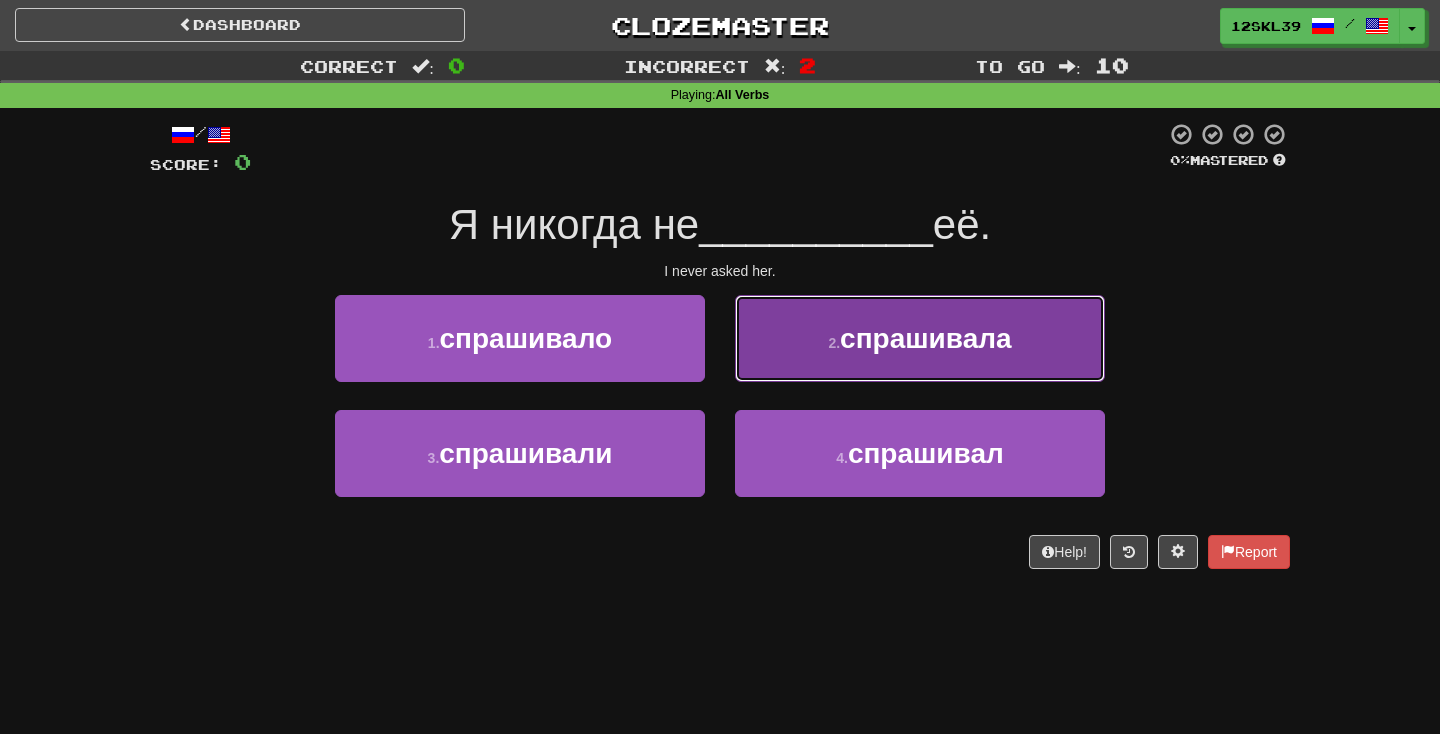 click on "2 .  спрашивала" at bounding box center [920, 338] 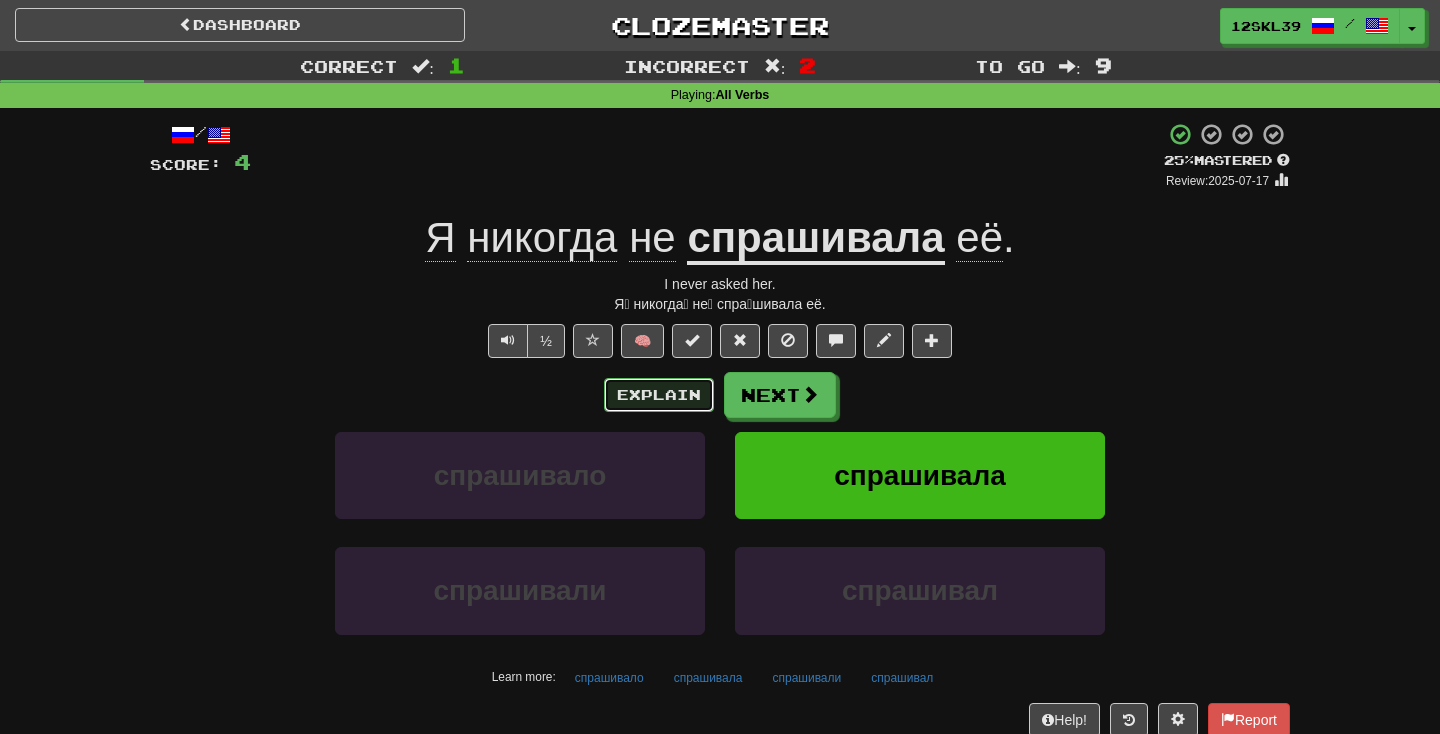 click on "Explain" at bounding box center [659, 395] 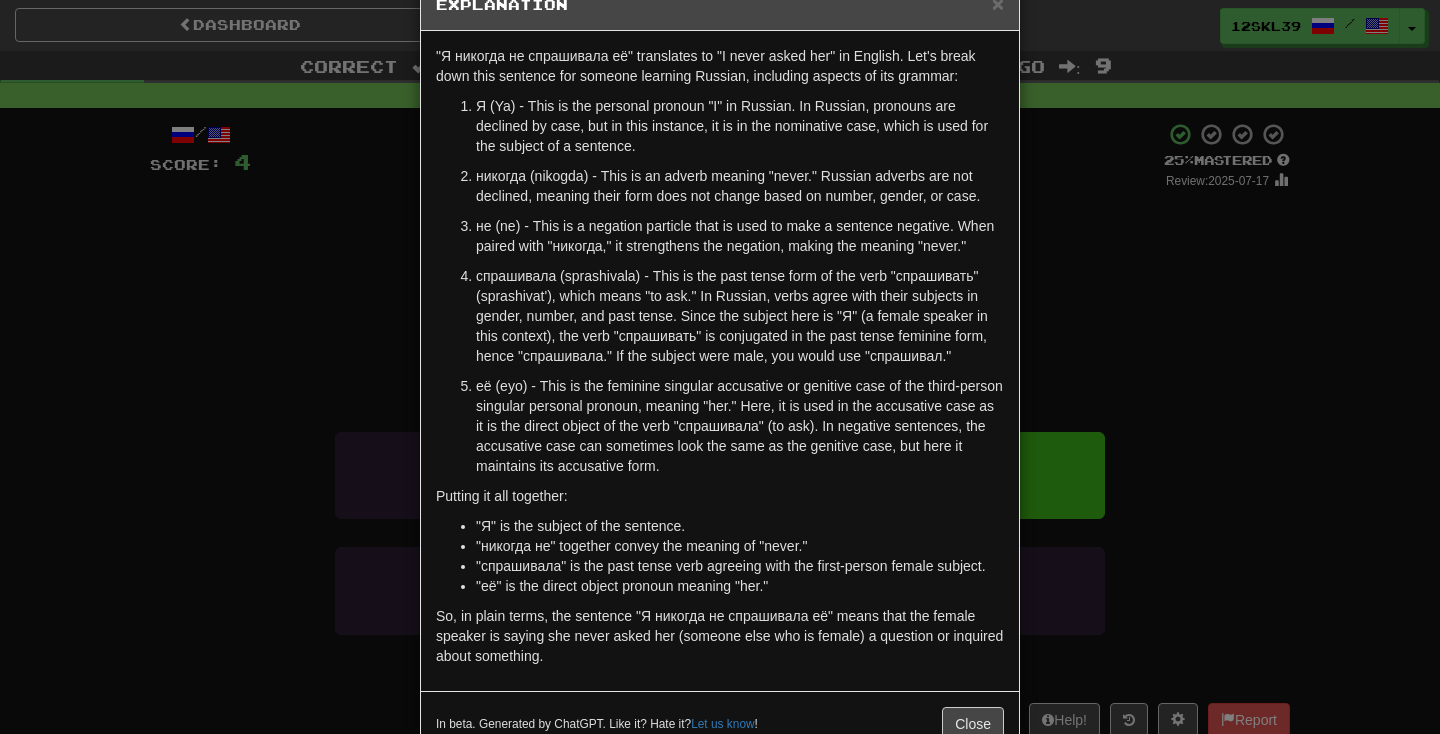 scroll, scrollTop: 104, scrollLeft: 0, axis: vertical 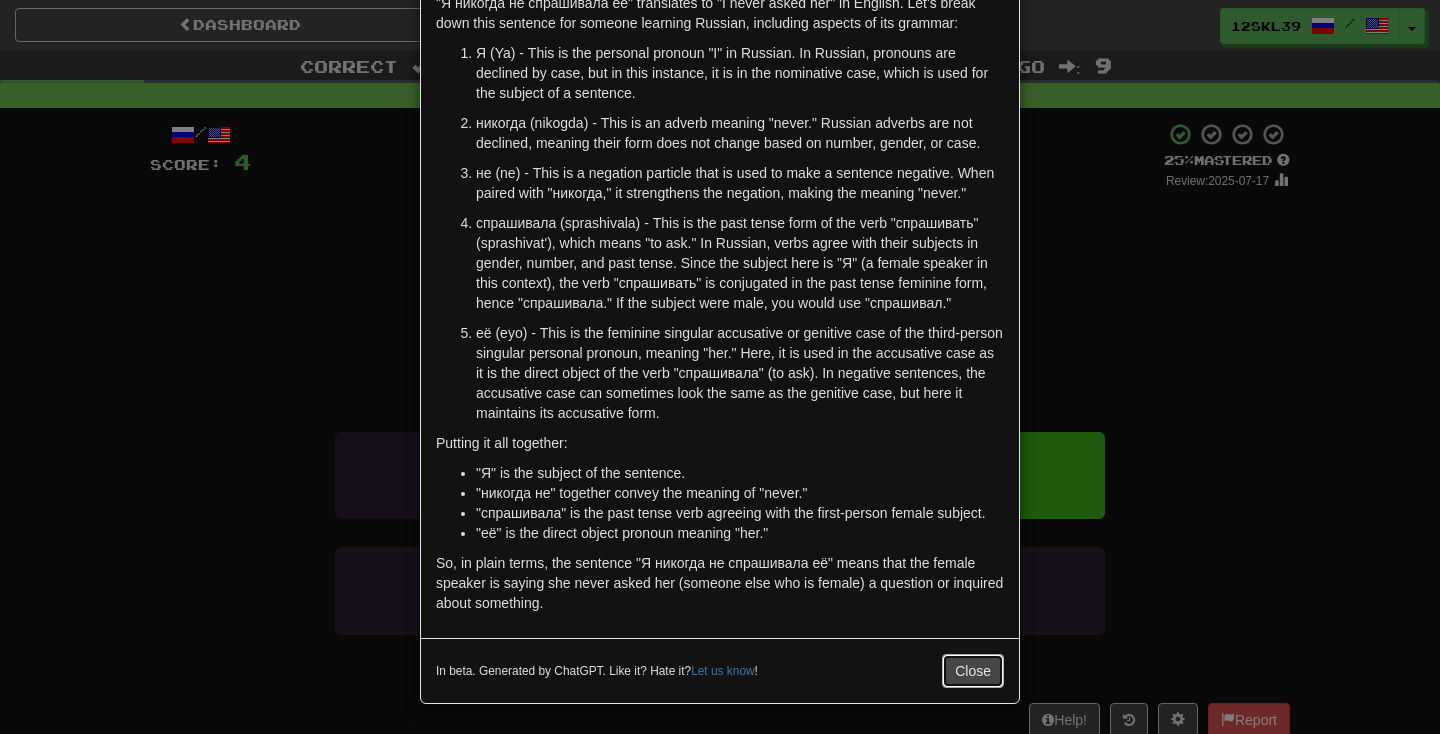 click on "Close" at bounding box center (973, 671) 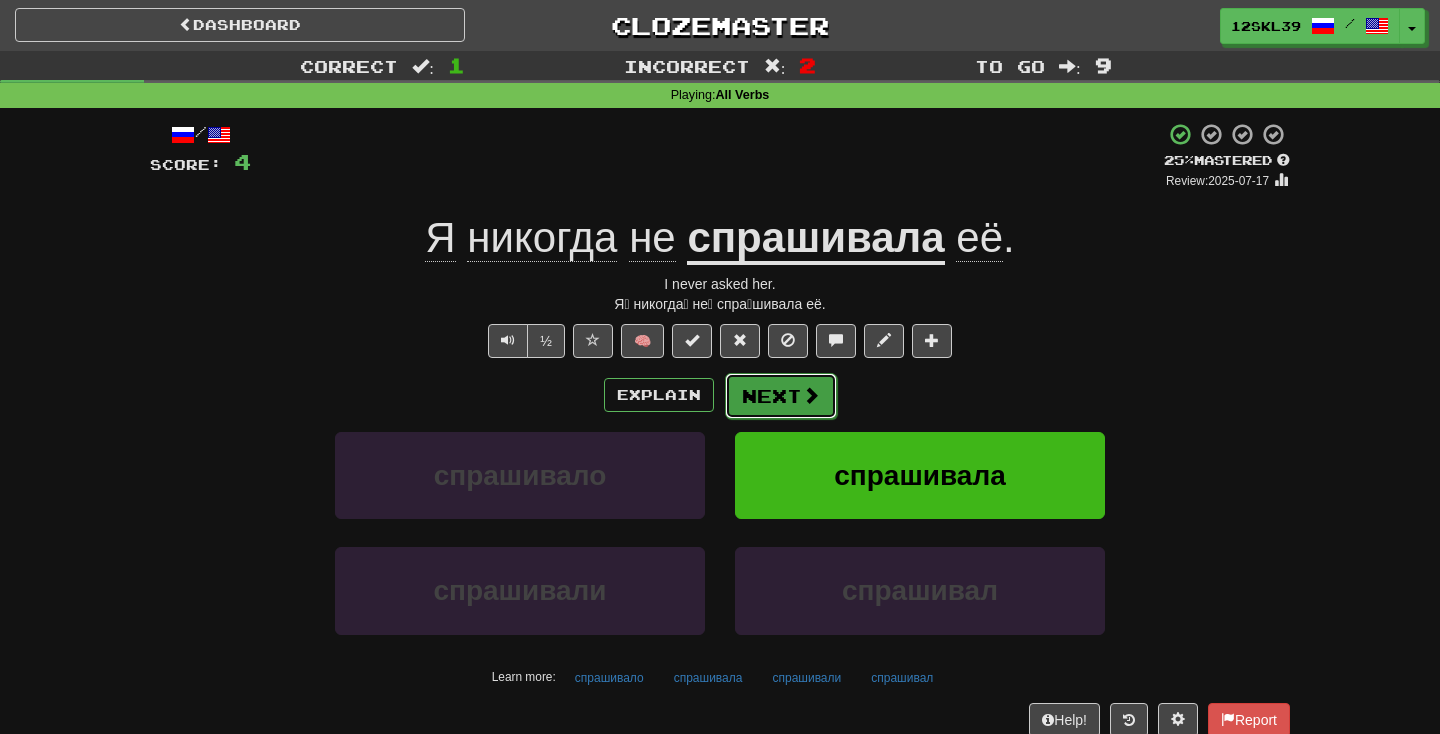 click on "Next" at bounding box center [781, 396] 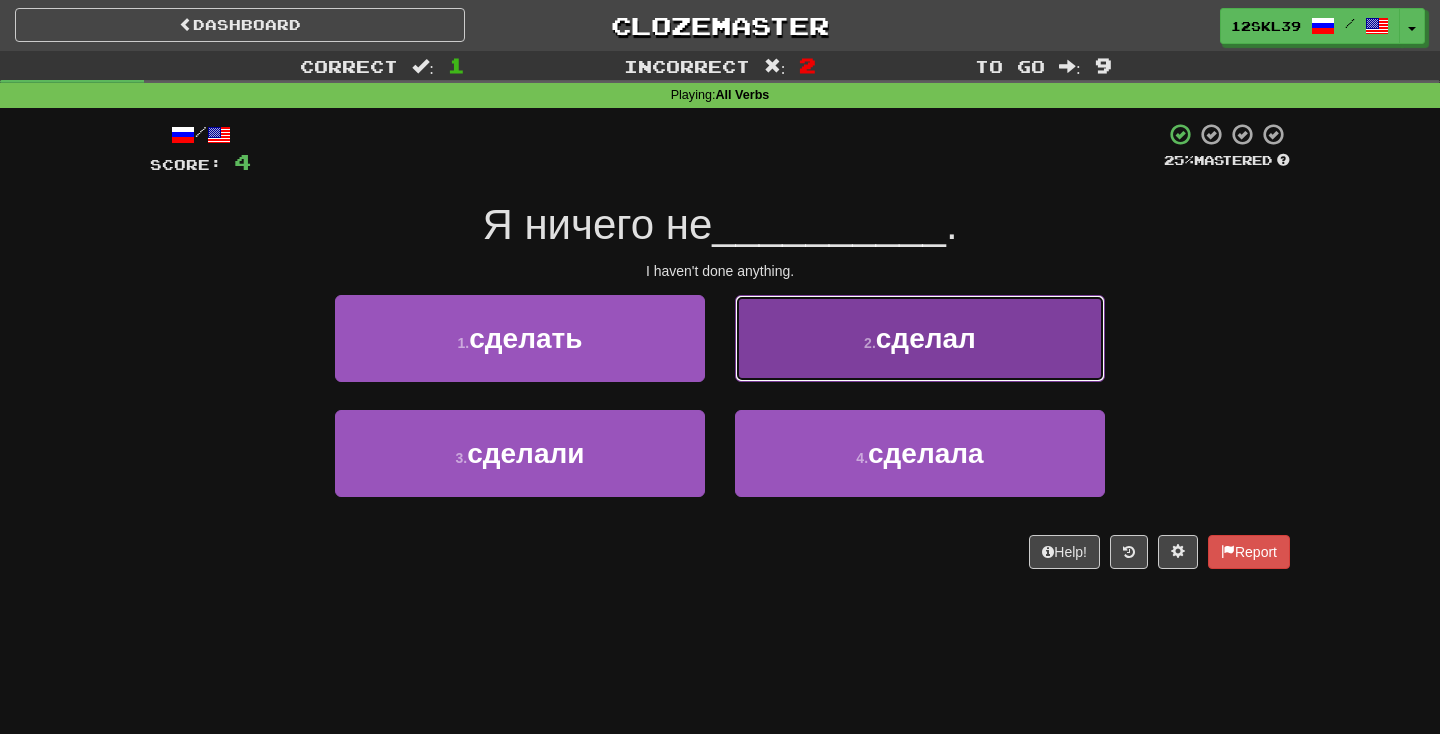 click on "2 .  сделал" at bounding box center [920, 338] 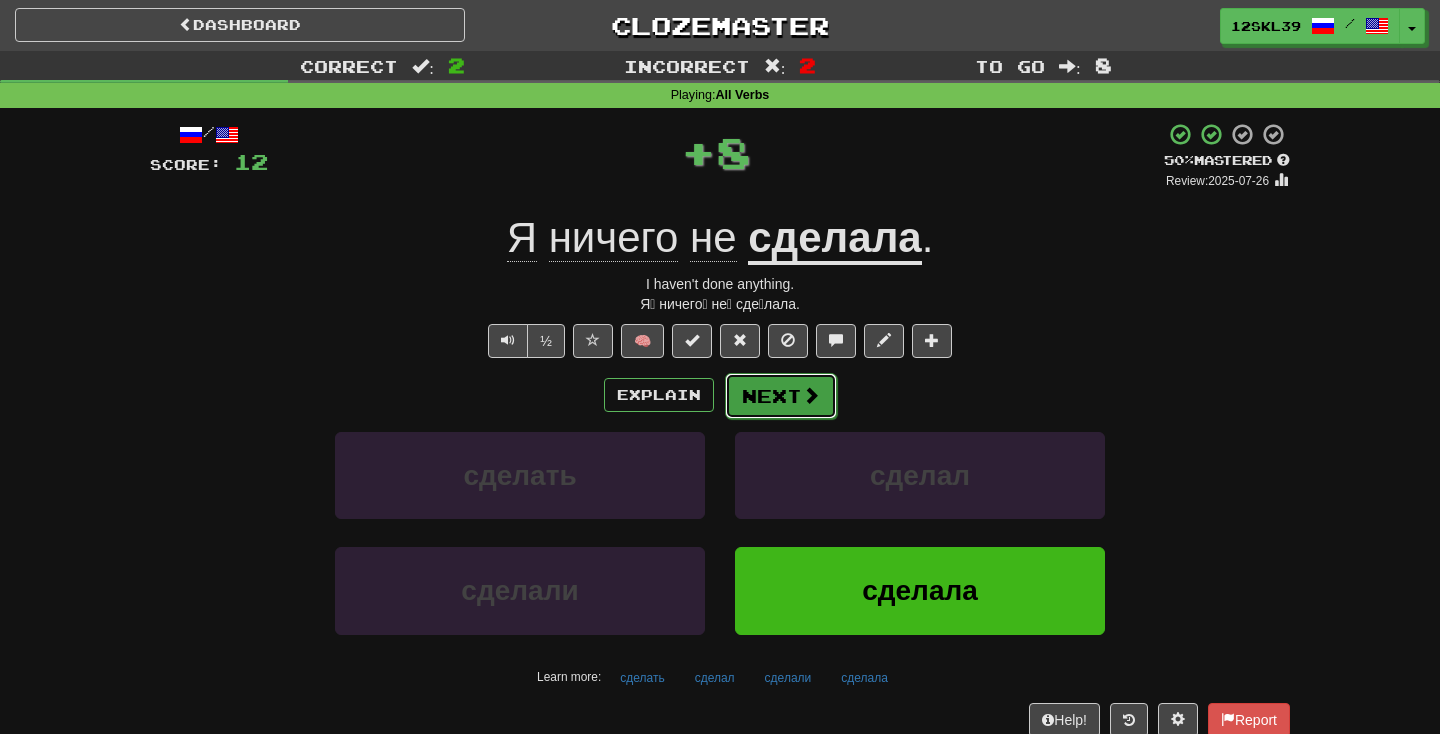 click on "Next" at bounding box center (781, 396) 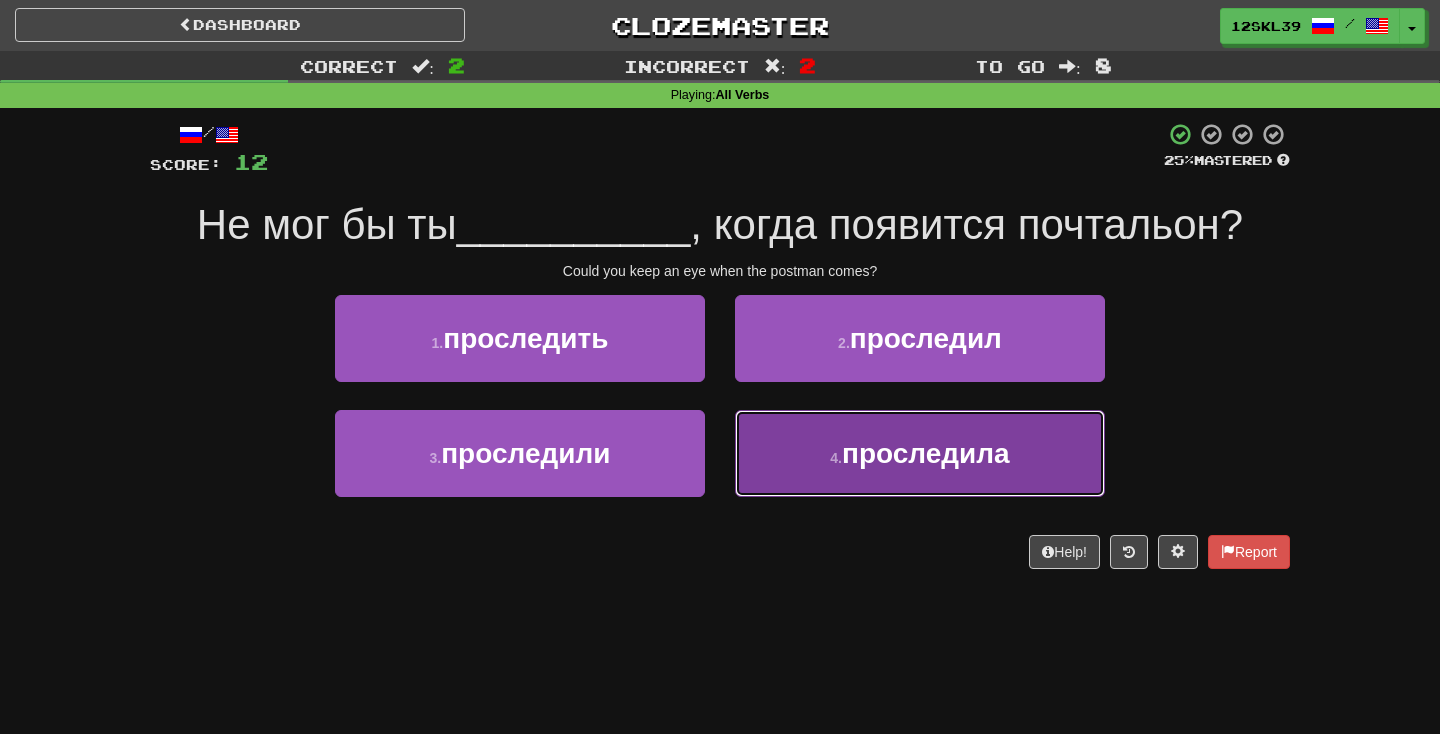 click on "4 .  проследила" at bounding box center [920, 453] 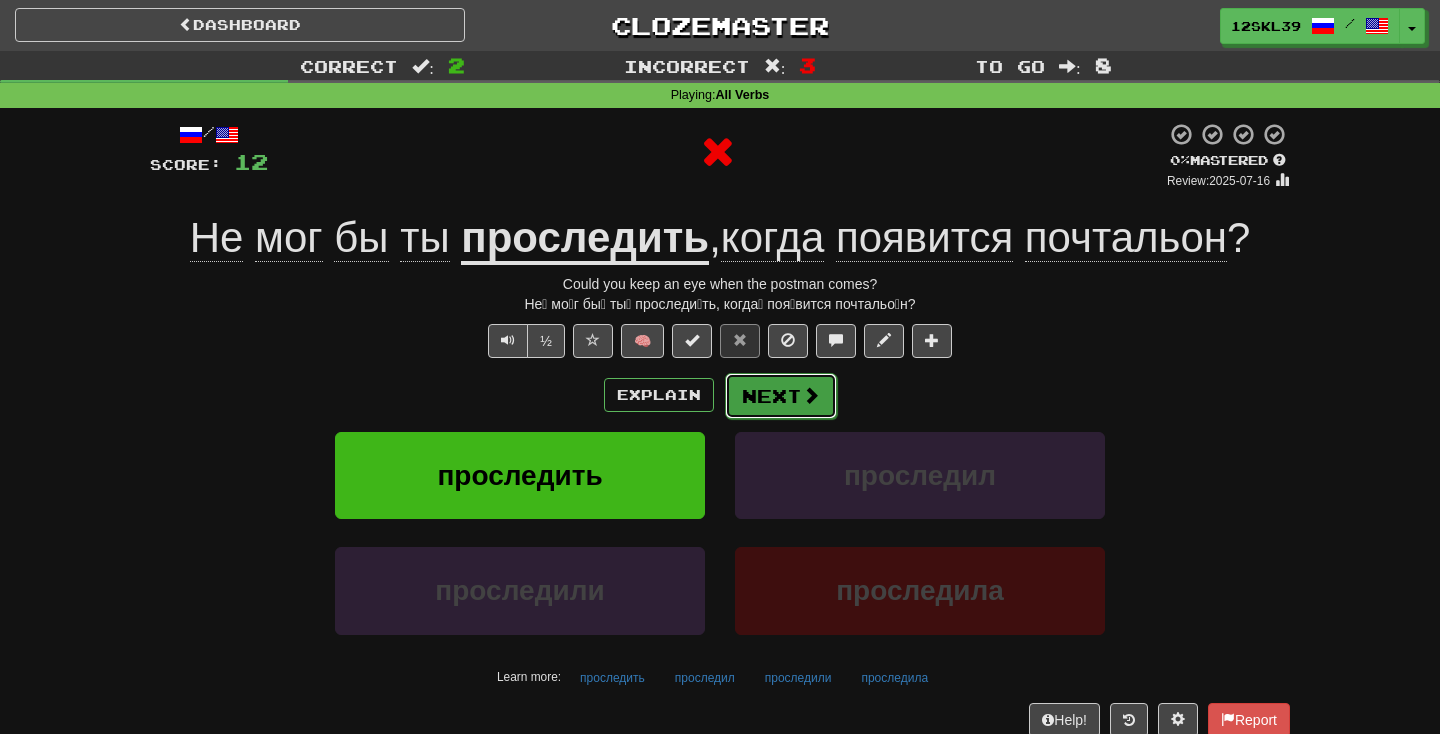 click on "Next" at bounding box center (781, 396) 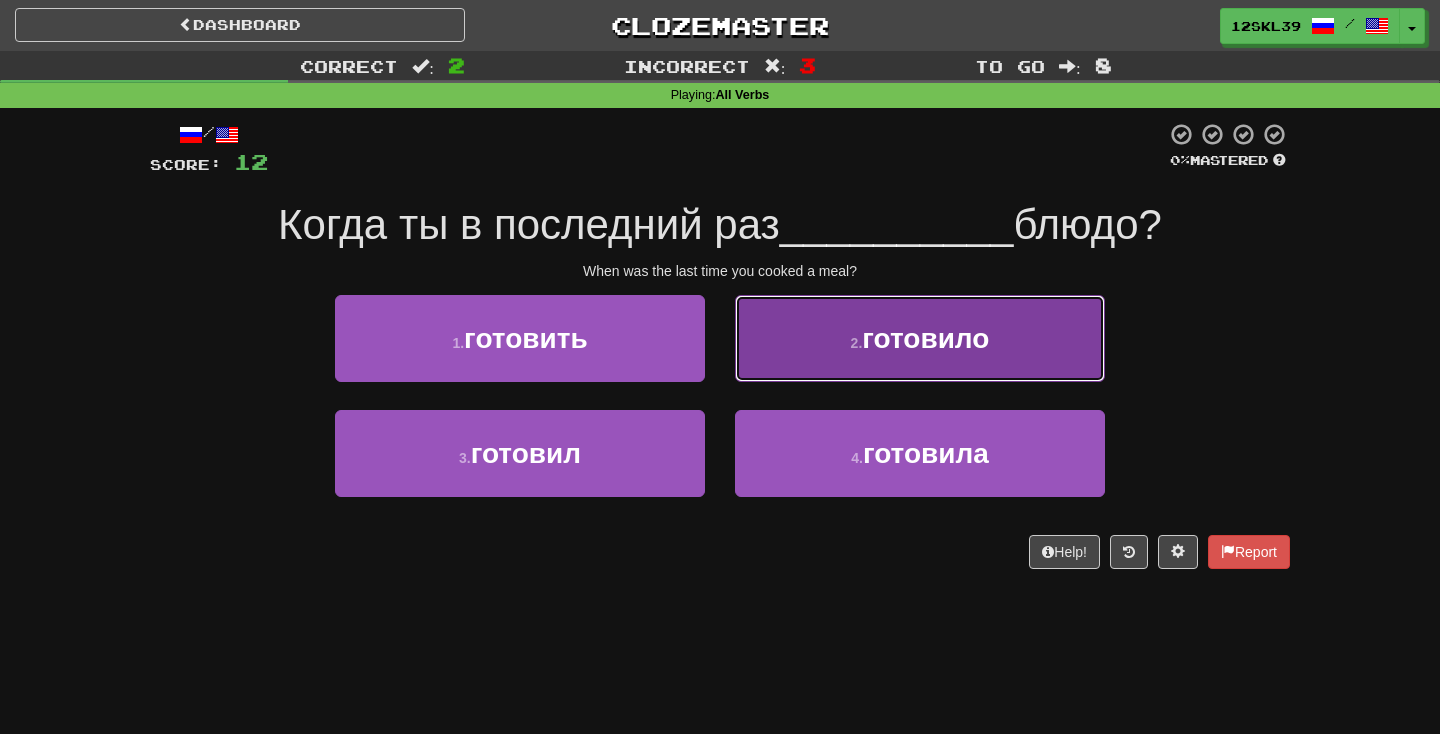 click on "2 .  готовило" at bounding box center (920, 338) 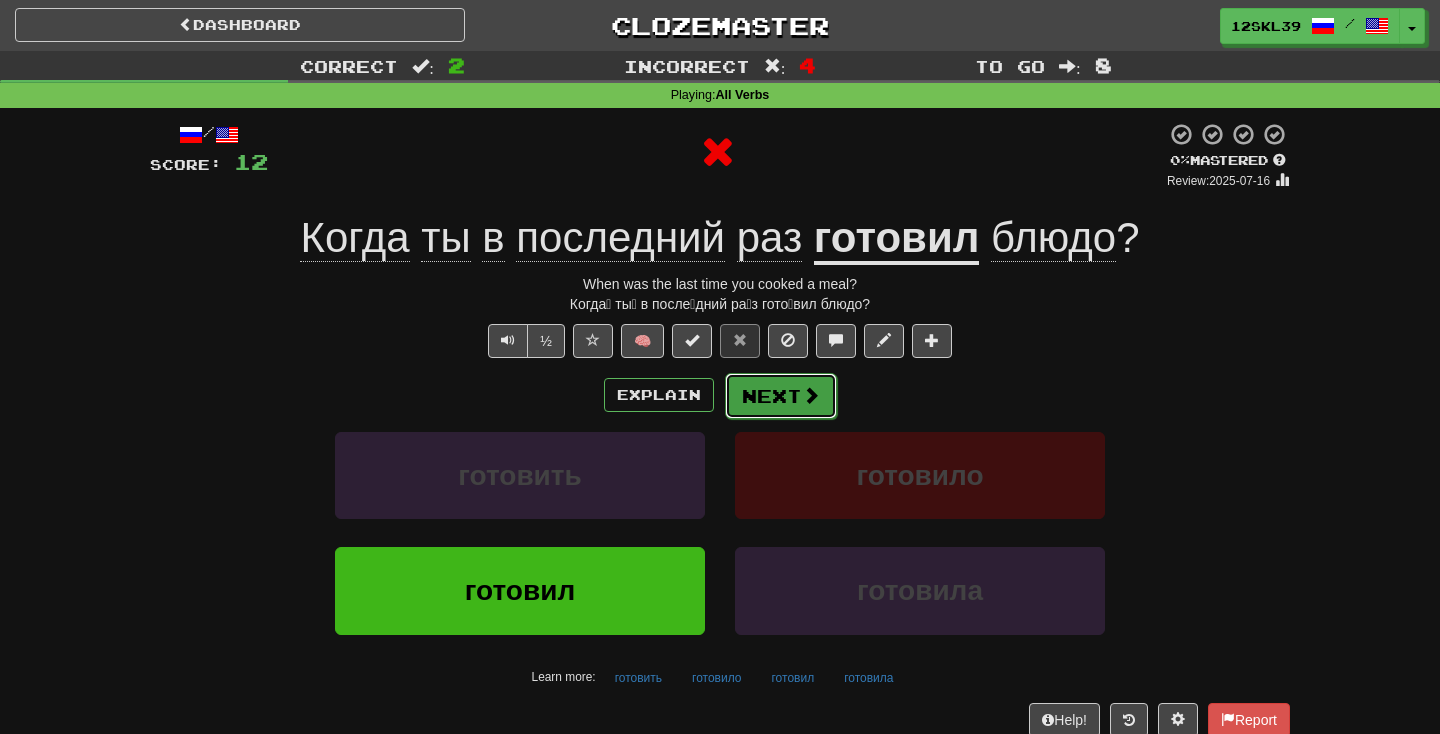click on "Next" at bounding box center [781, 396] 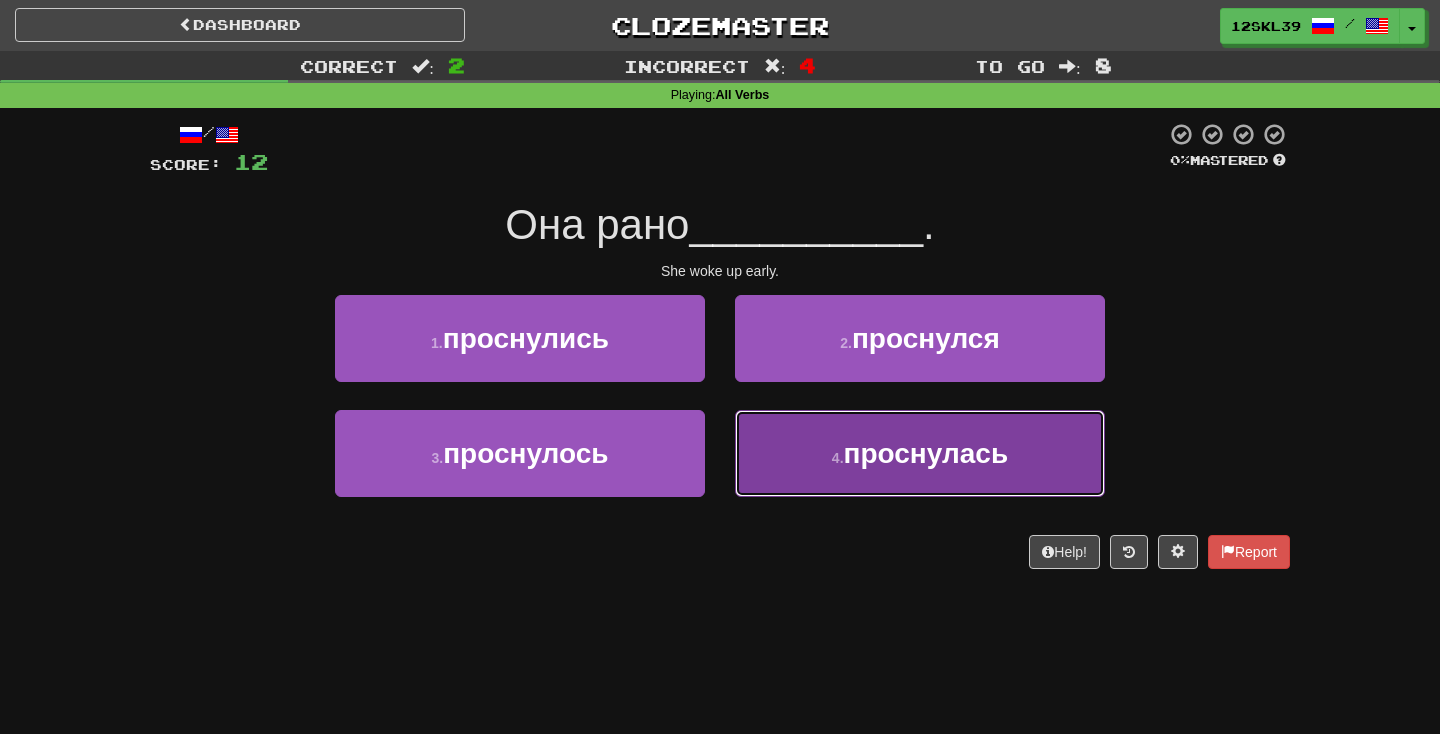click on "4 .  проснулась" at bounding box center (920, 453) 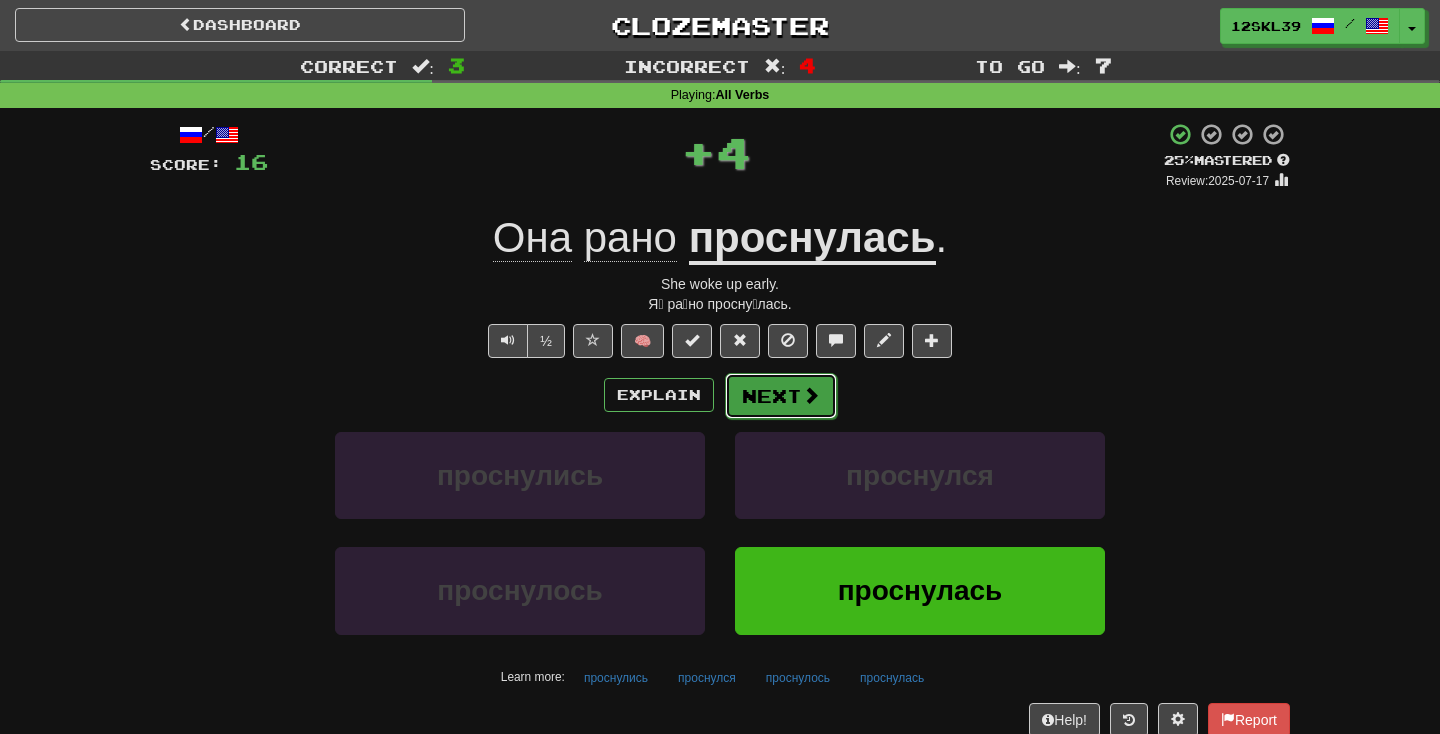 click on "Next" at bounding box center (781, 396) 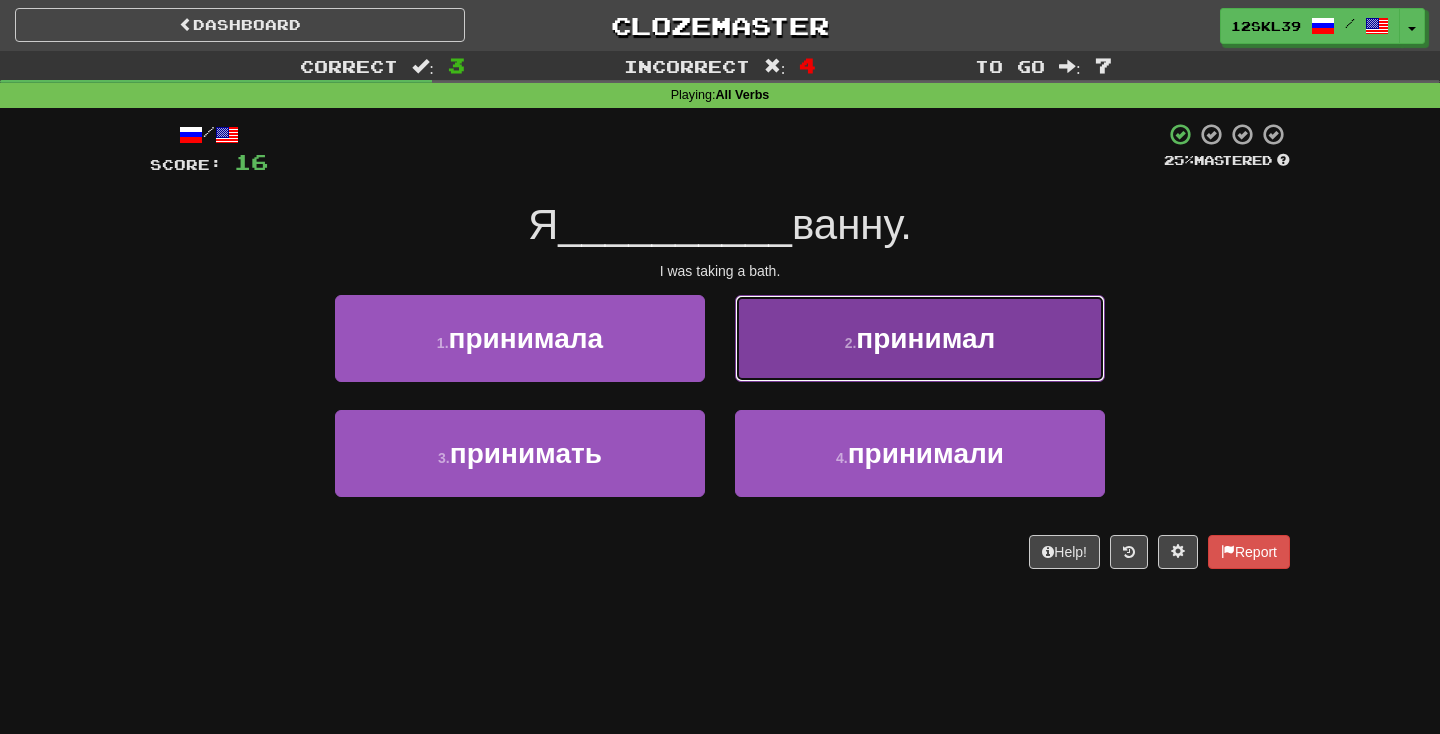 click on "2 .  принимал" at bounding box center [920, 338] 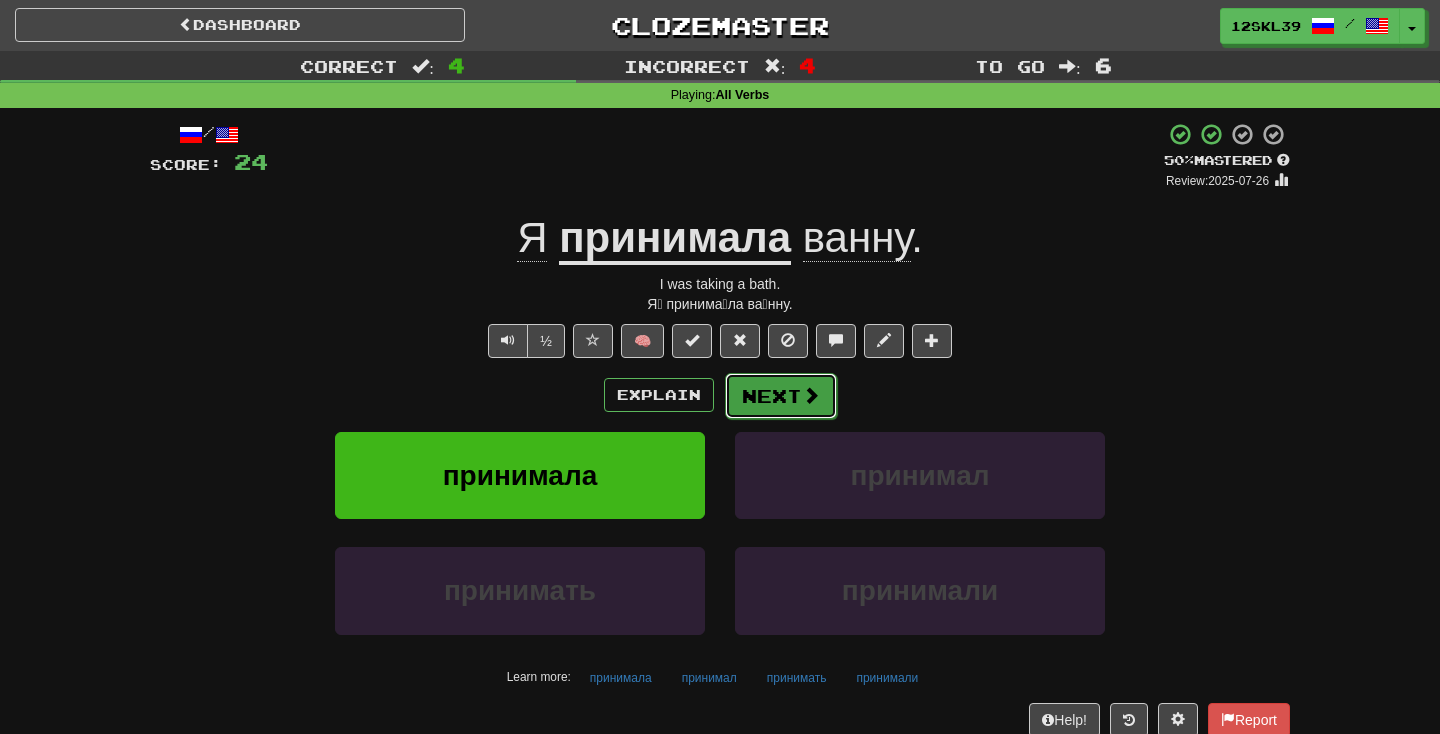 click on "Next" at bounding box center (781, 396) 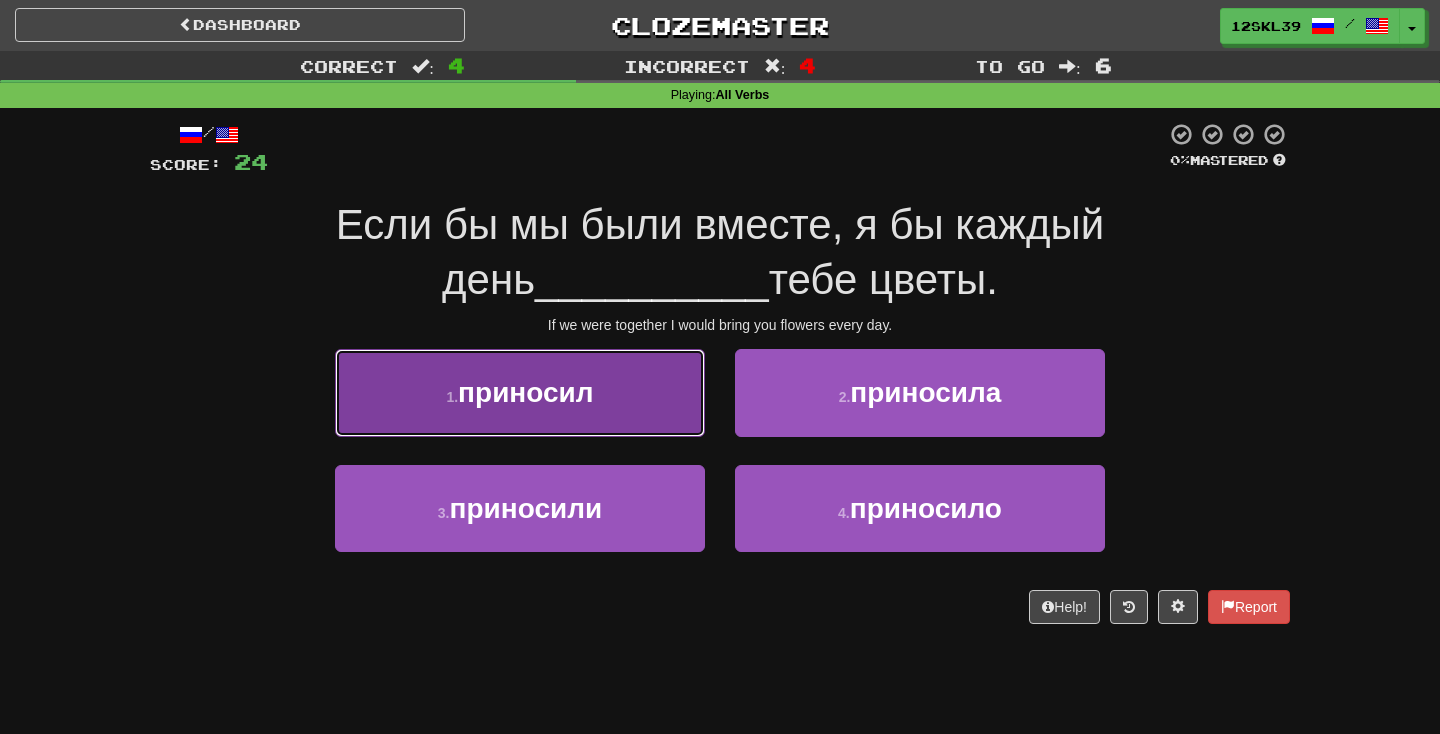click on "1 .  приносил" at bounding box center [520, 392] 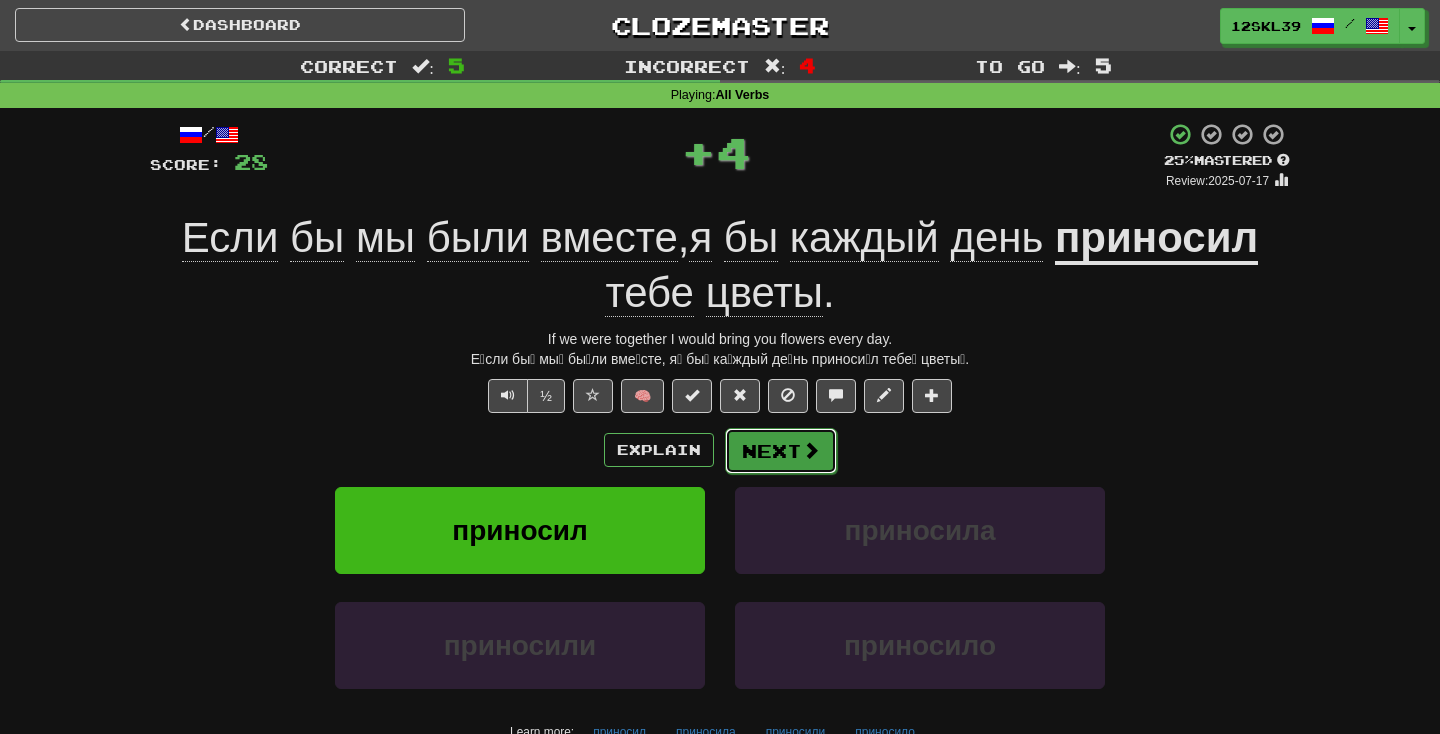 click on "Next" at bounding box center (781, 451) 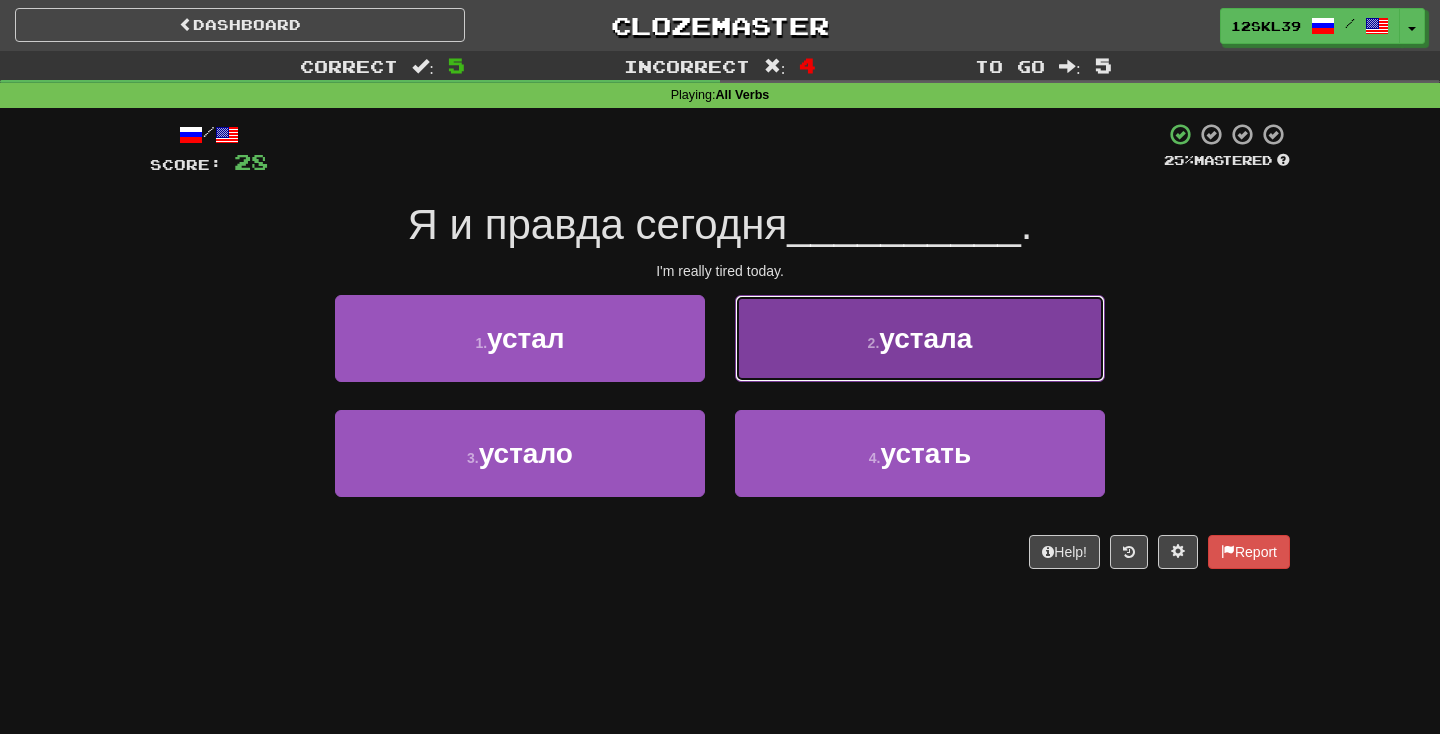 click on "2 .  устала" at bounding box center [920, 338] 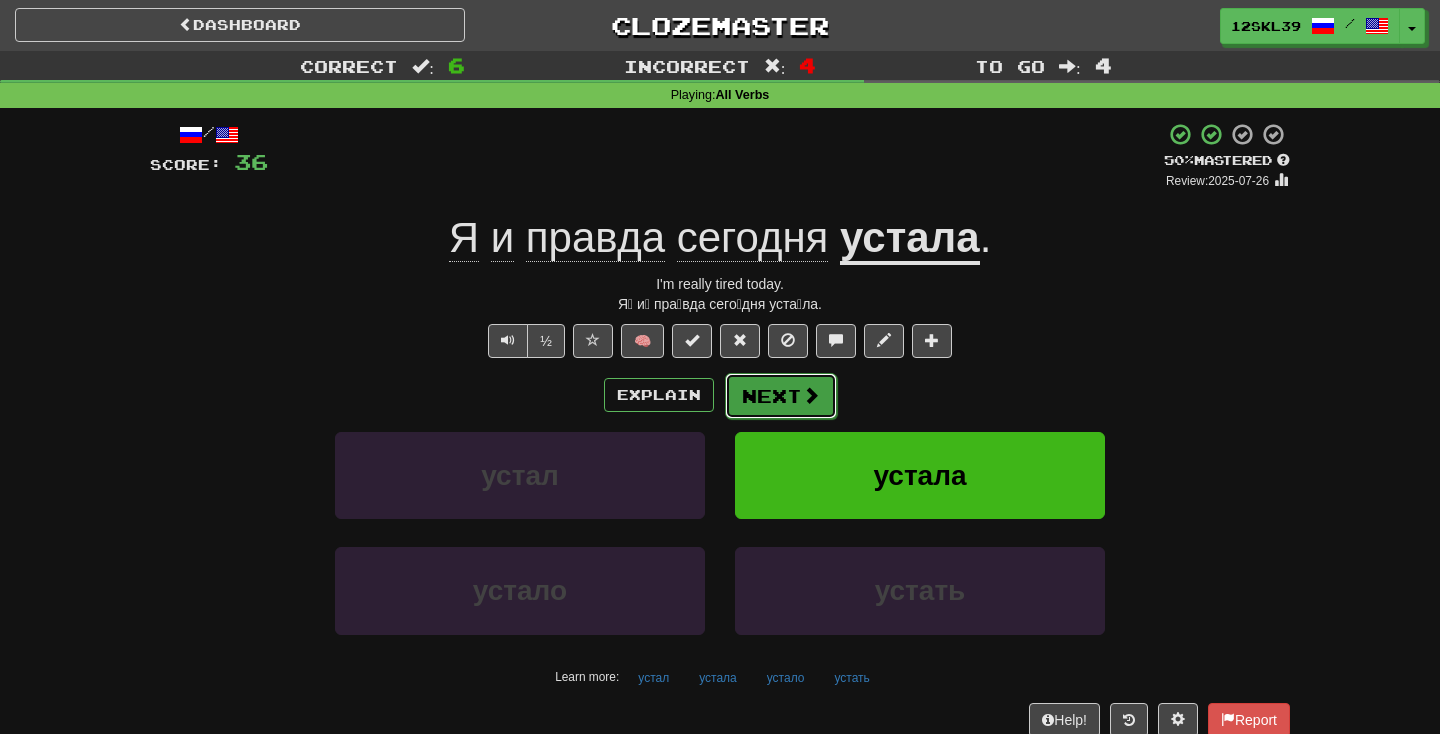 click at bounding box center (811, 395) 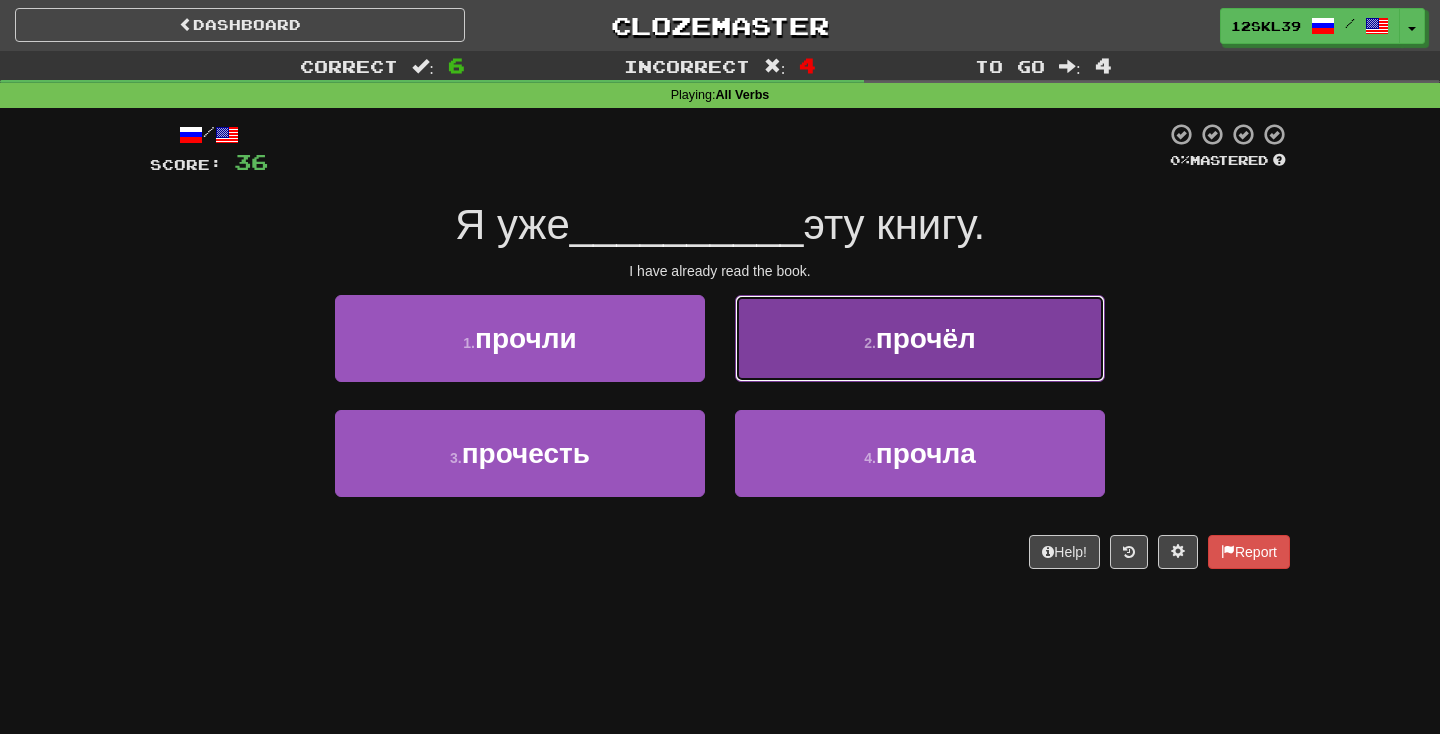 click on "2 .  прочёл" at bounding box center (920, 338) 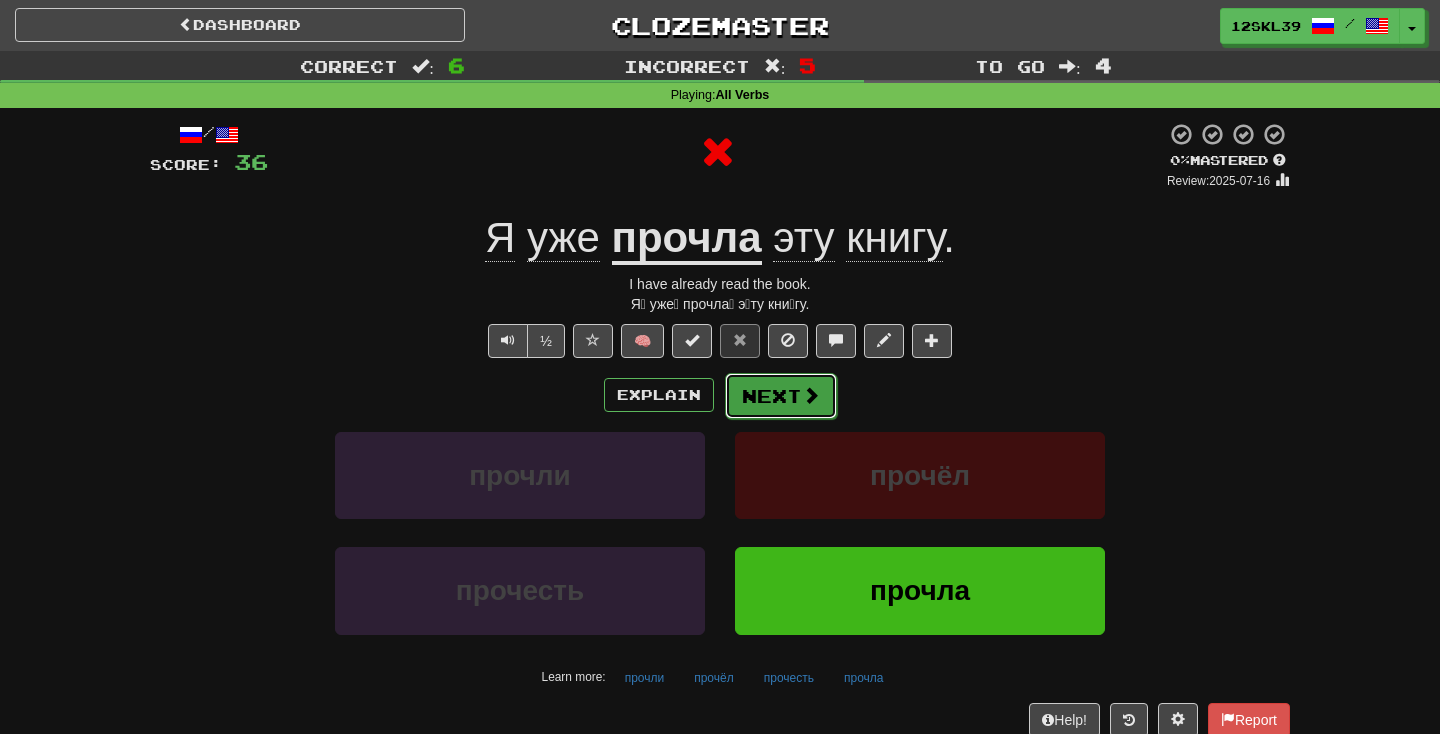 click on "Next" at bounding box center [781, 396] 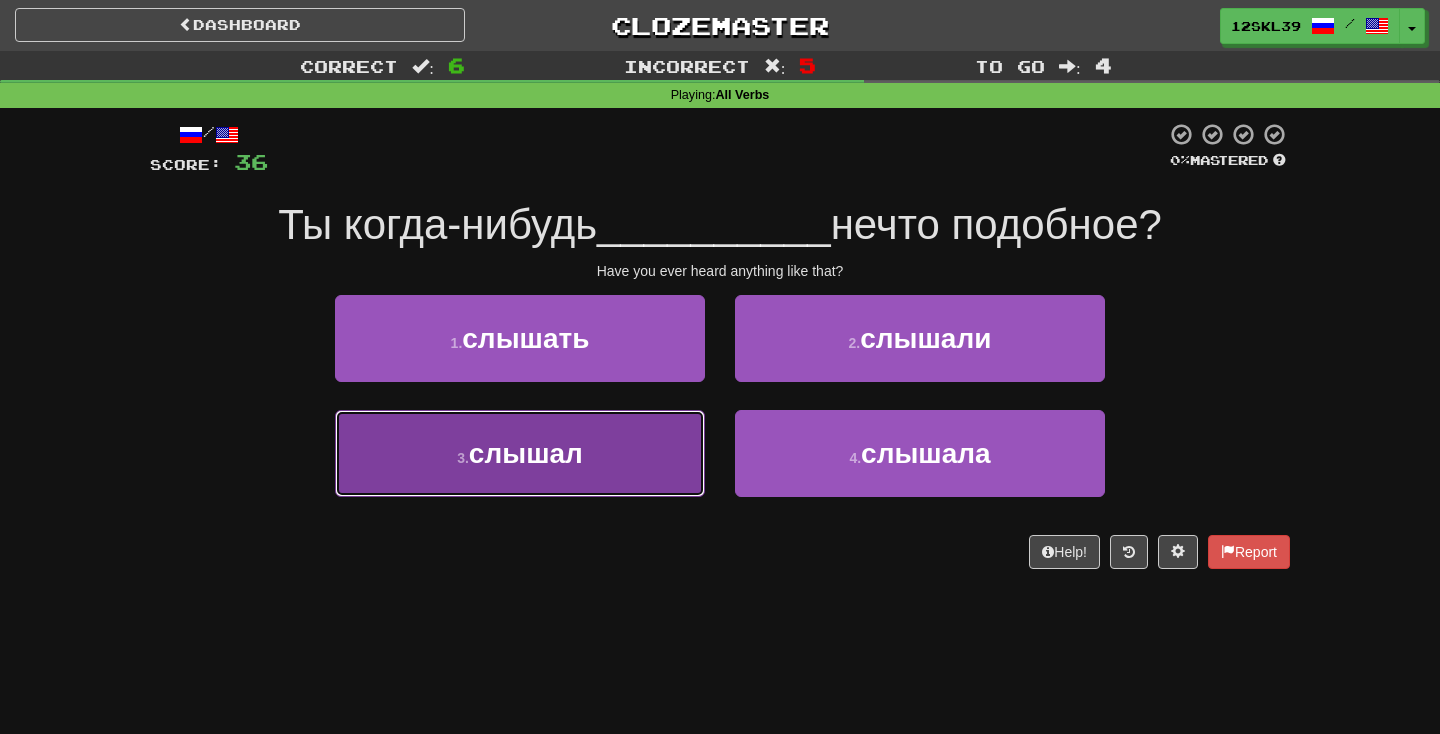 click on "3 .  слышал" at bounding box center [520, 453] 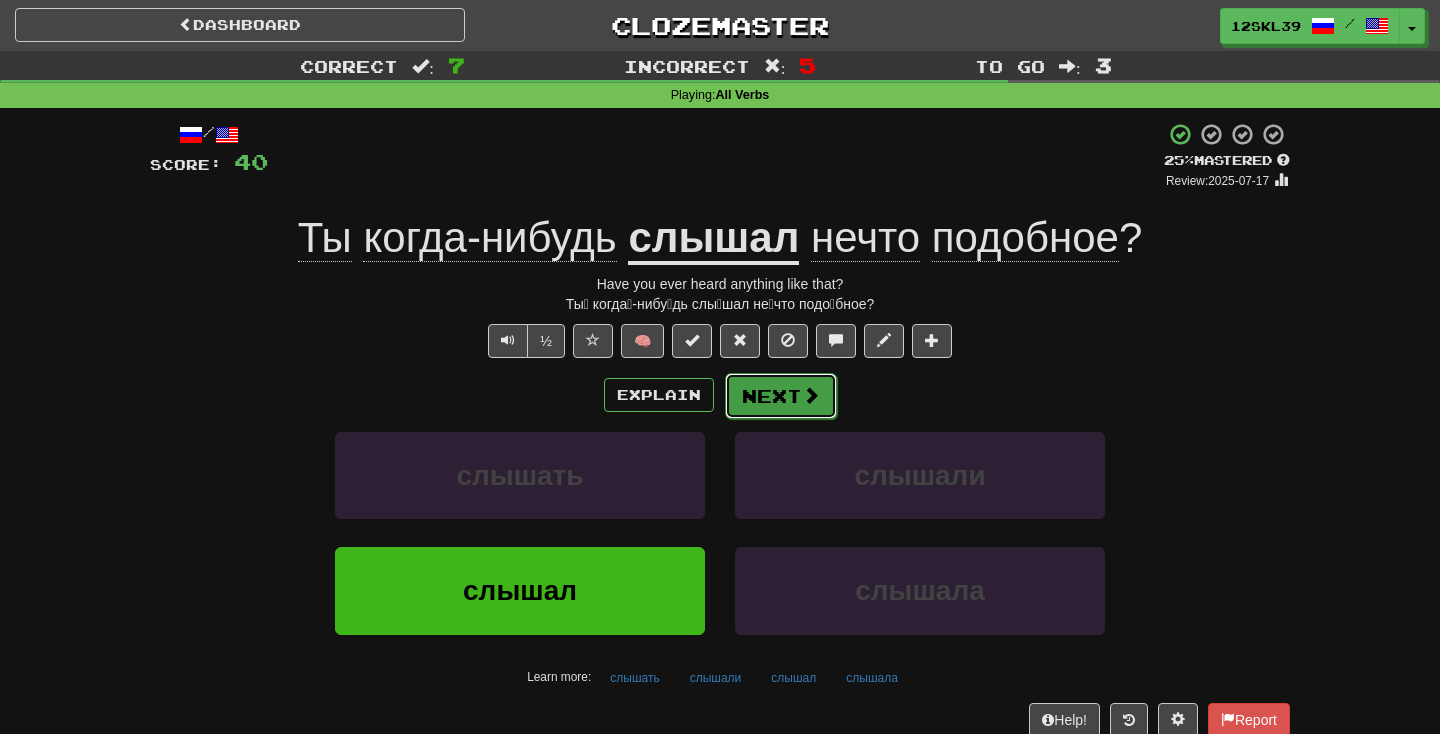 click on "Next" at bounding box center [781, 396] 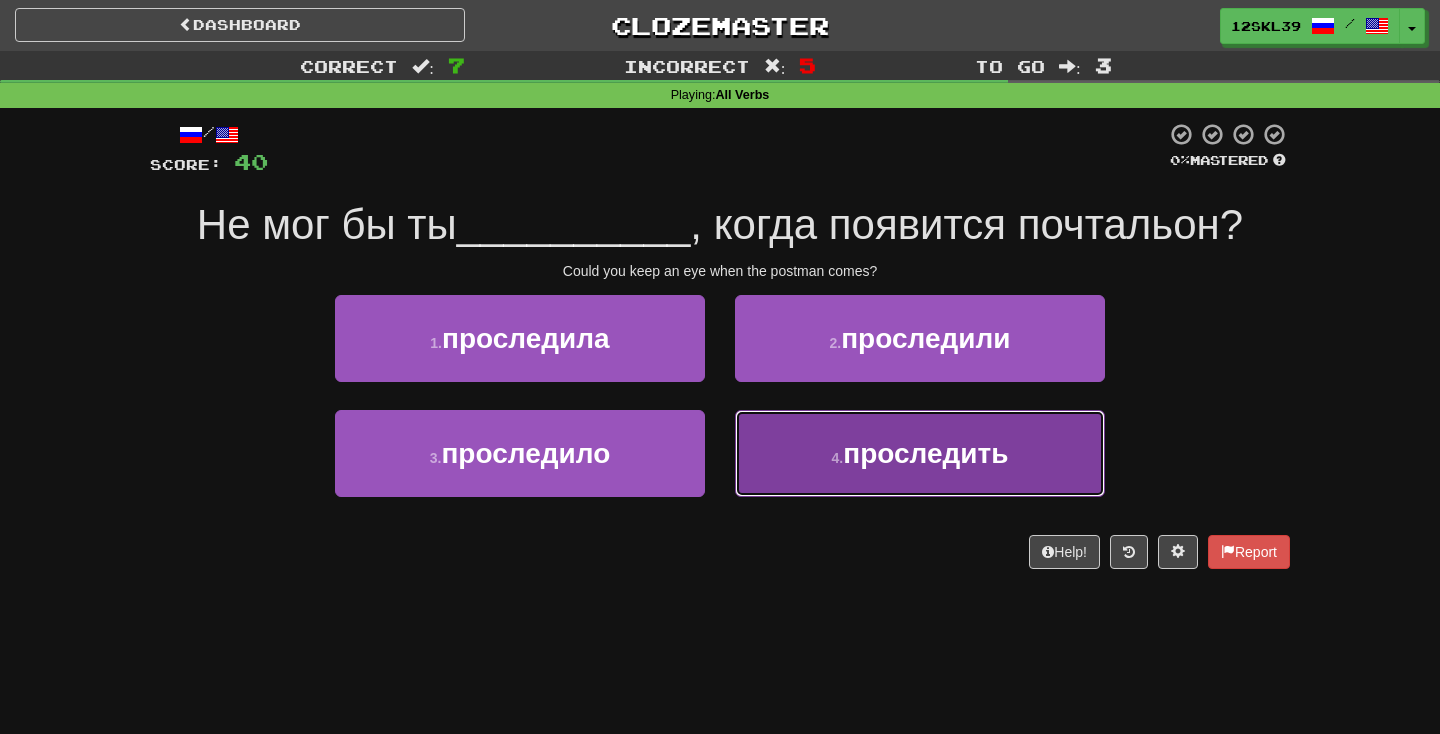 click on "4 .  проследить" at bounding box center [920, 453] 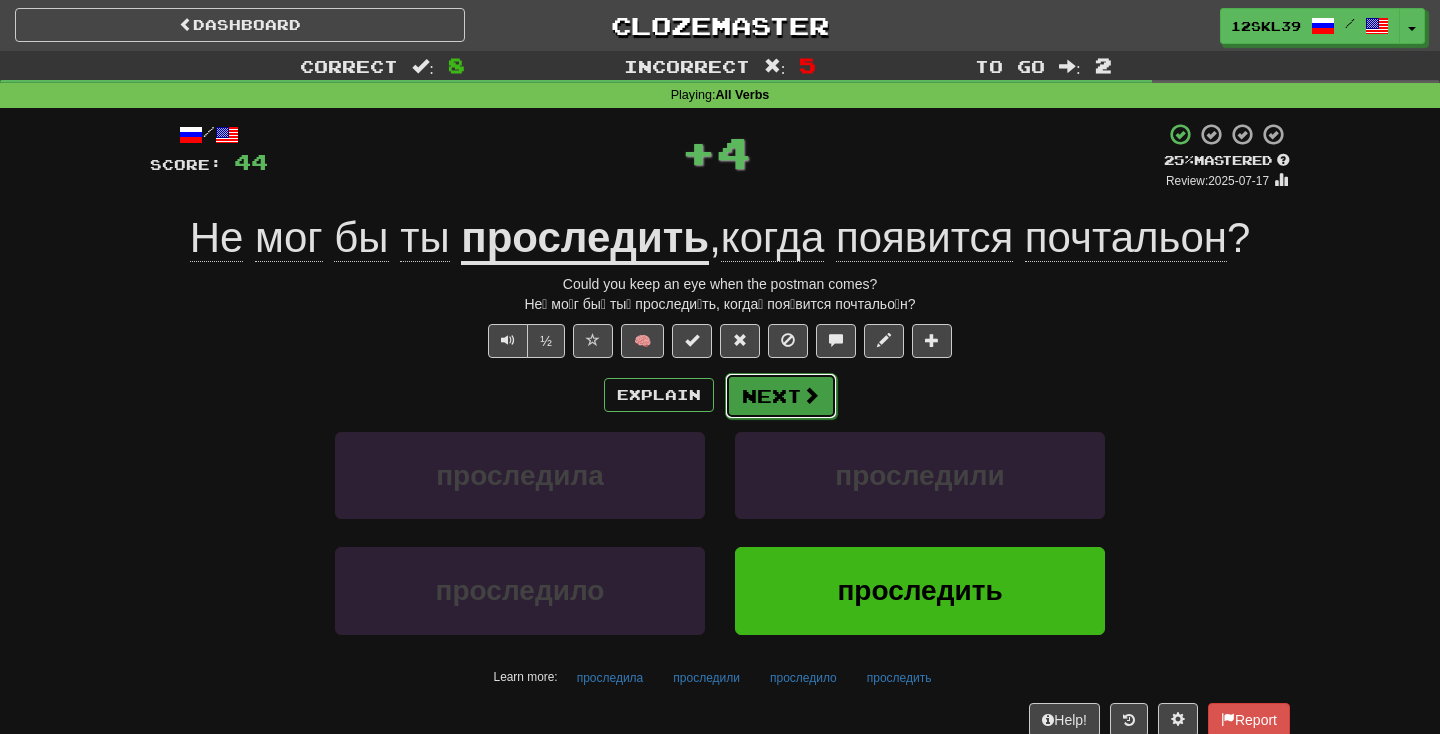 click on "Next" at bounding box center (781, 396) 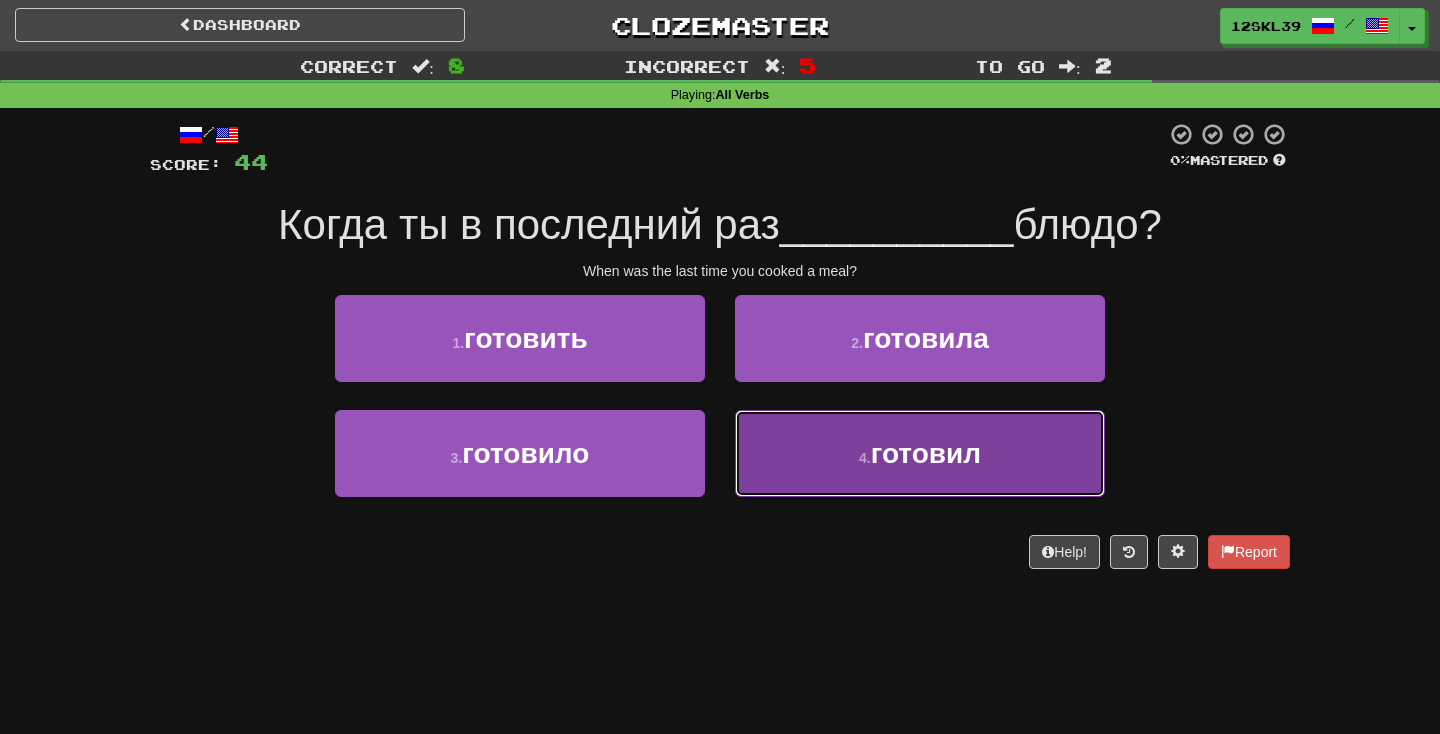 click on "4 .  готовил" at bounding box center [920, 453] 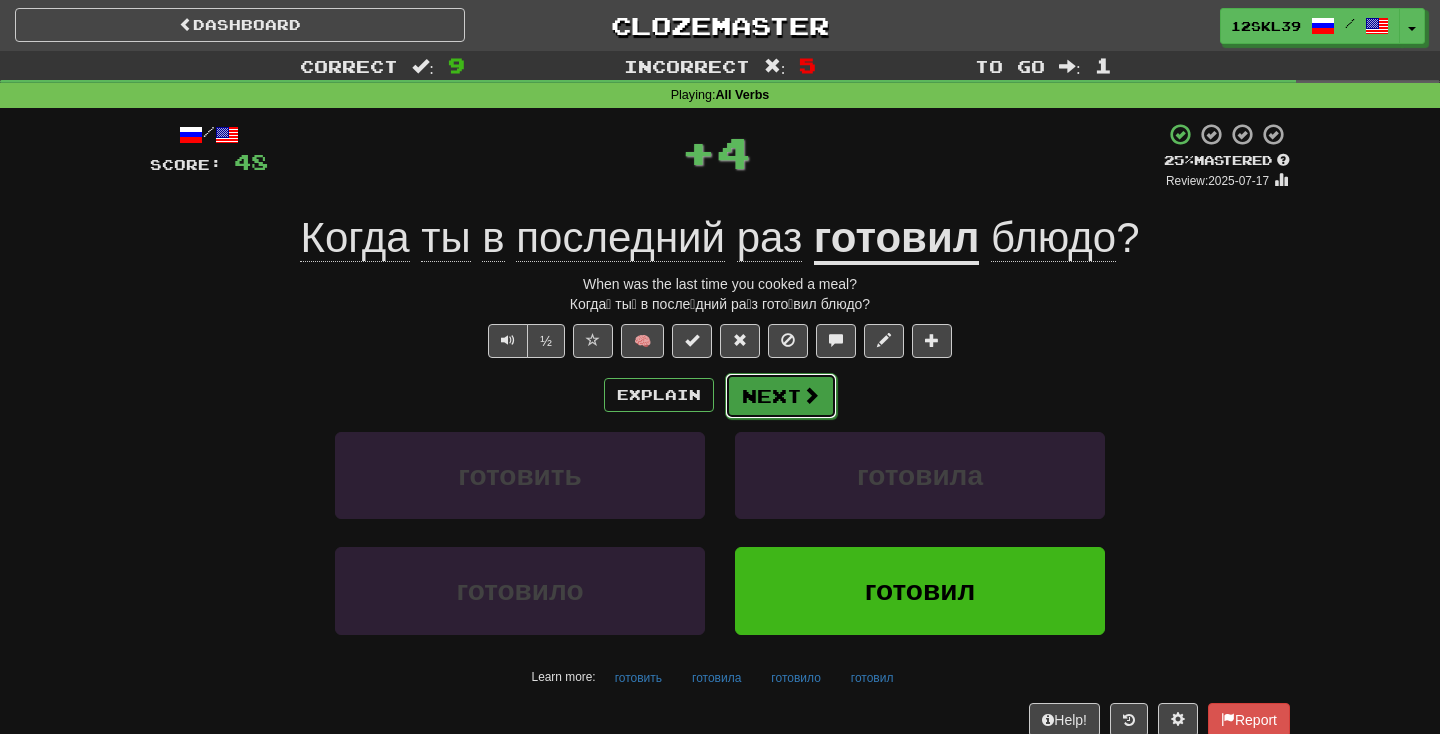 click on "Next" at bounding box center (781, 396) 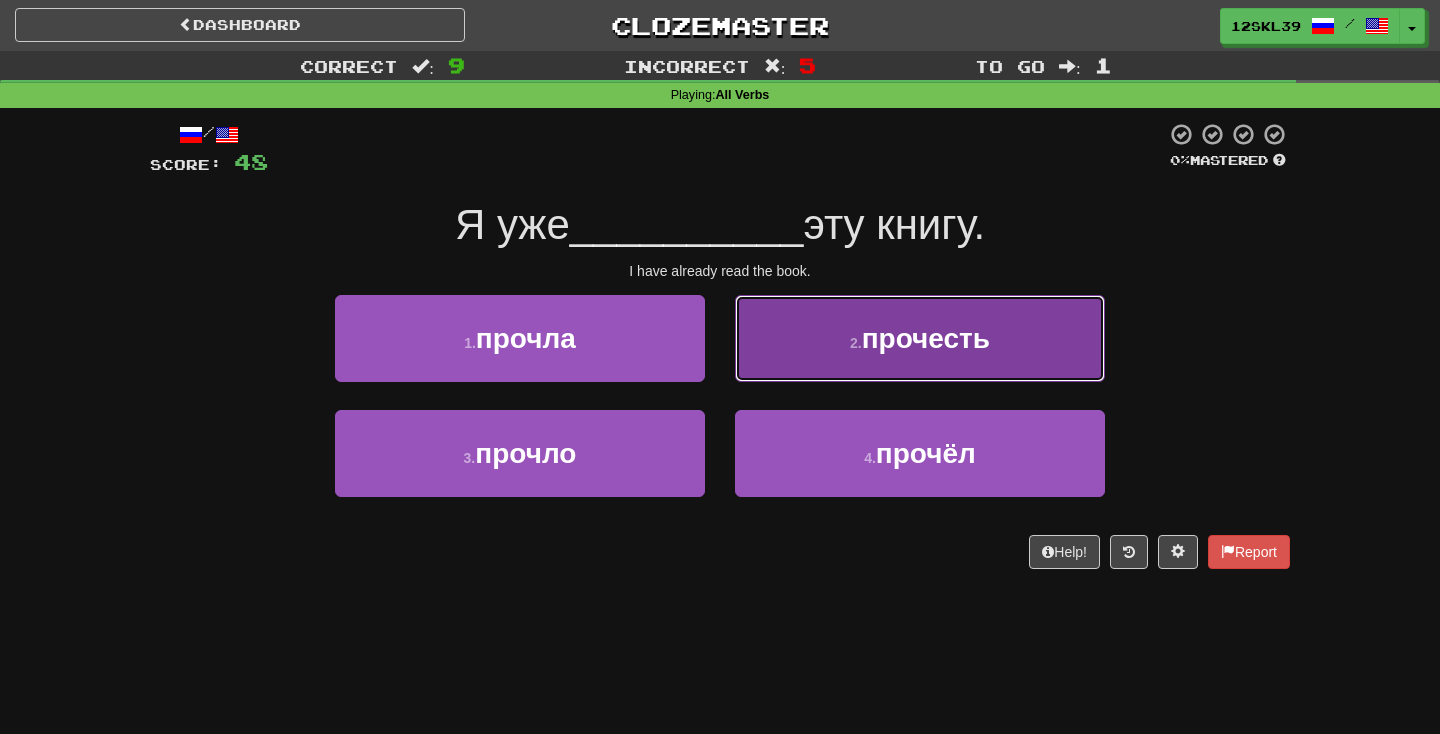 click on "2 .  прочесть" at bounding box center (920, 338) 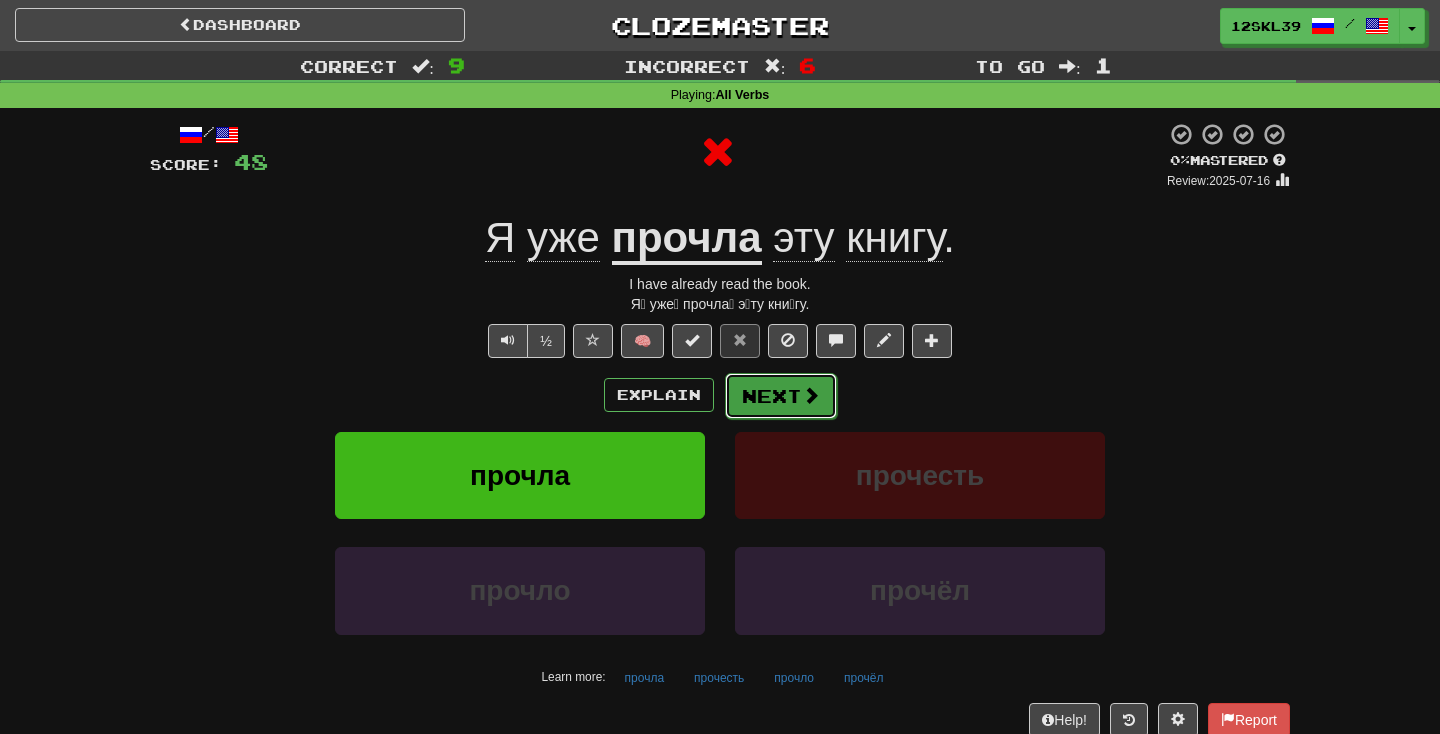 click on "Next" at bounding box center (781, 396) 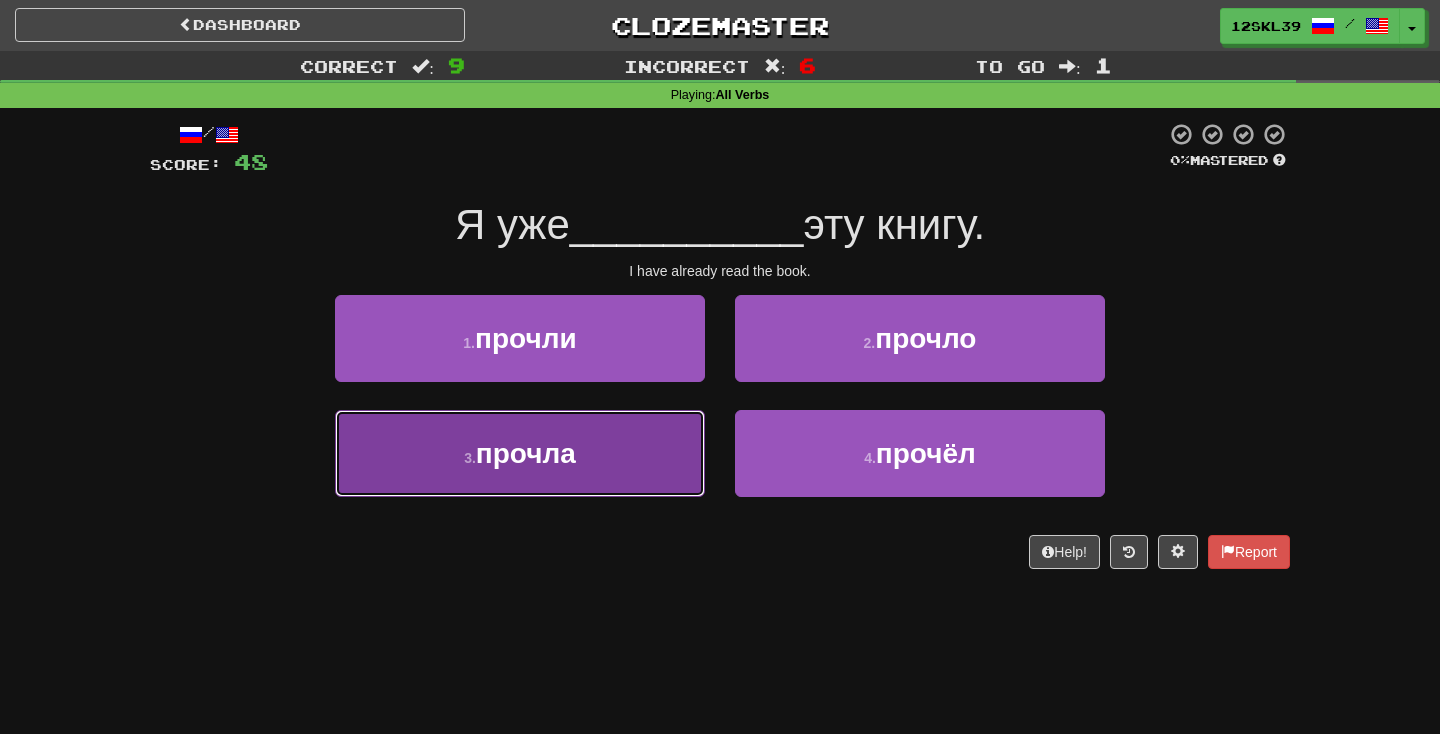 click on "3 .  прочла" at bounding box center [520, 453] 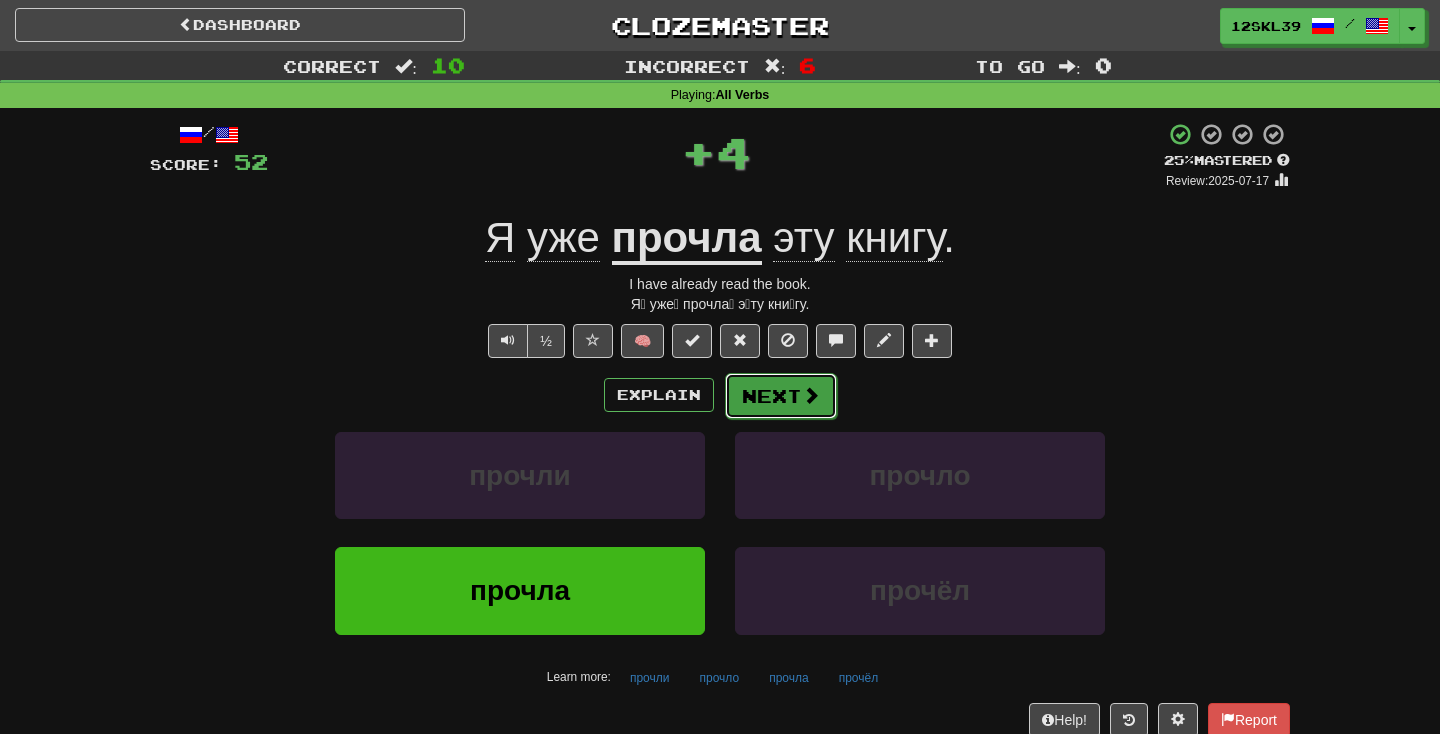 click on "Next" at bounding box center [781, 396] 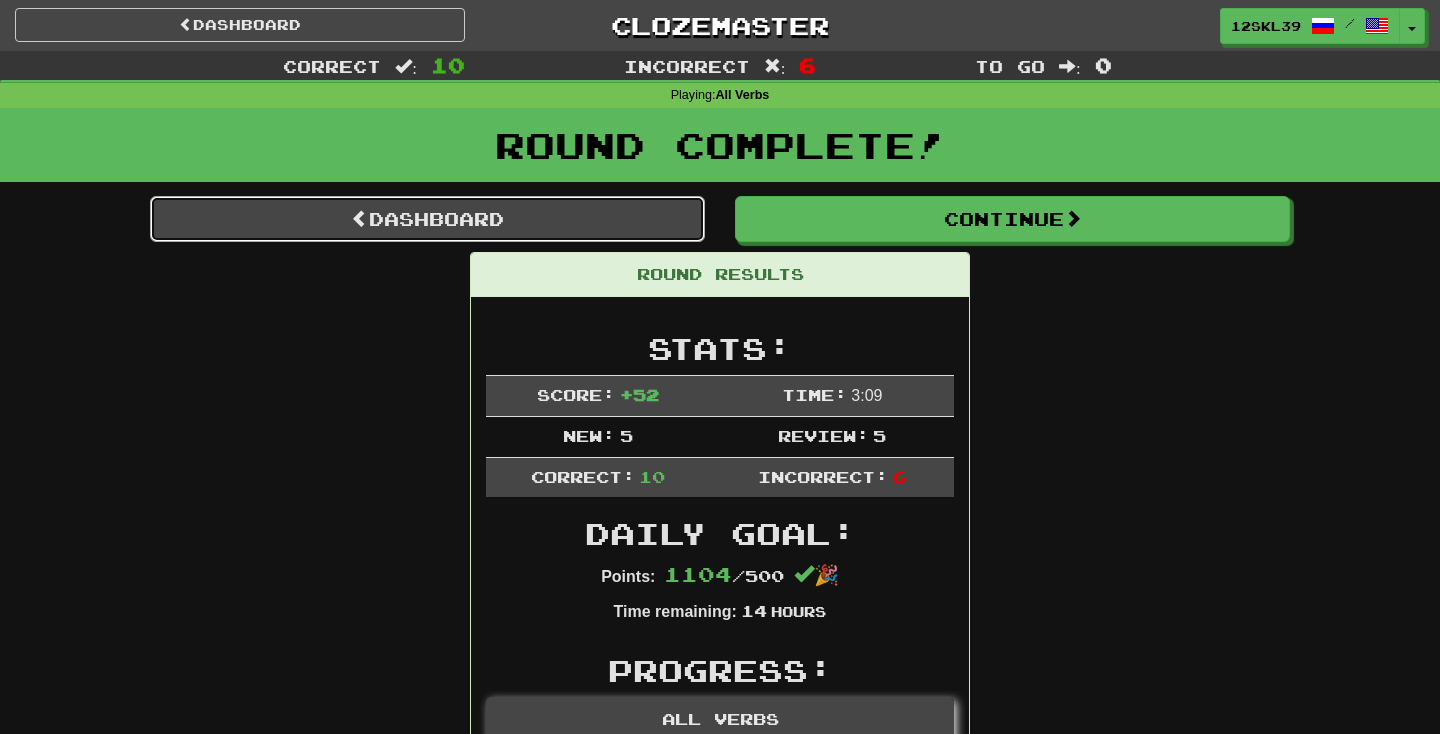 click on "Dashboard" at bounding box center [427, 219] 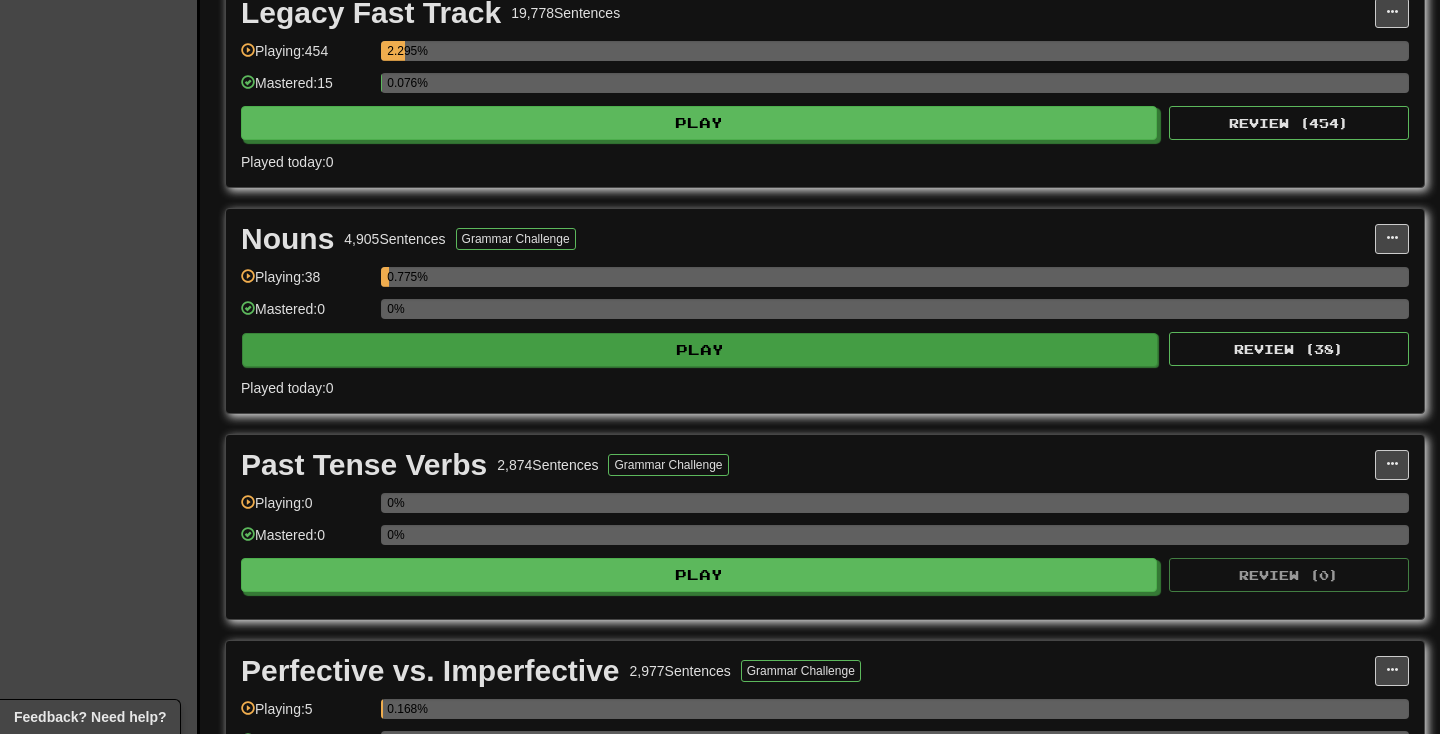 scroll, scrollTop: 1613, scrollLeft: 0, axis: vertical 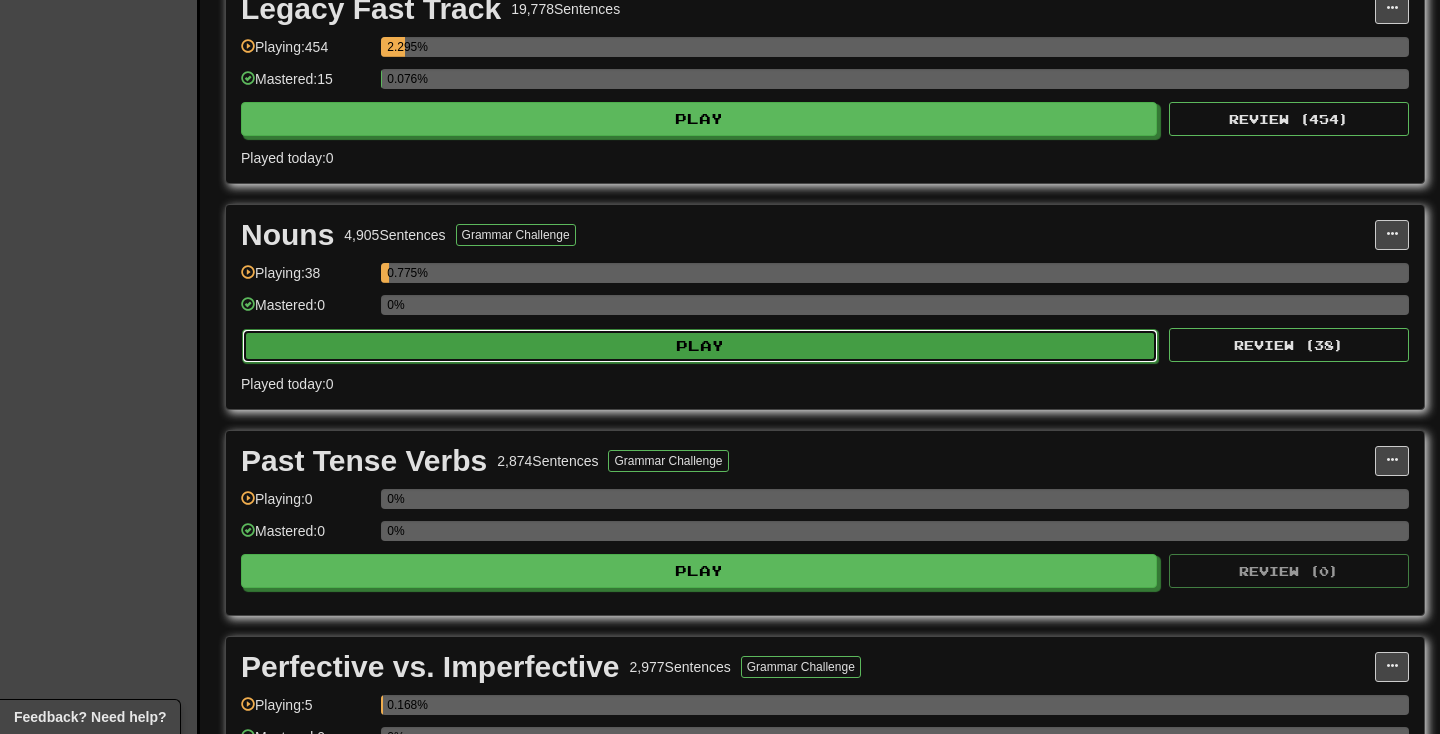 click on "Play" at bounding box center [700, 346] 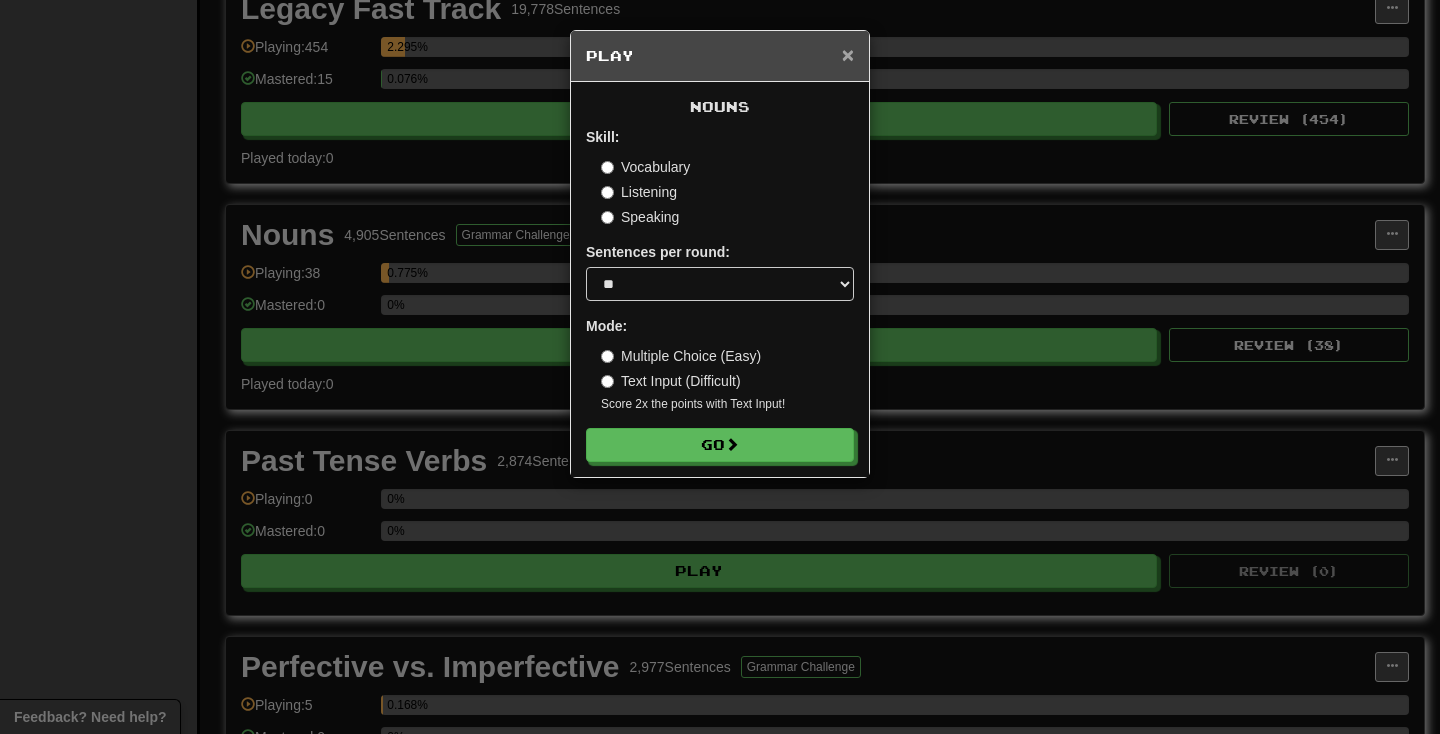 click on "×" at bounding box center [848, 54] 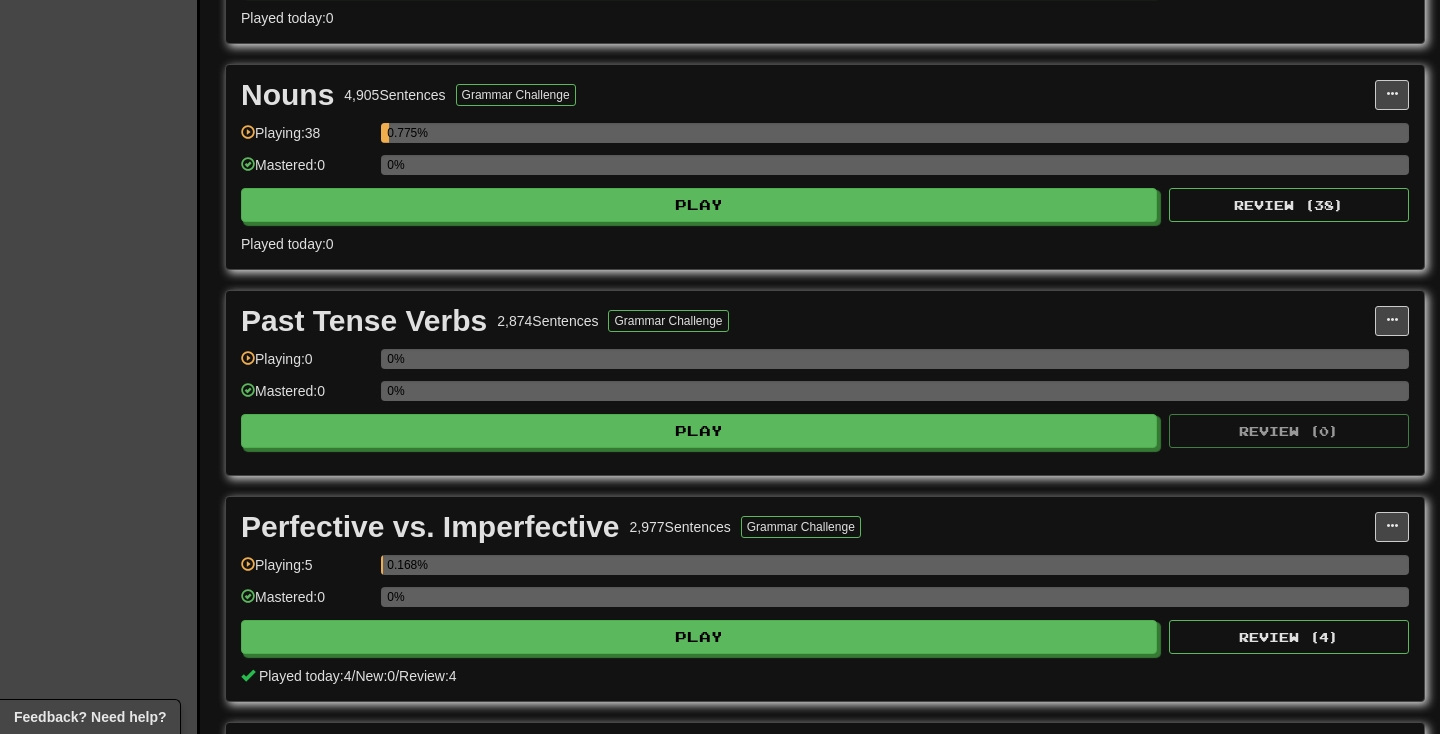 scroll, scrollTop: 1763, scrollLeft: 0, axis: vertical 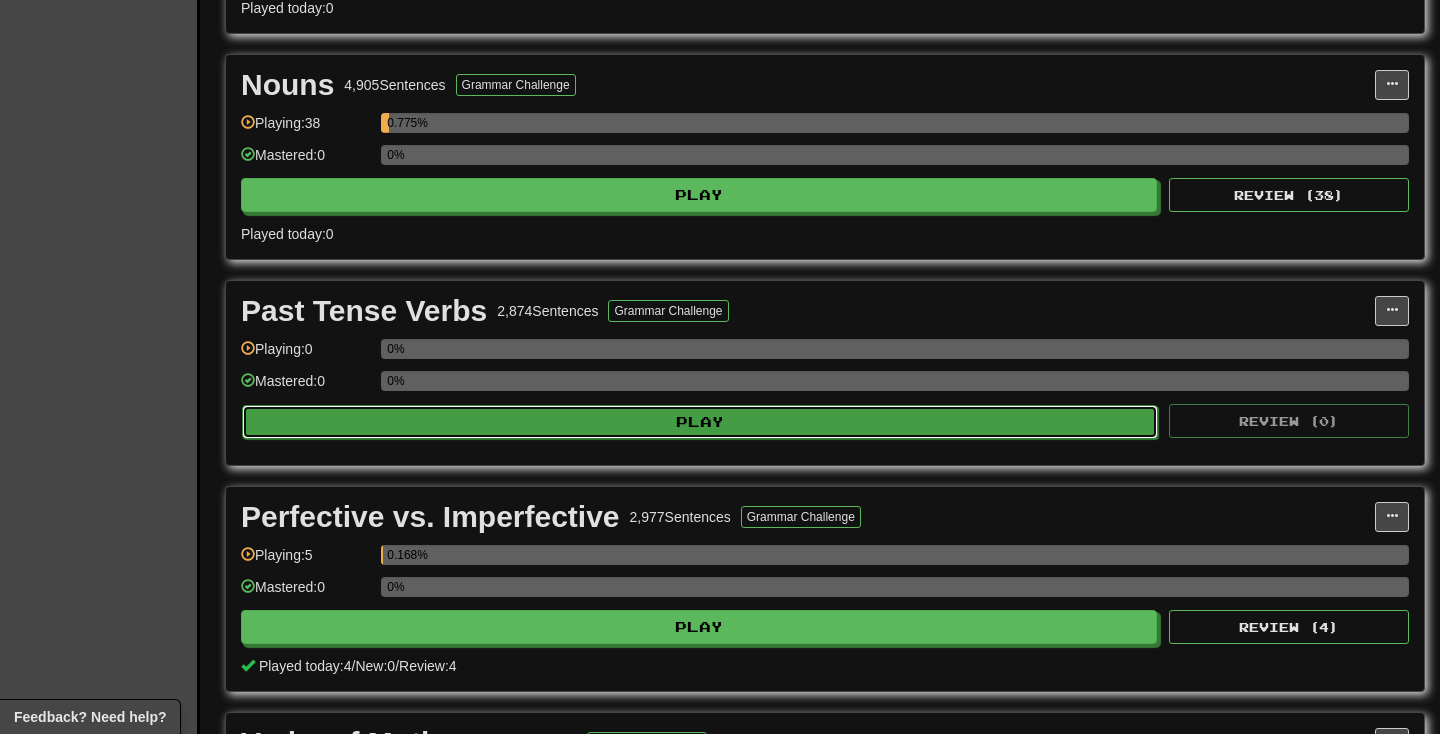 click on "Play" at bounding box center [700, 422] 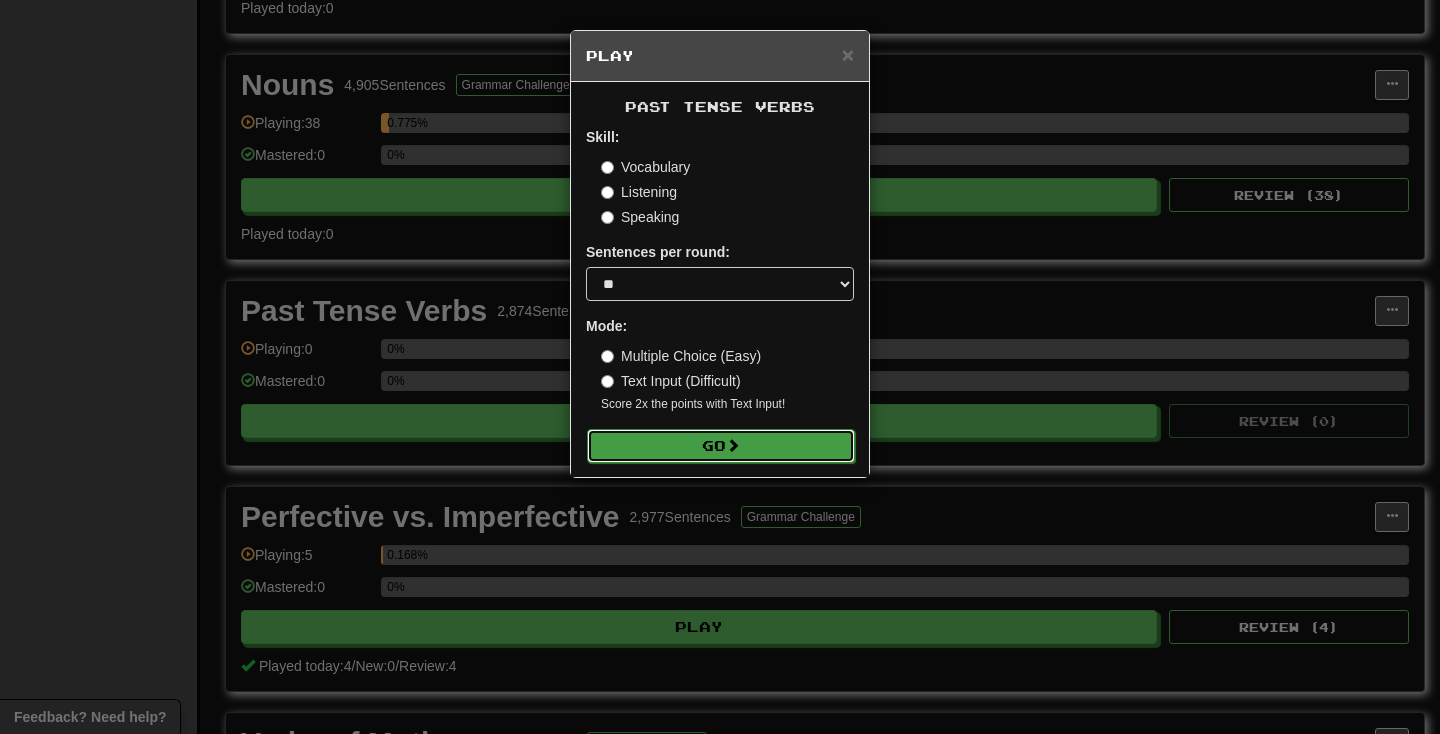 click at bounding box center (733, 445) 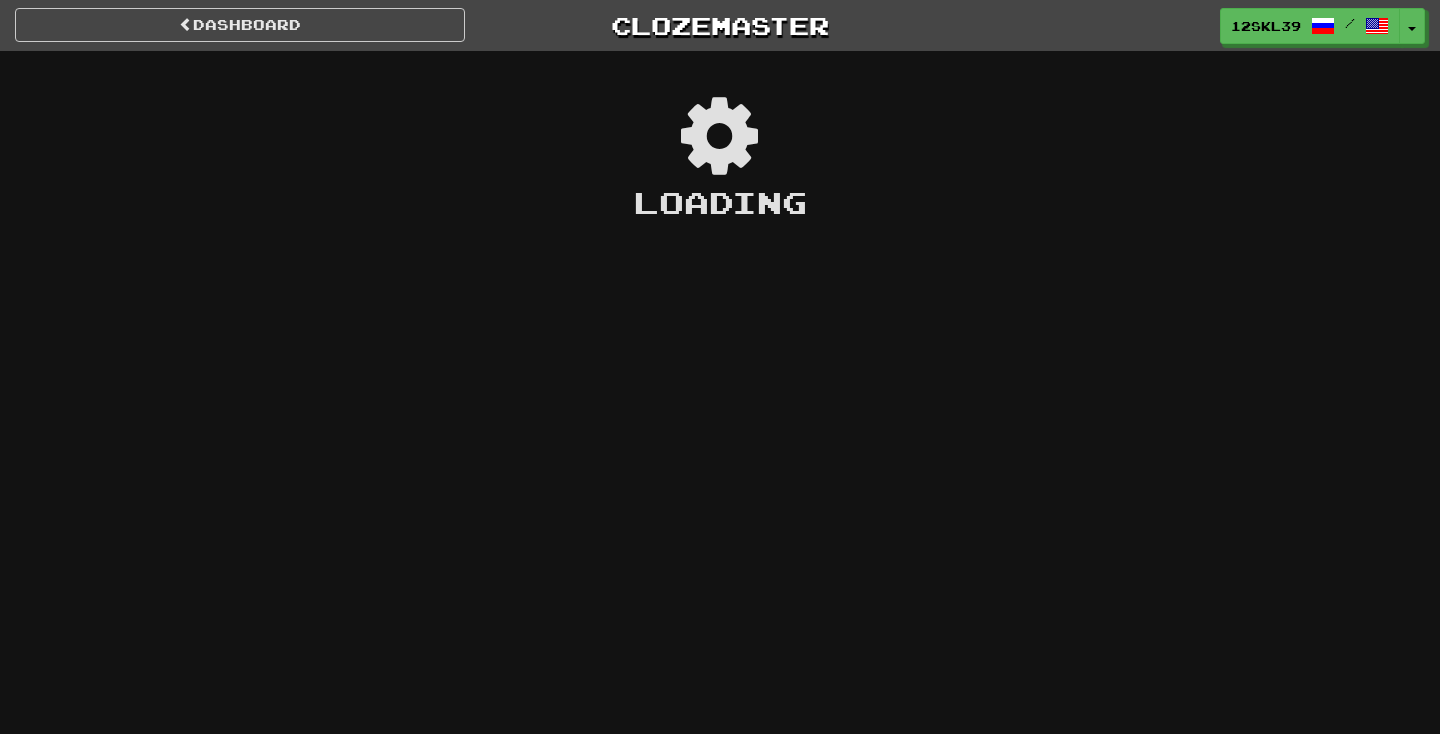 scroll, scrollTop: 0, scrollLeft: 0, axis: both 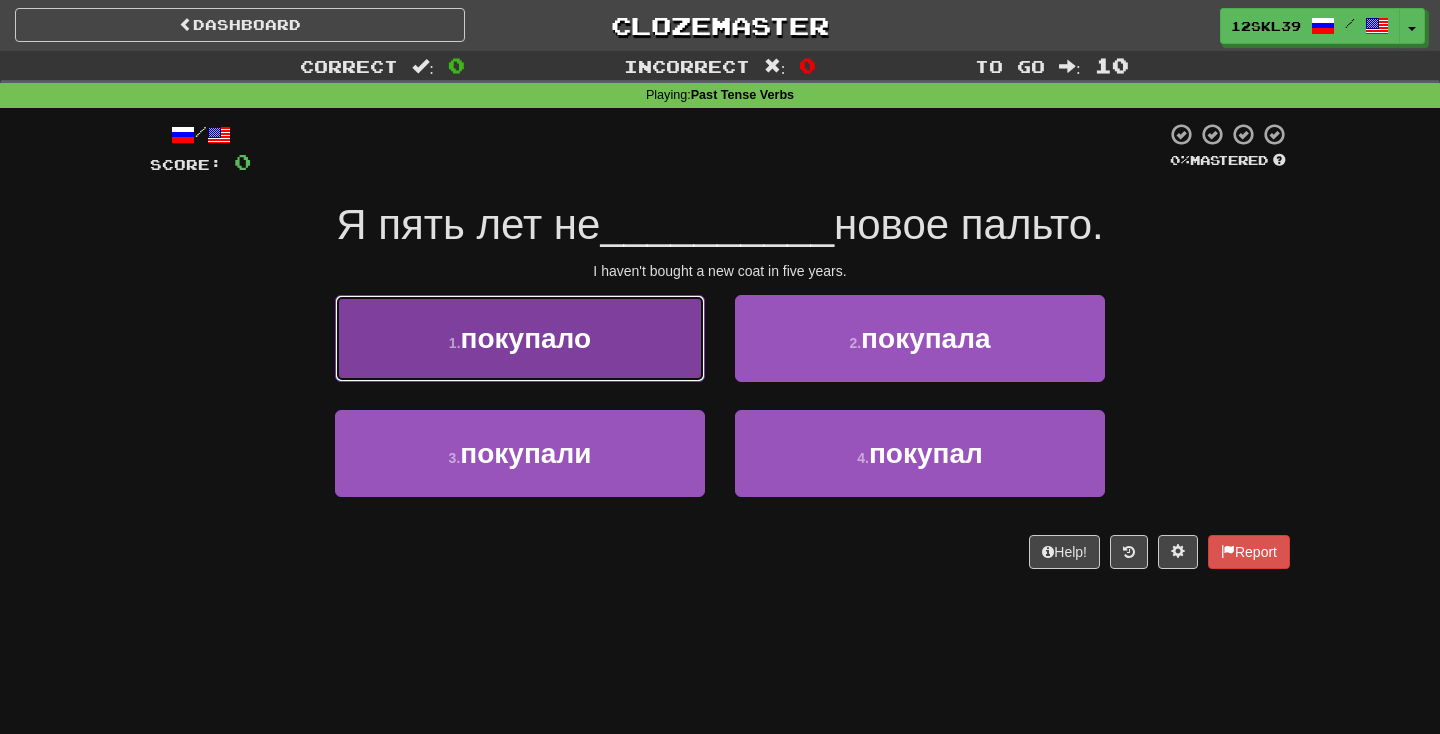 click on "1 .  покупало" at bounding box center [520, 338] 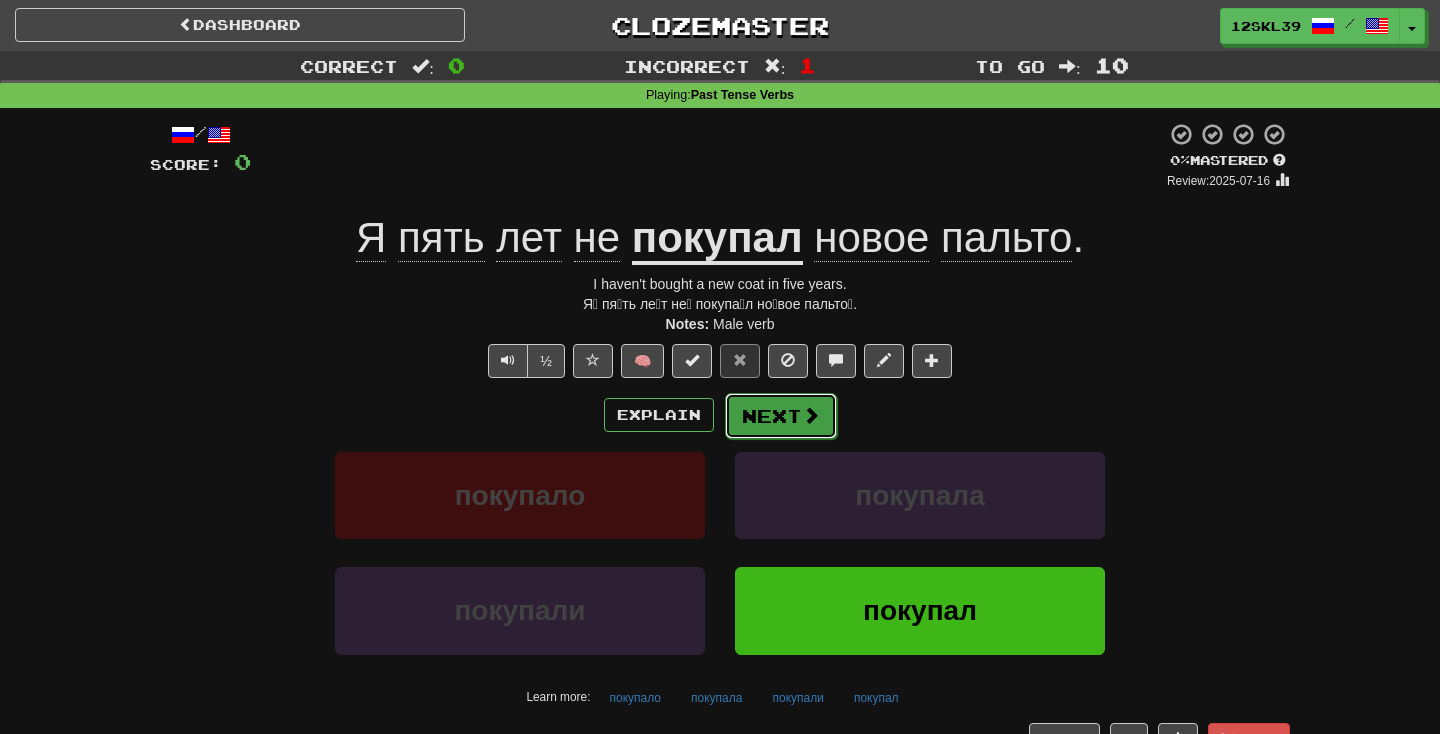 click on "Next" at bounding box center [781, 416] 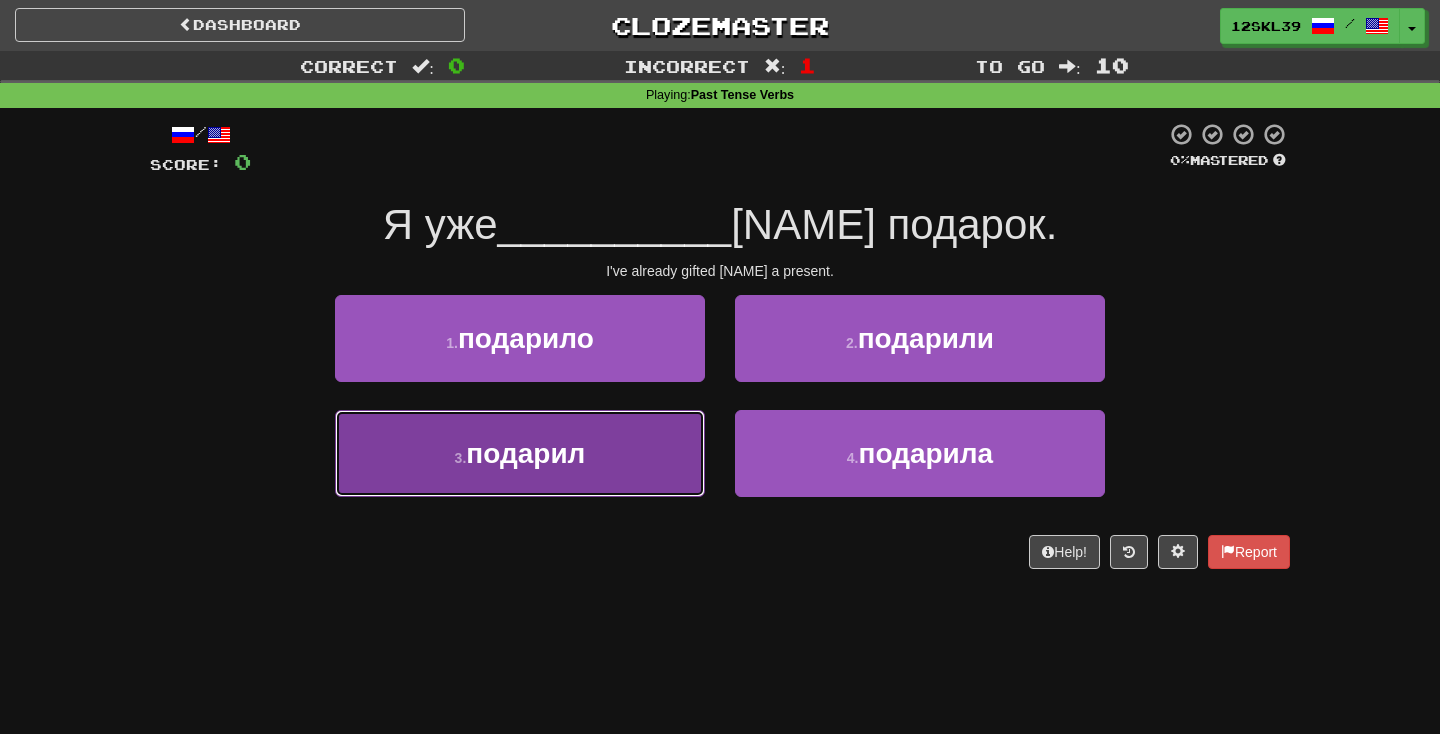 click on "3 .  подарил" at bounding box center (520, 453) 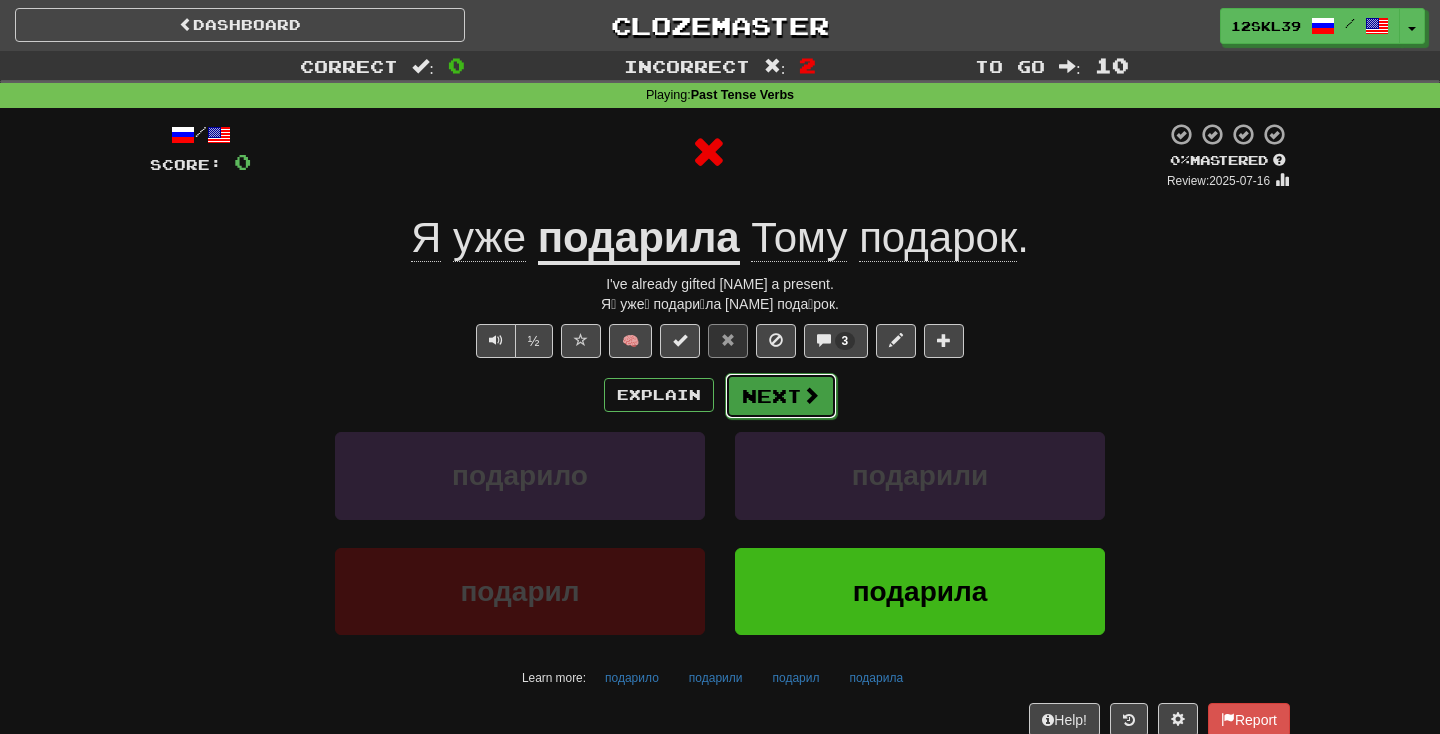 click on "Next" at bounding box center [781, 396] 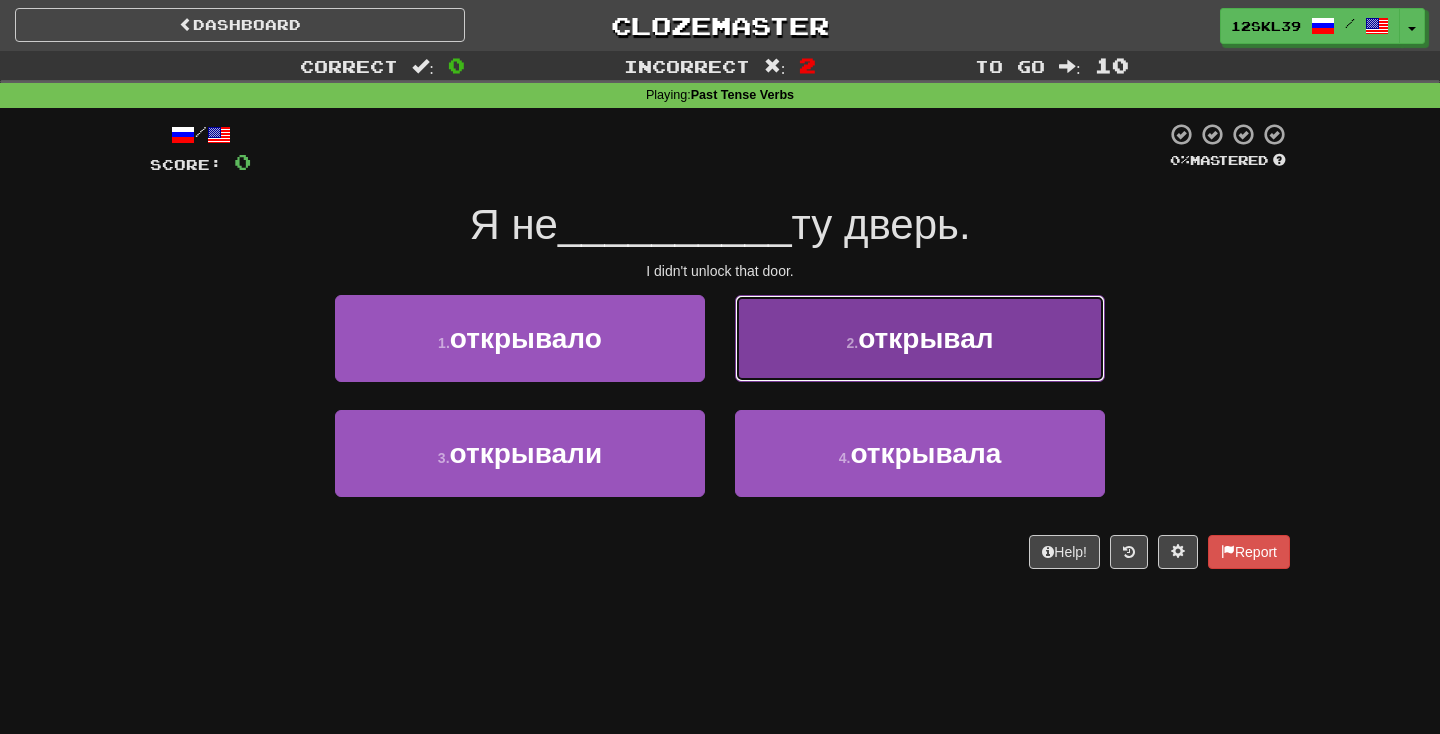 click on "2 .  открывал" at bounding box center [920, 338] 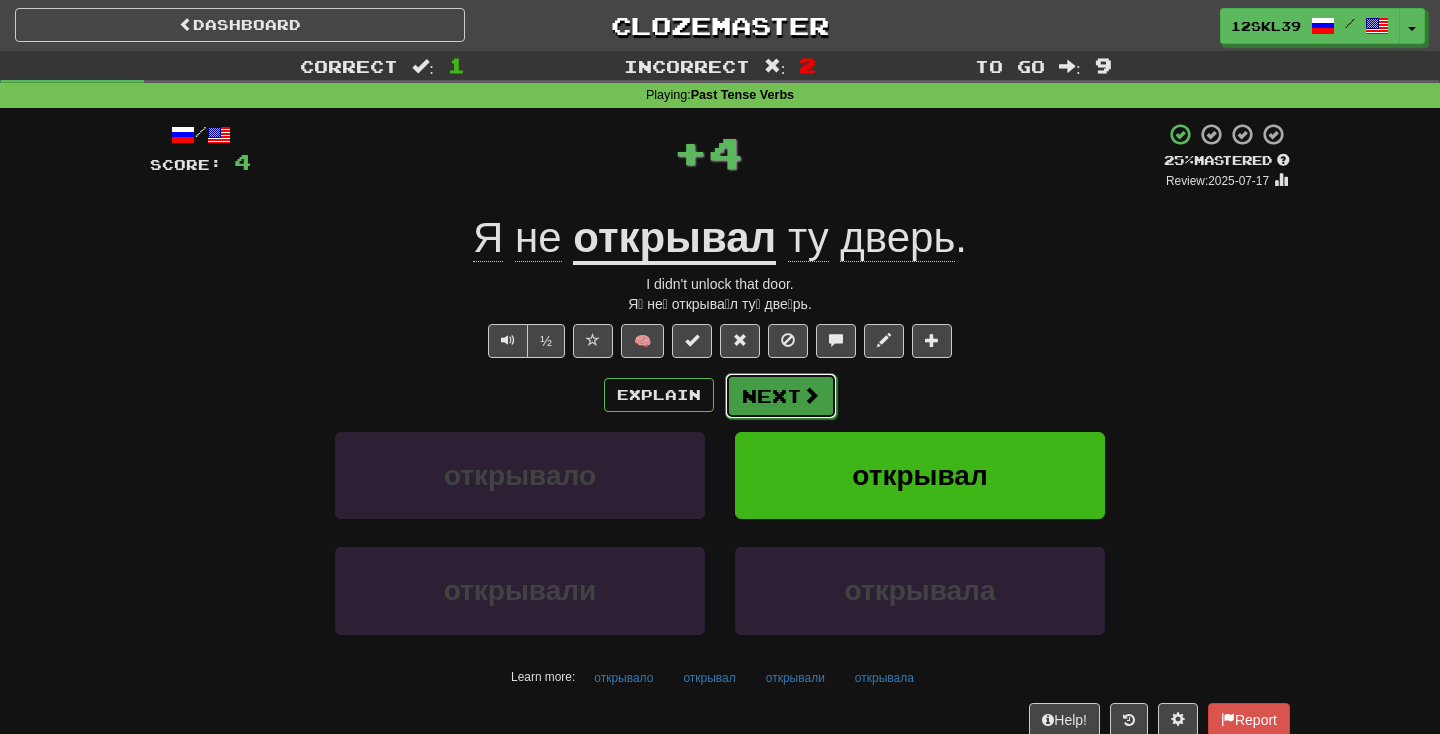 click on "Next" at bounding box center (781, 396) 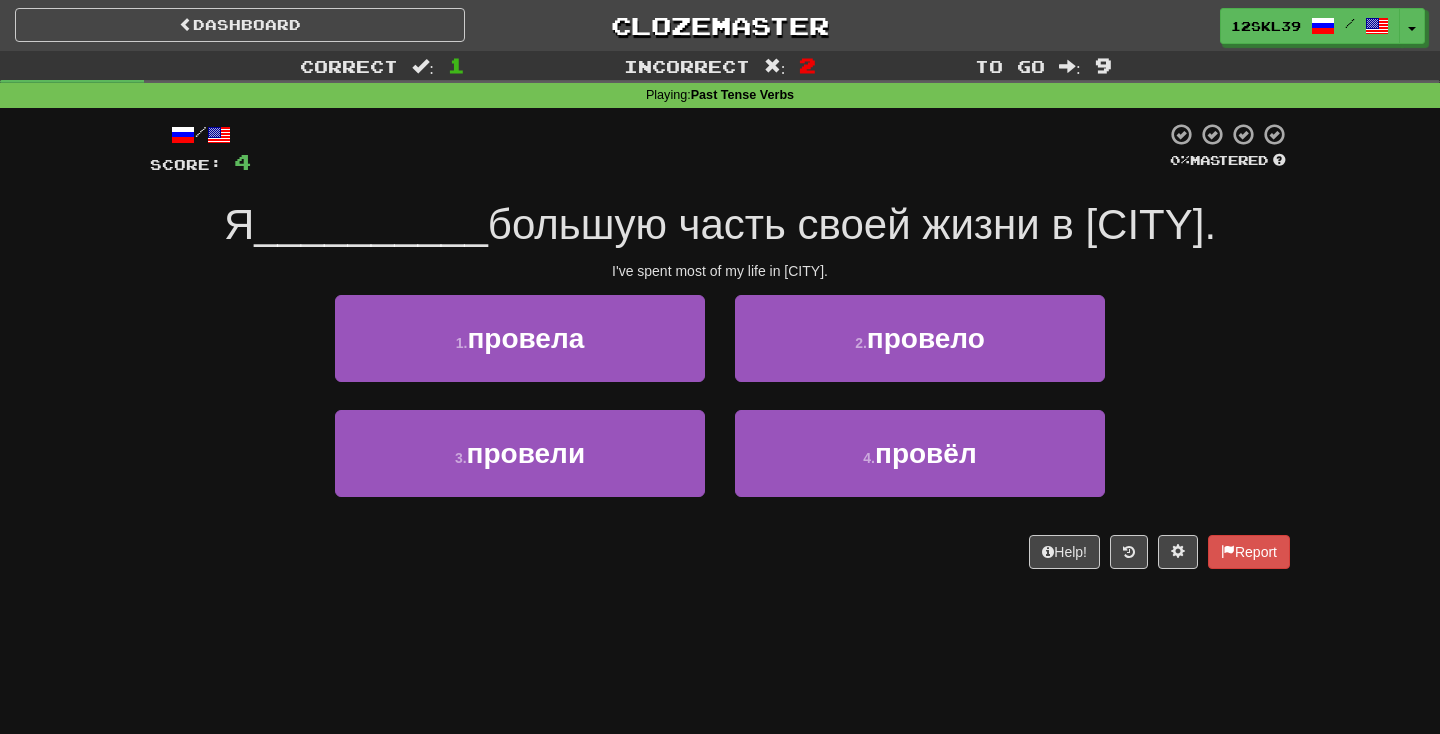 click on "I've spent most of my life in [CITY]." at bounding box center (720, 271) 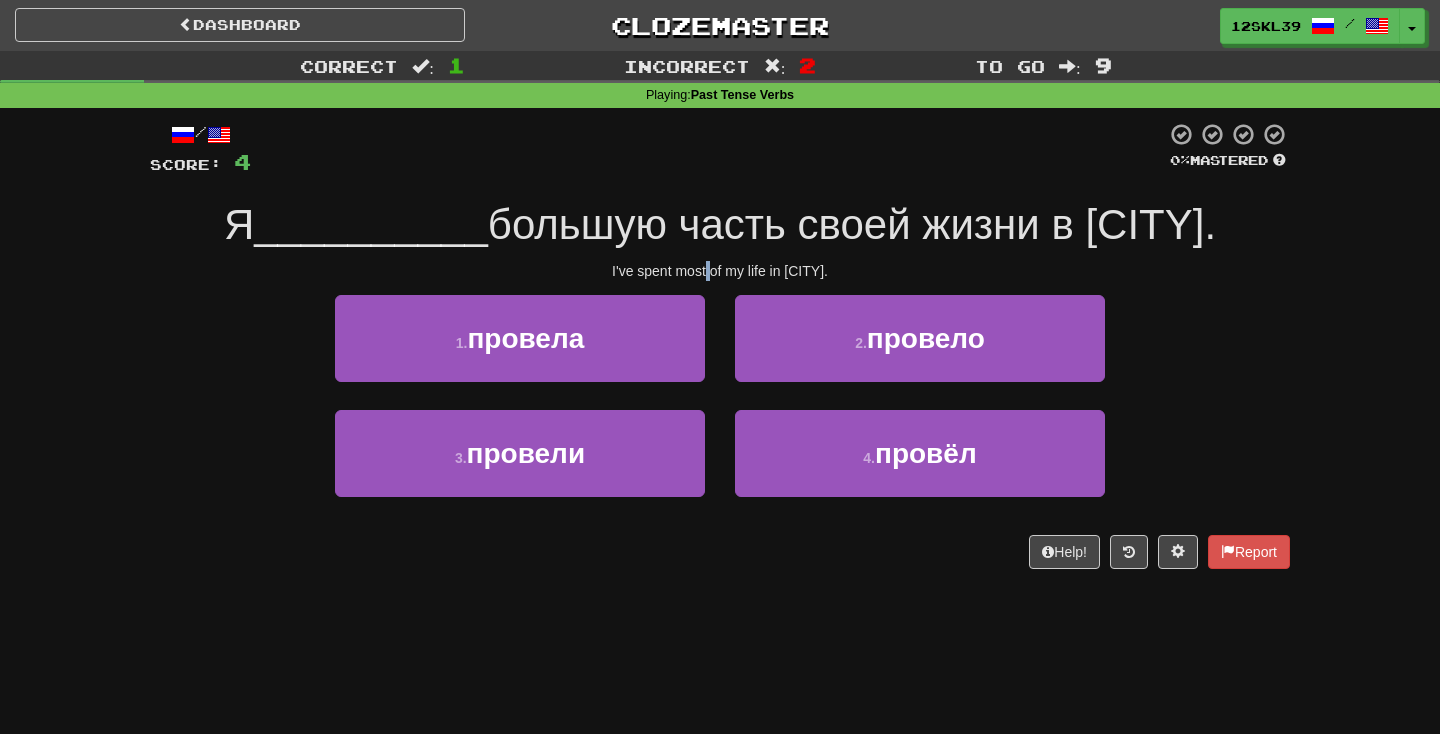click on "I've spent most of my life in [CITY]." at bounding box center (720, 271) 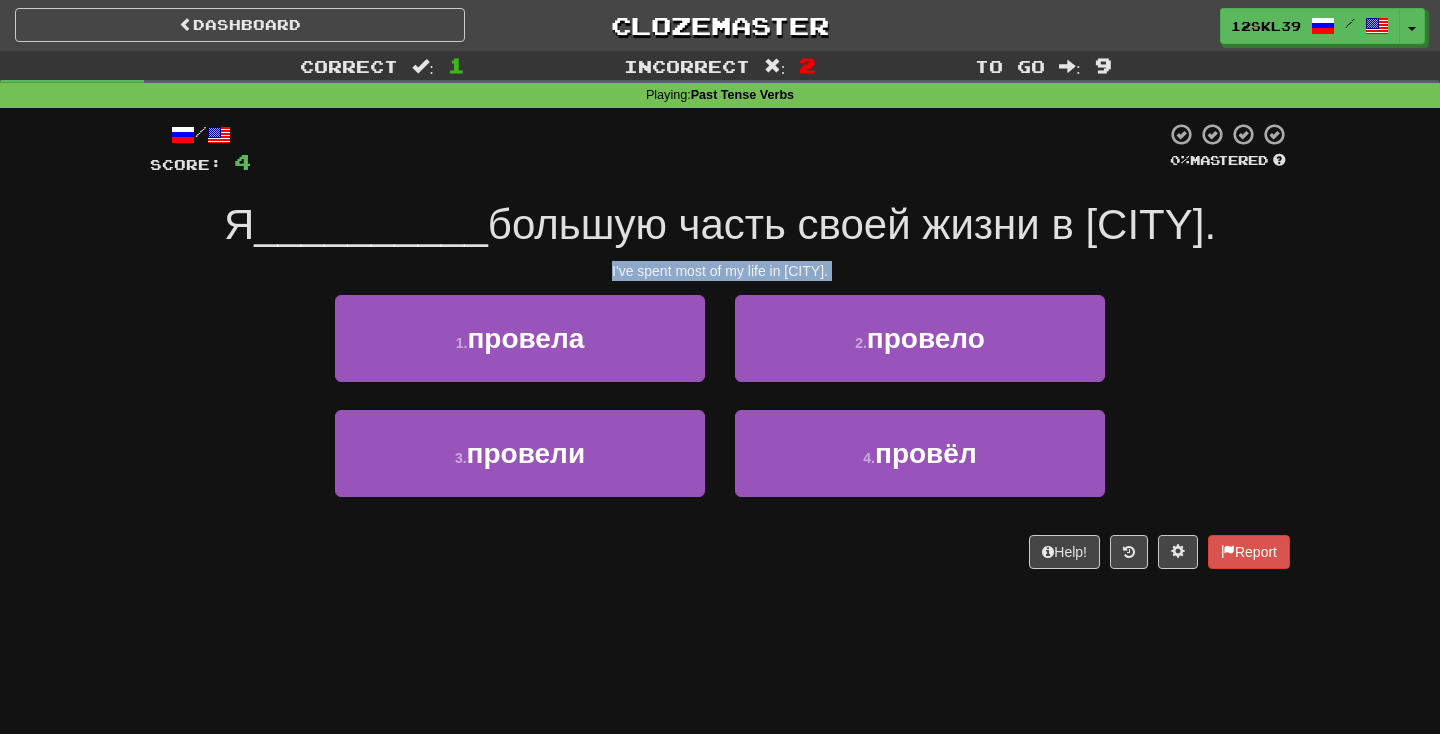 click on "I've spent most of my life in [CITY]." at bounding box center (720, 271) 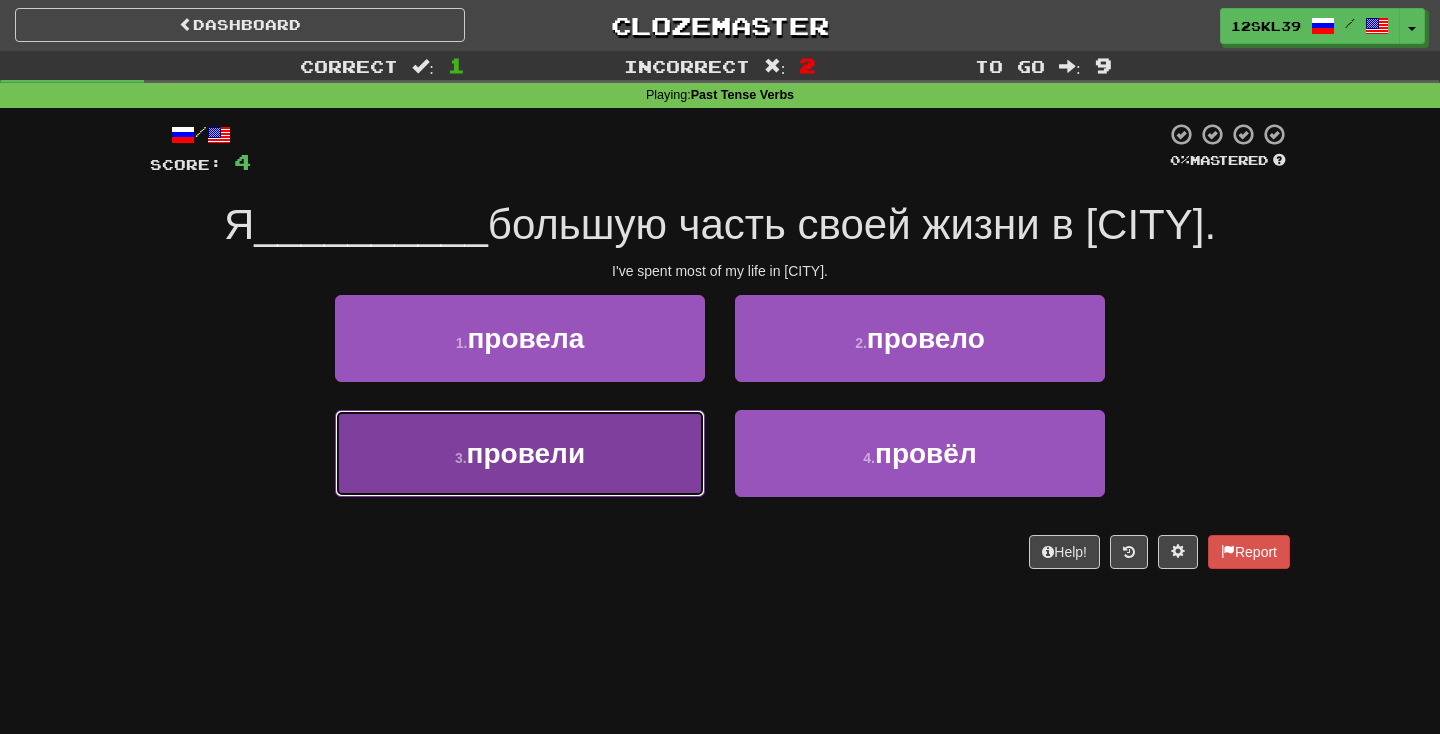click on "3 .  провели" at bounding box center (520, 453) 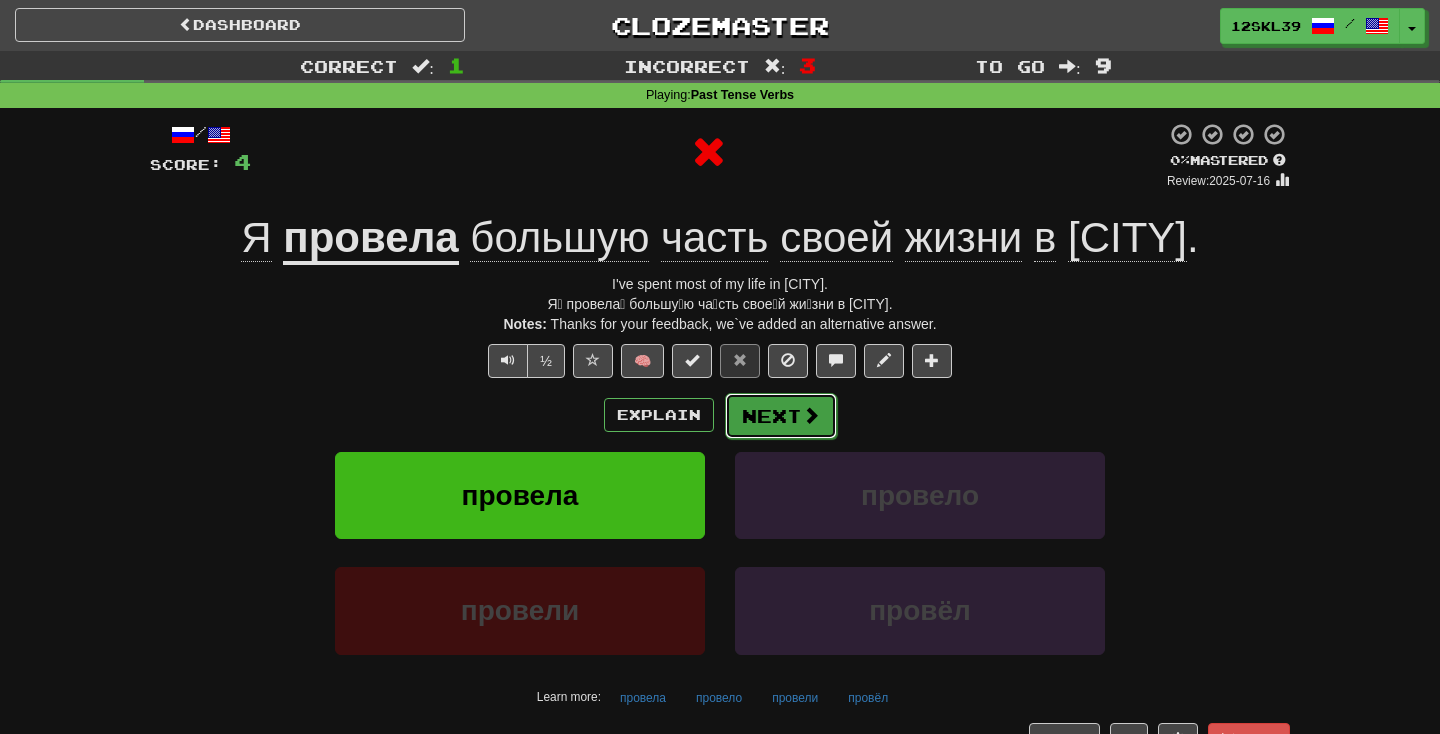 click on "Next" at bounding box center [781, 416] 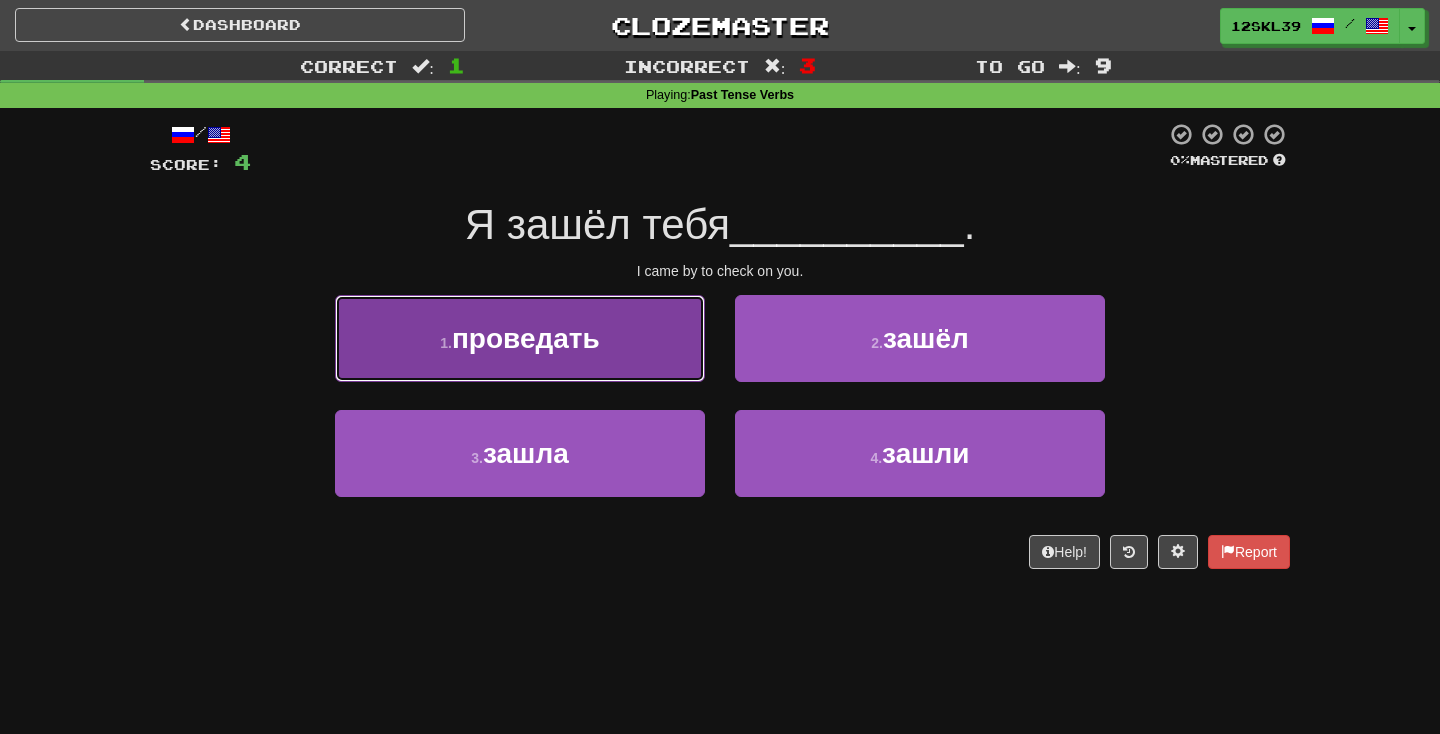 click on "1 .  проведать" at bounding box center (520, 338) 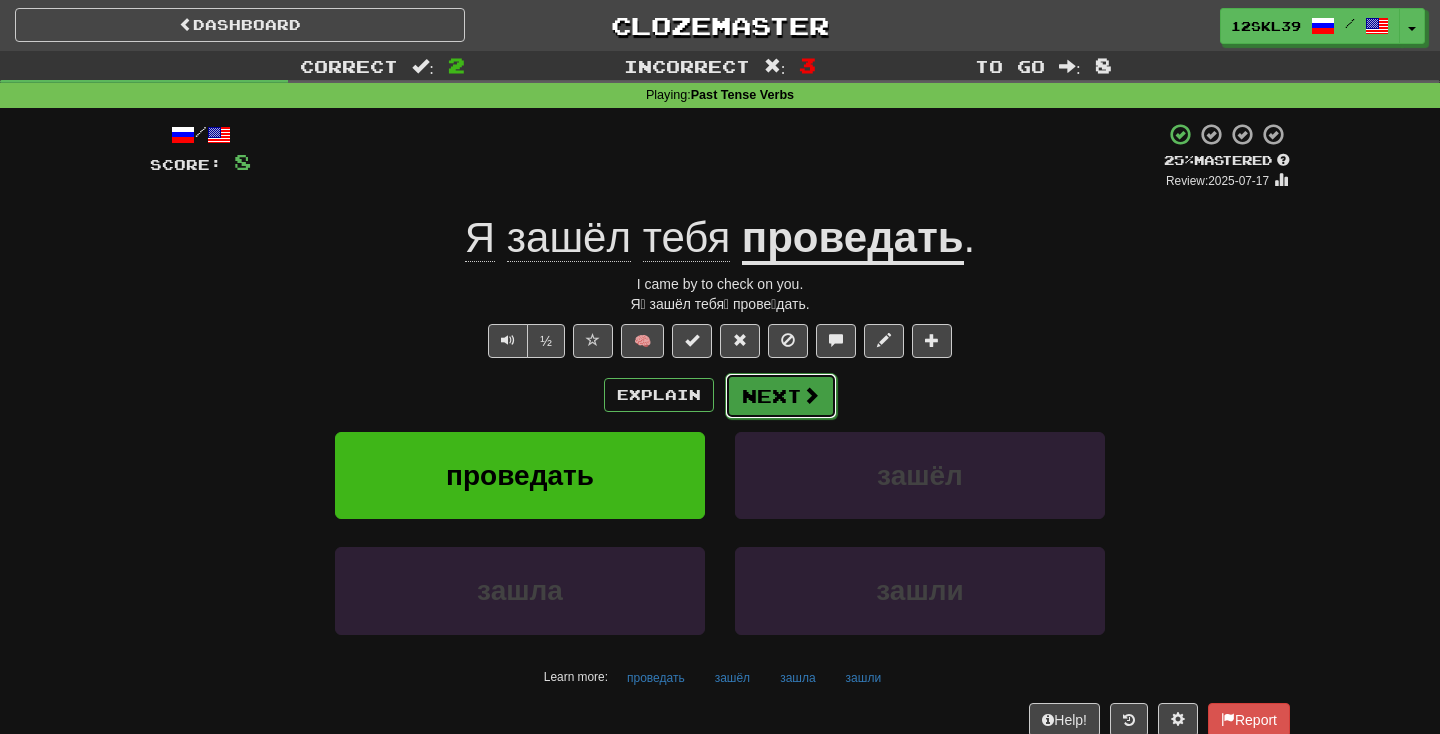 click on "Next" at bounding box center [781, 396] 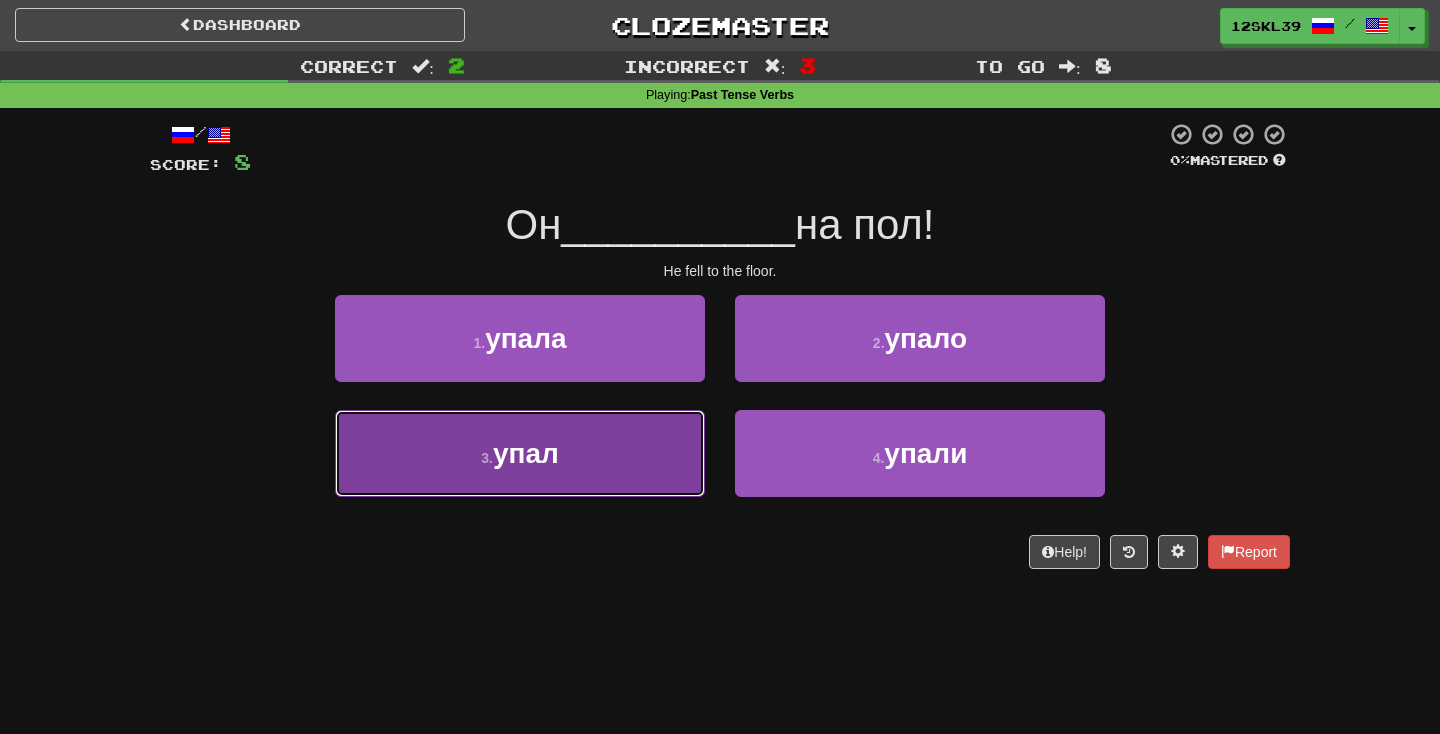 click on "3 .  упал" at bounding box center [520, 453] 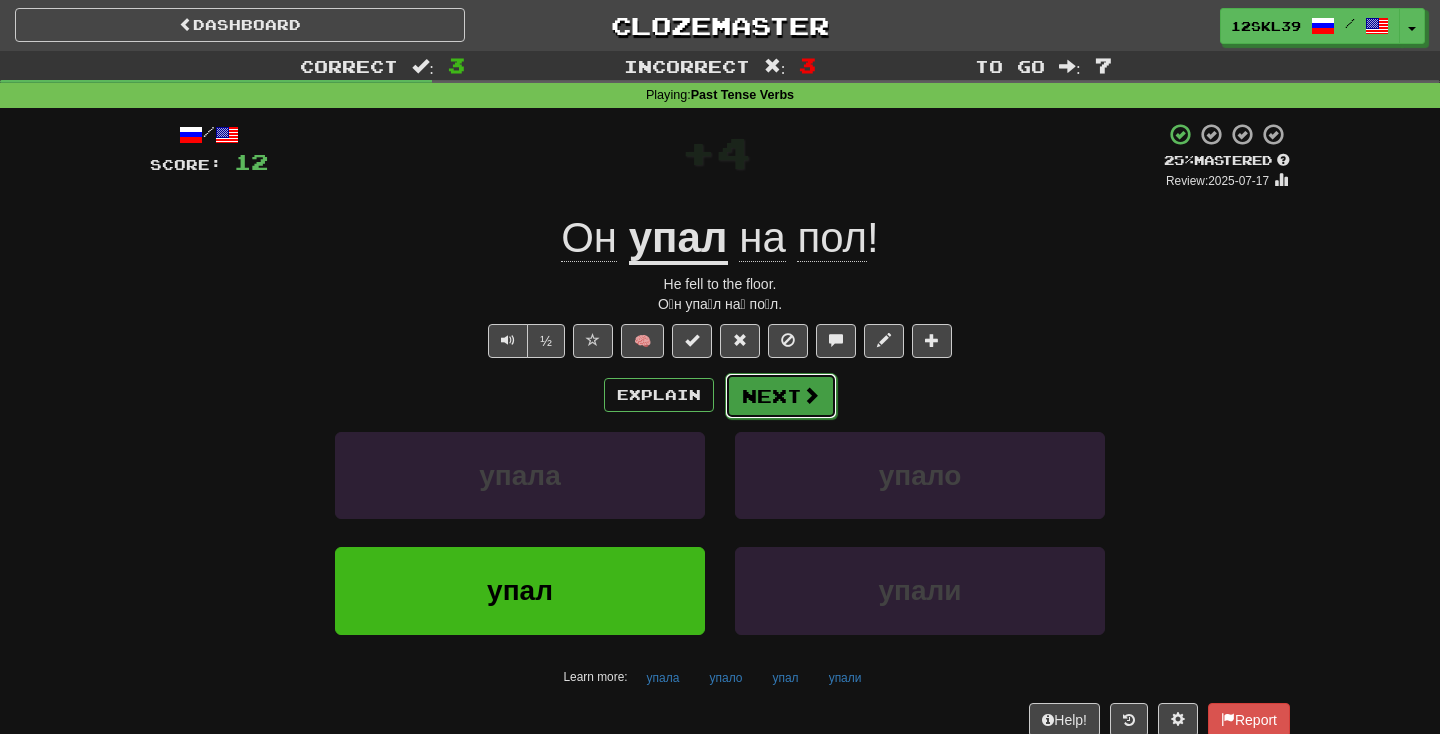 click on "Next" at bounding box center [781, 396] 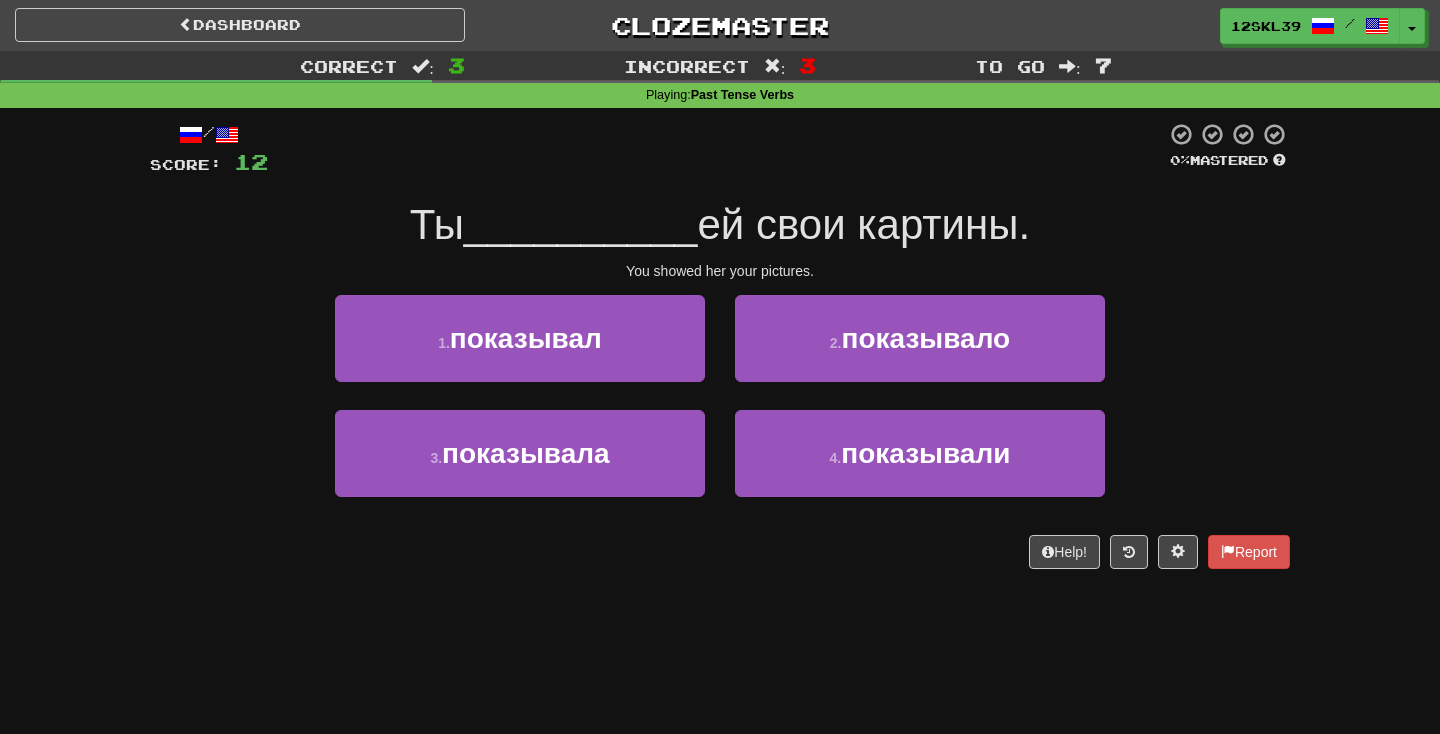 click on "You showed her your pictures." at bounding box center [720, 271] 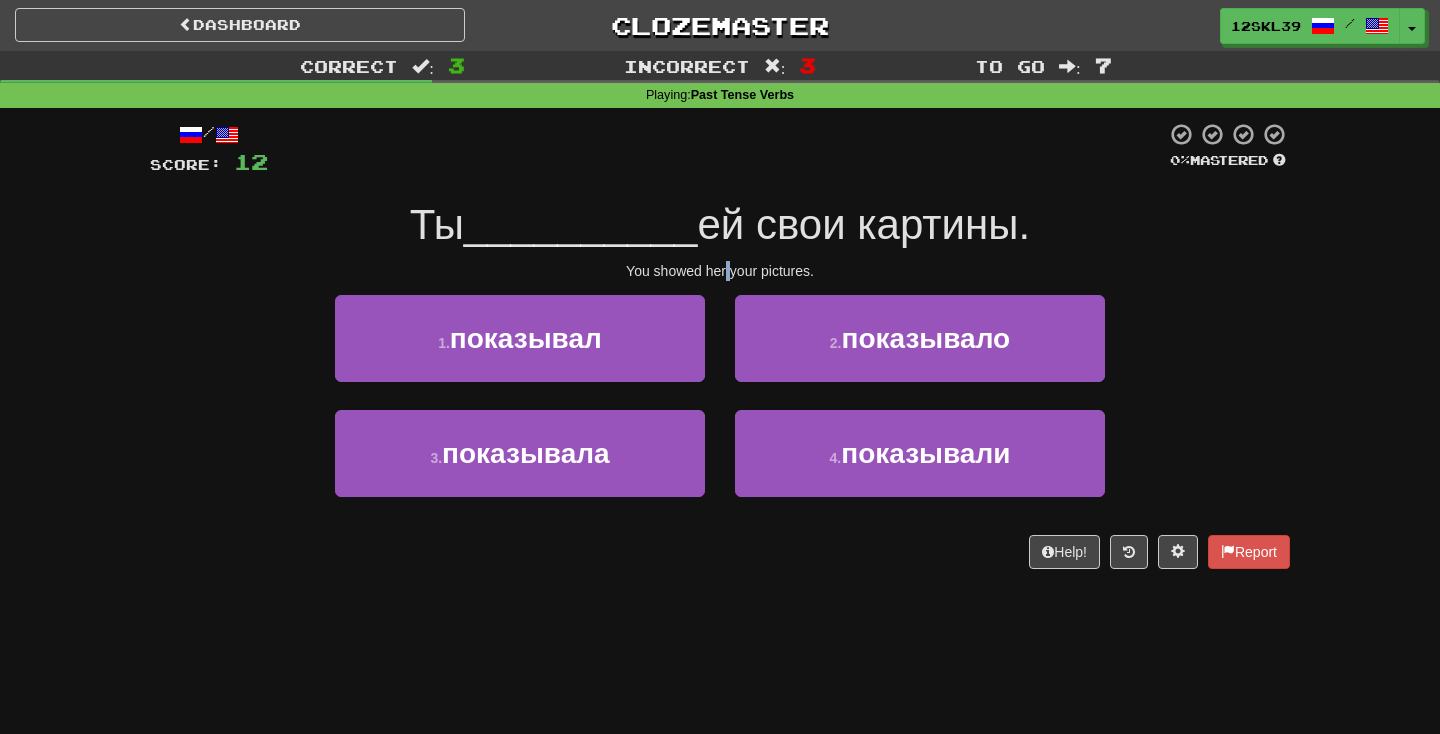 click on "You showed her your pictures." at bounding box center (720, 271) 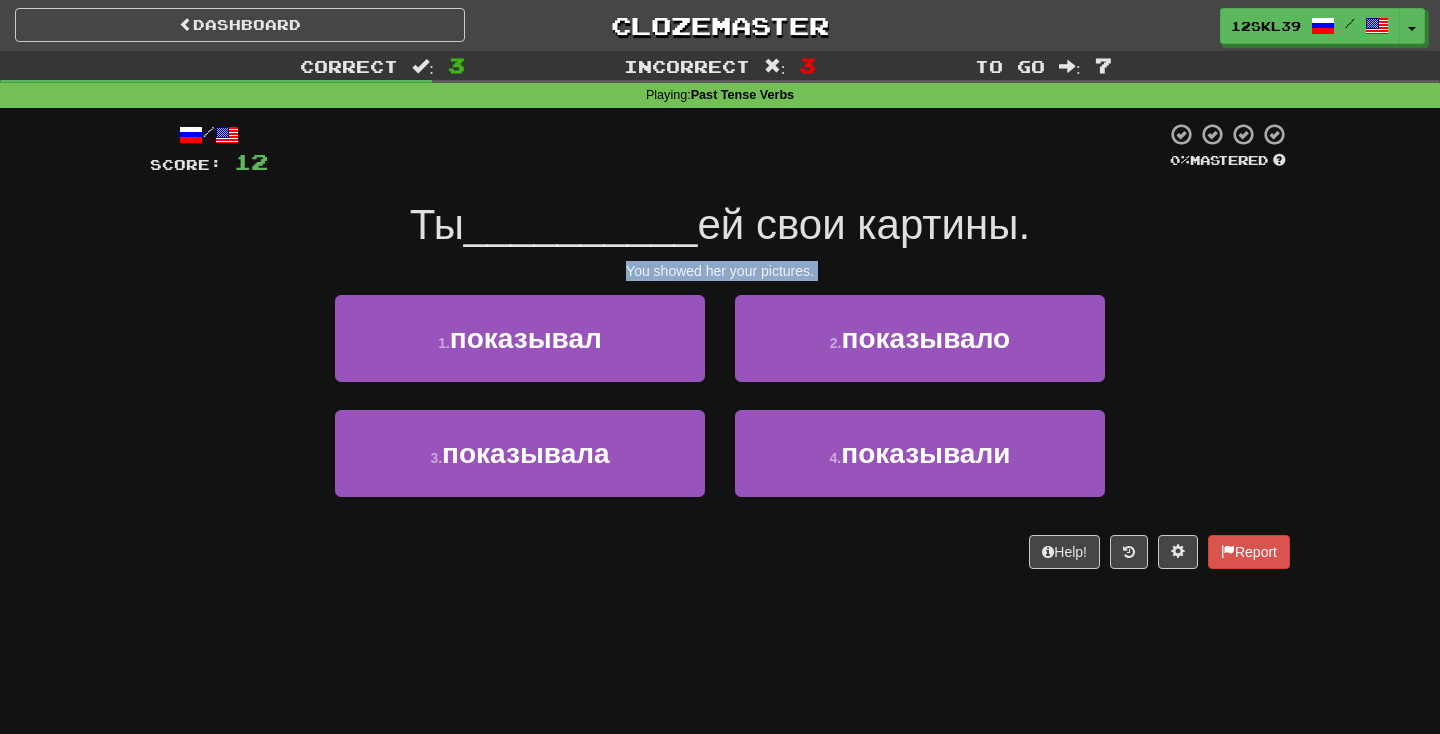 click on "You showed her your pictures." at bounding box center [720, 271] 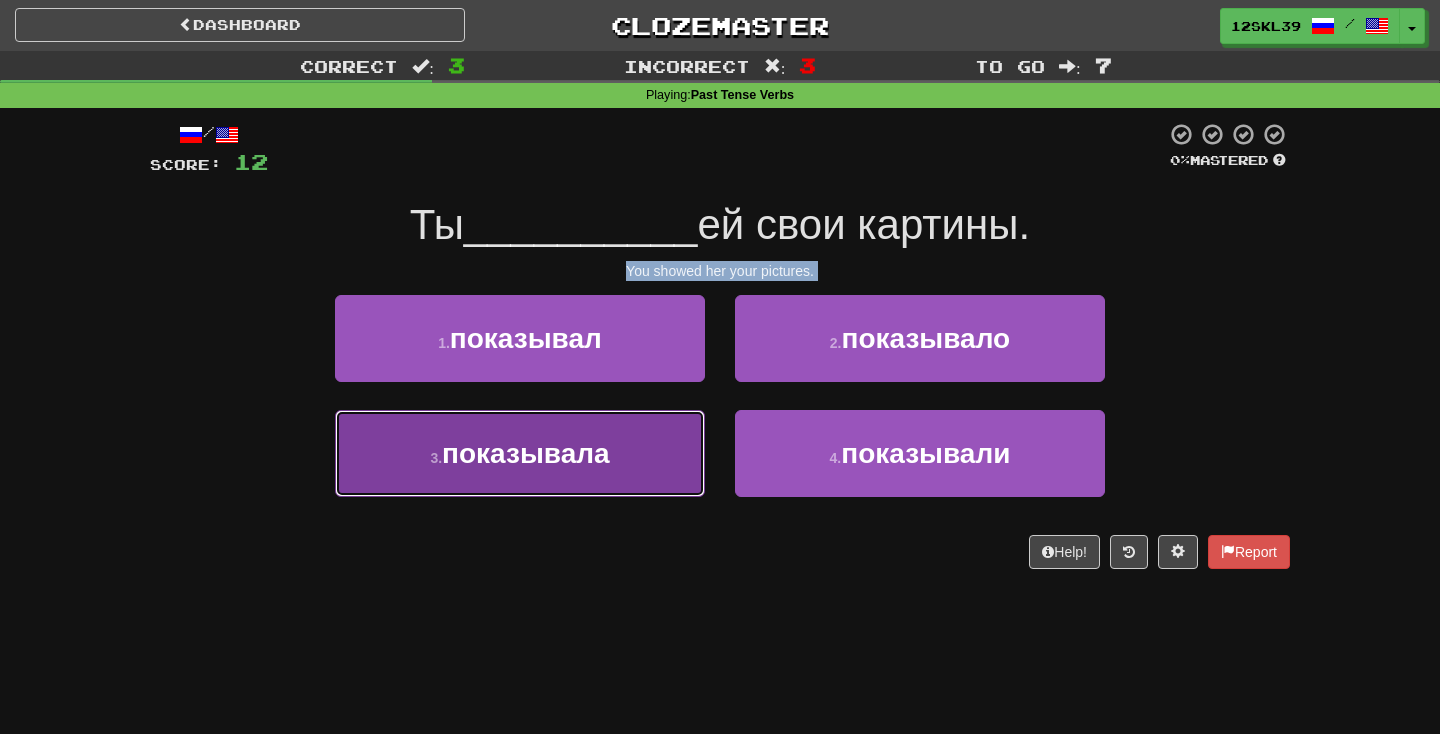 click on "3 .  показывала" at bounding box center (520, 453) 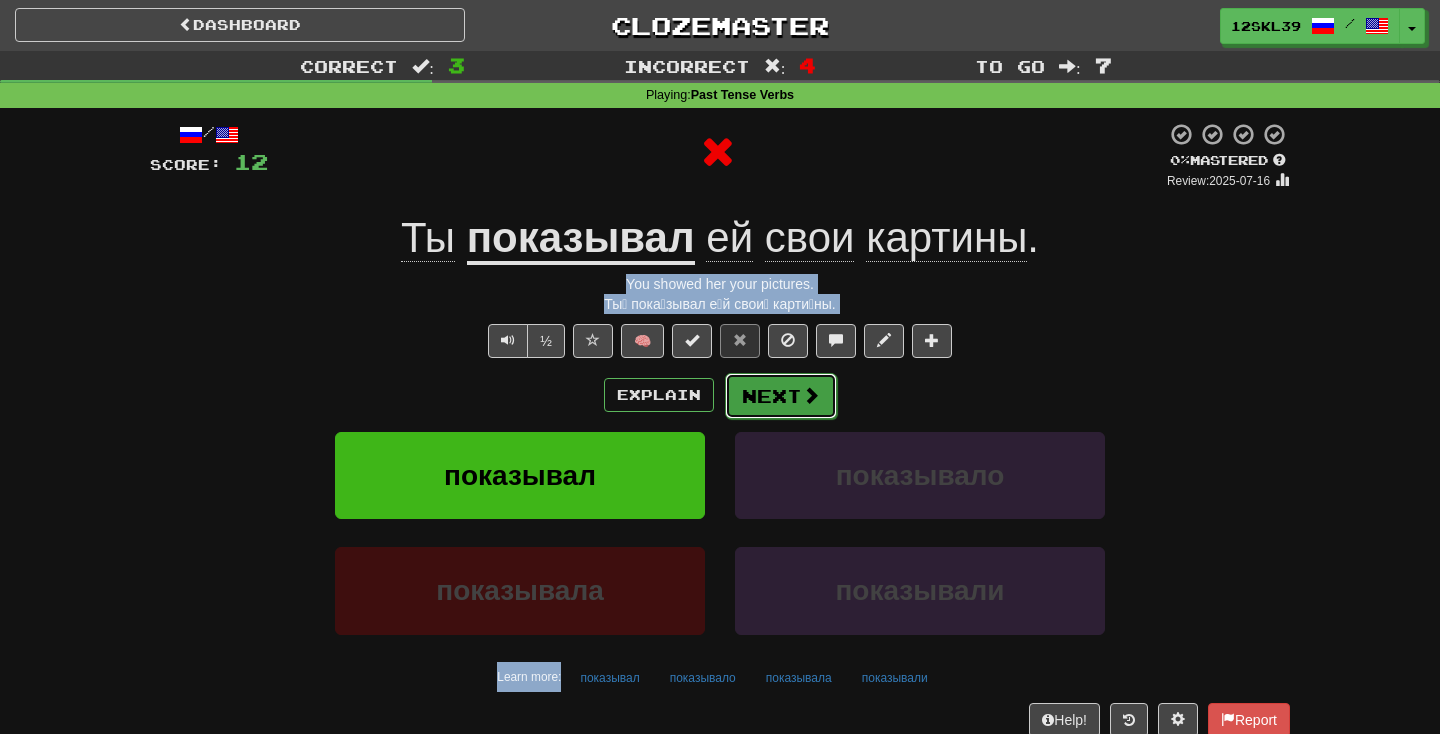 click on "Next" at bounding box center (781, 396) 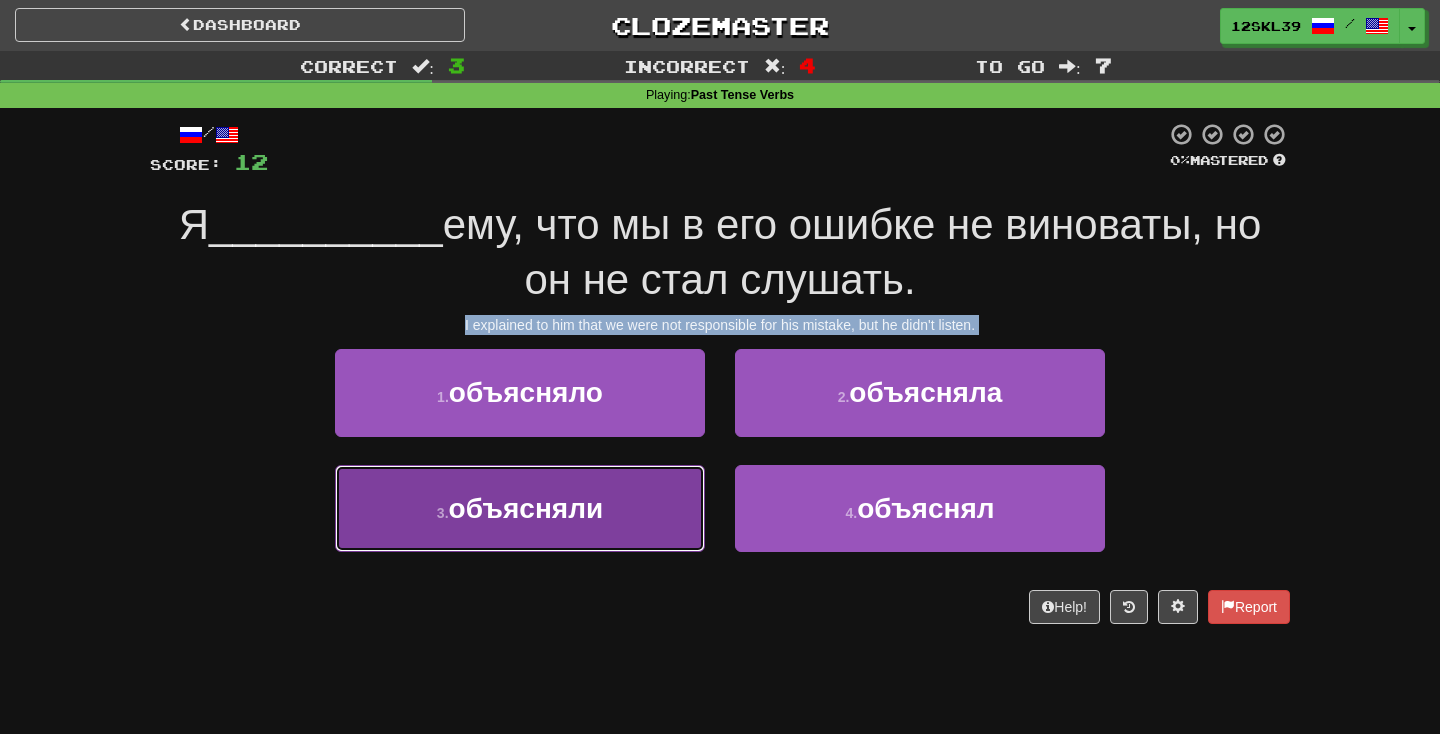click on "3 .  объясняли" at bounding box center [520, 508] 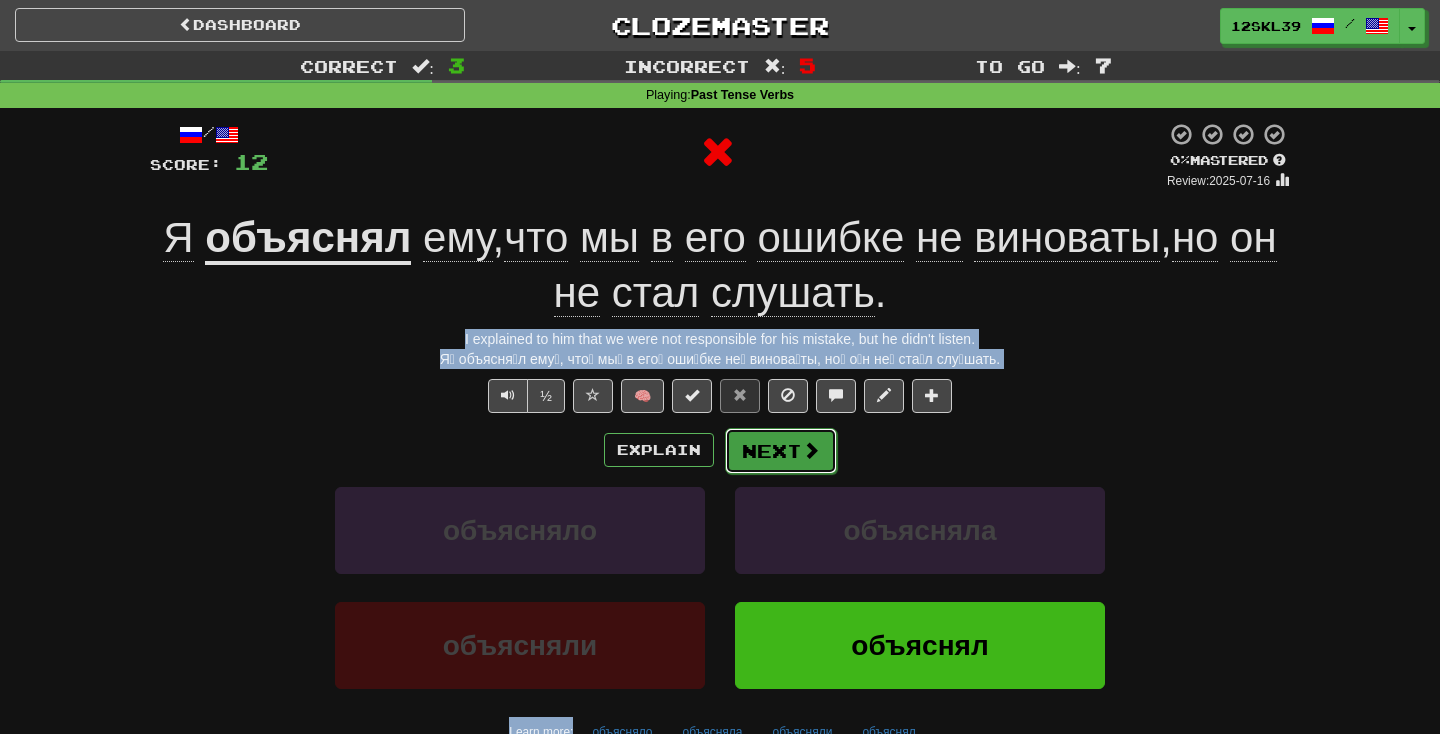 click on "Next" at bounding box center [781, 451] 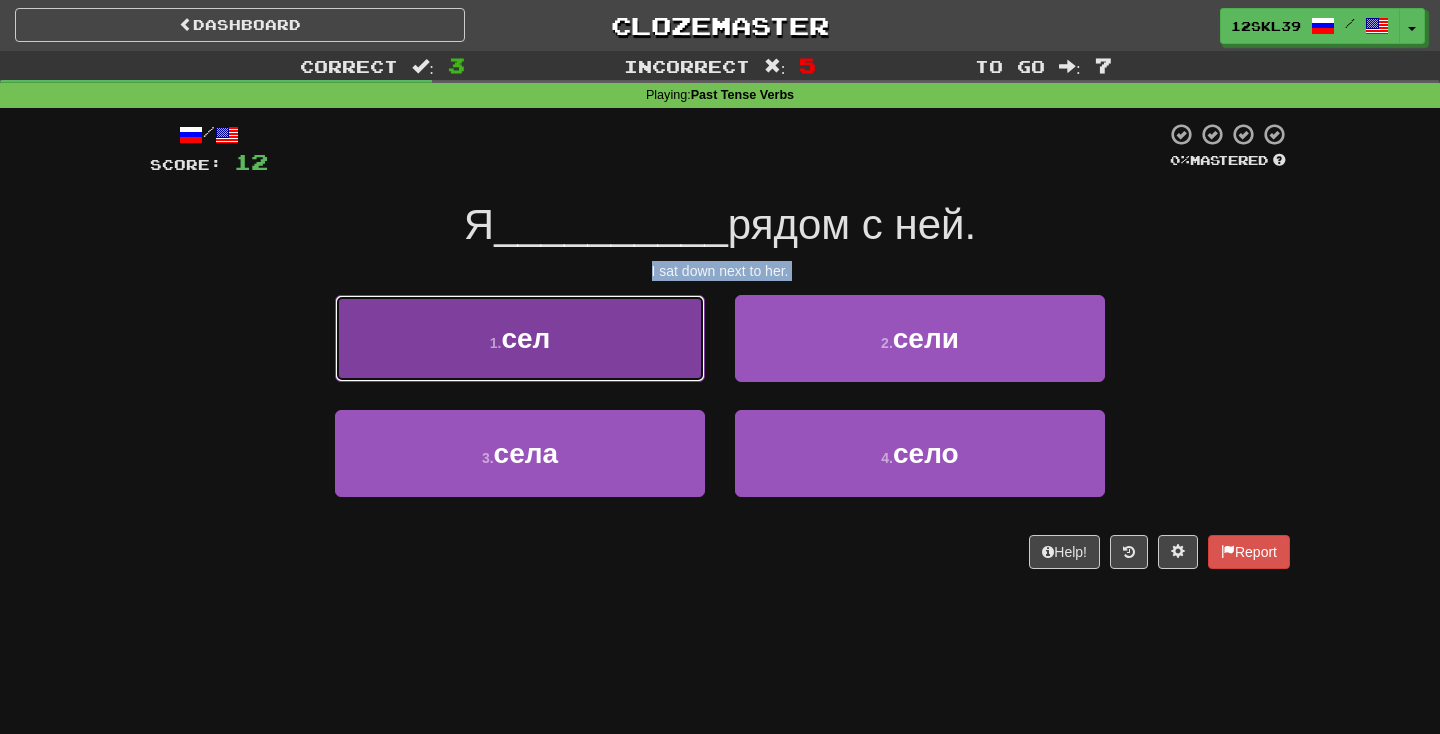 click on "1 .  сел" at bounding box center [520, 338] 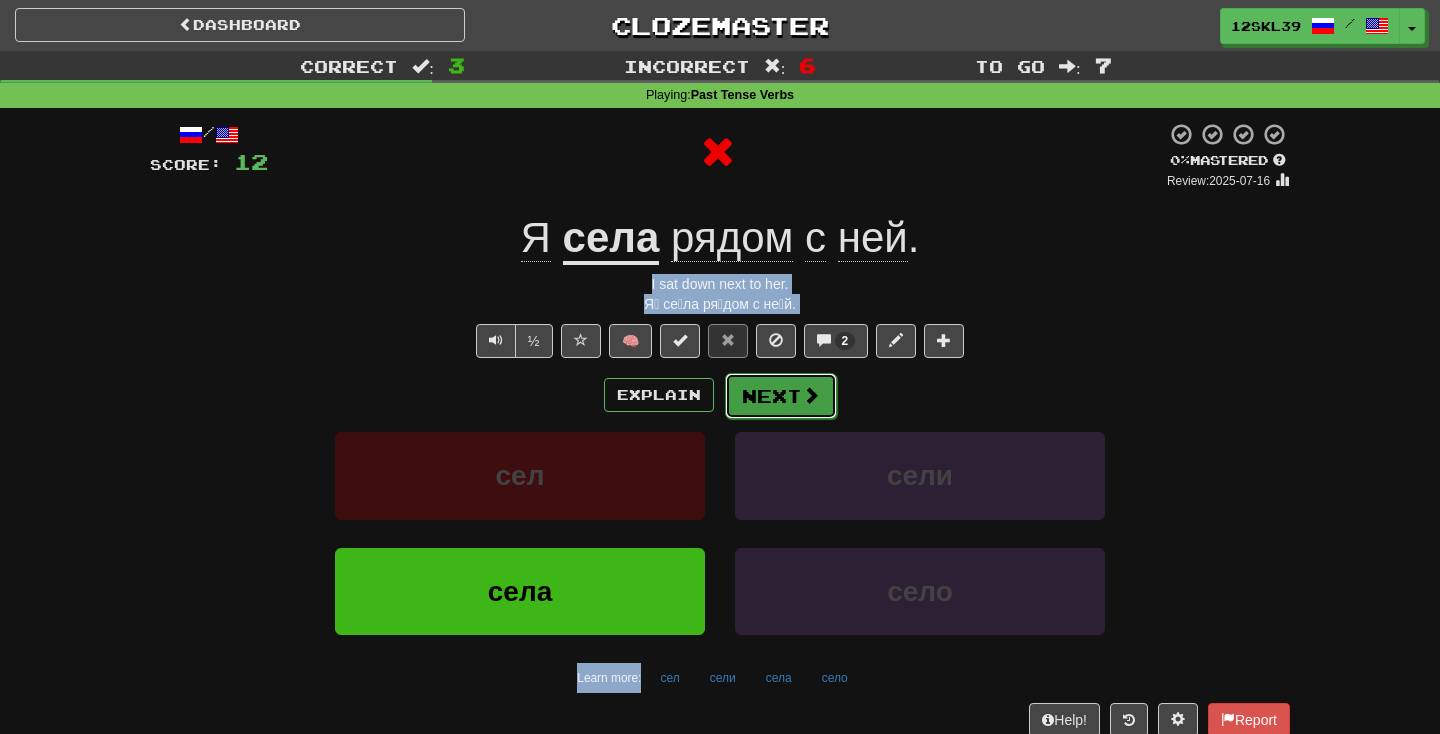 click on "Next" at bounding box center (781, 396) 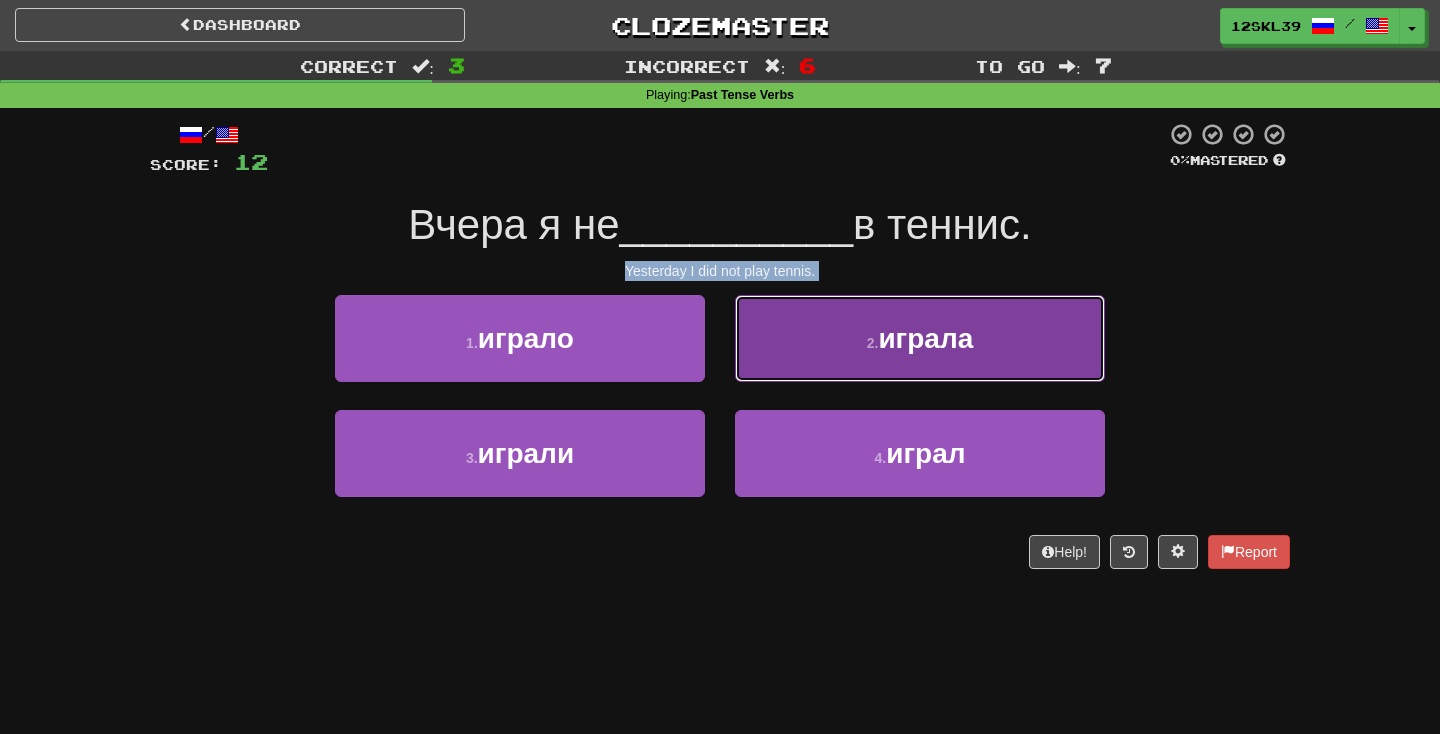 click on "2 .  играла" at bounding box center (920, 338) 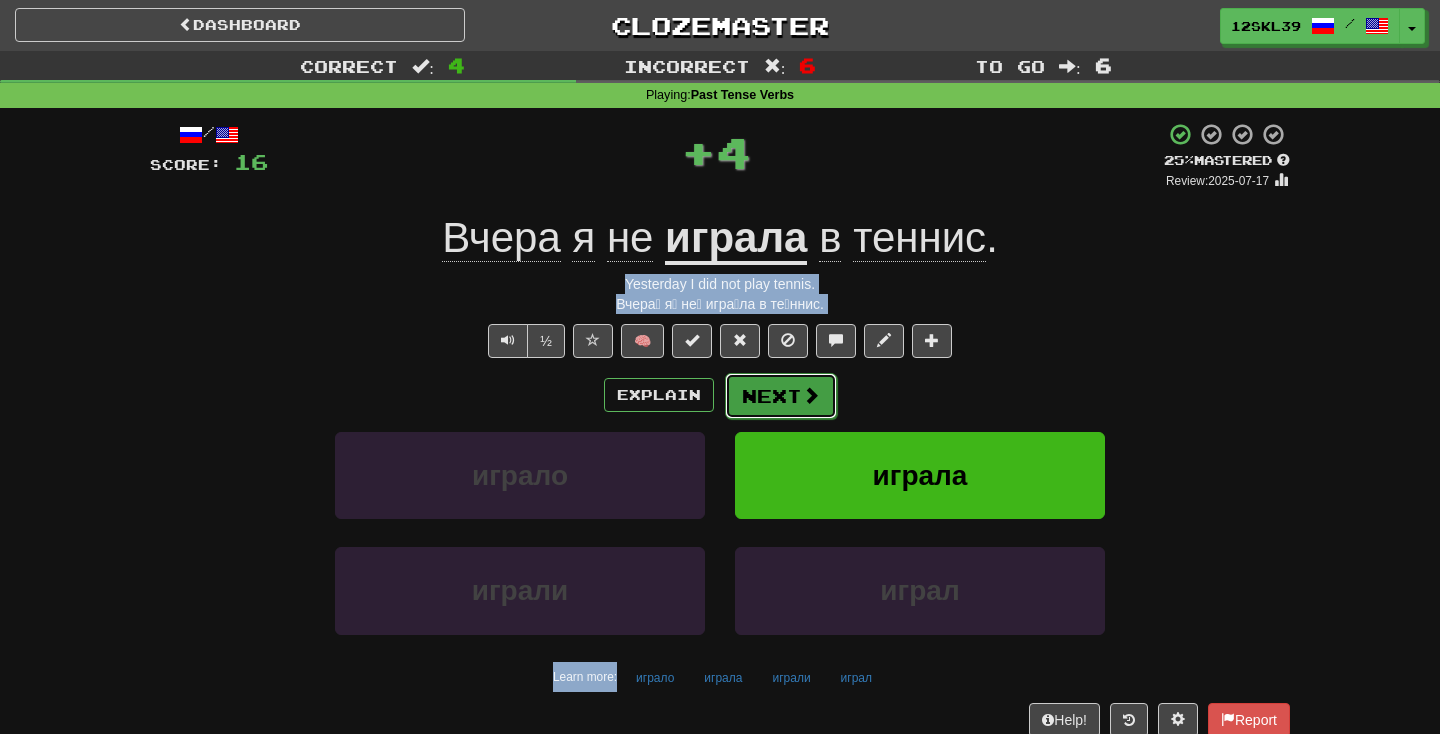 click on "Next" at bounding box center (781, 396) 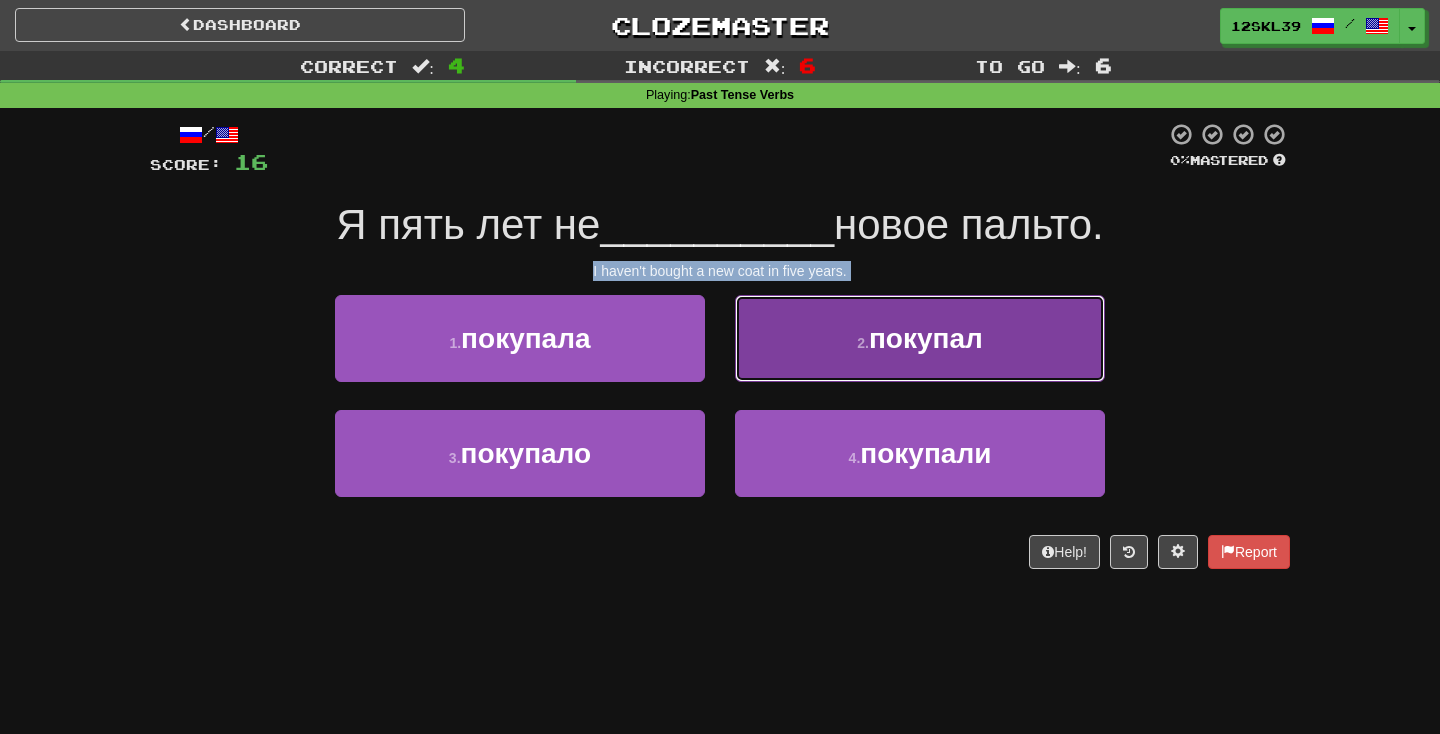 click on "2 .  покупал" at bounding box center [920, 338] 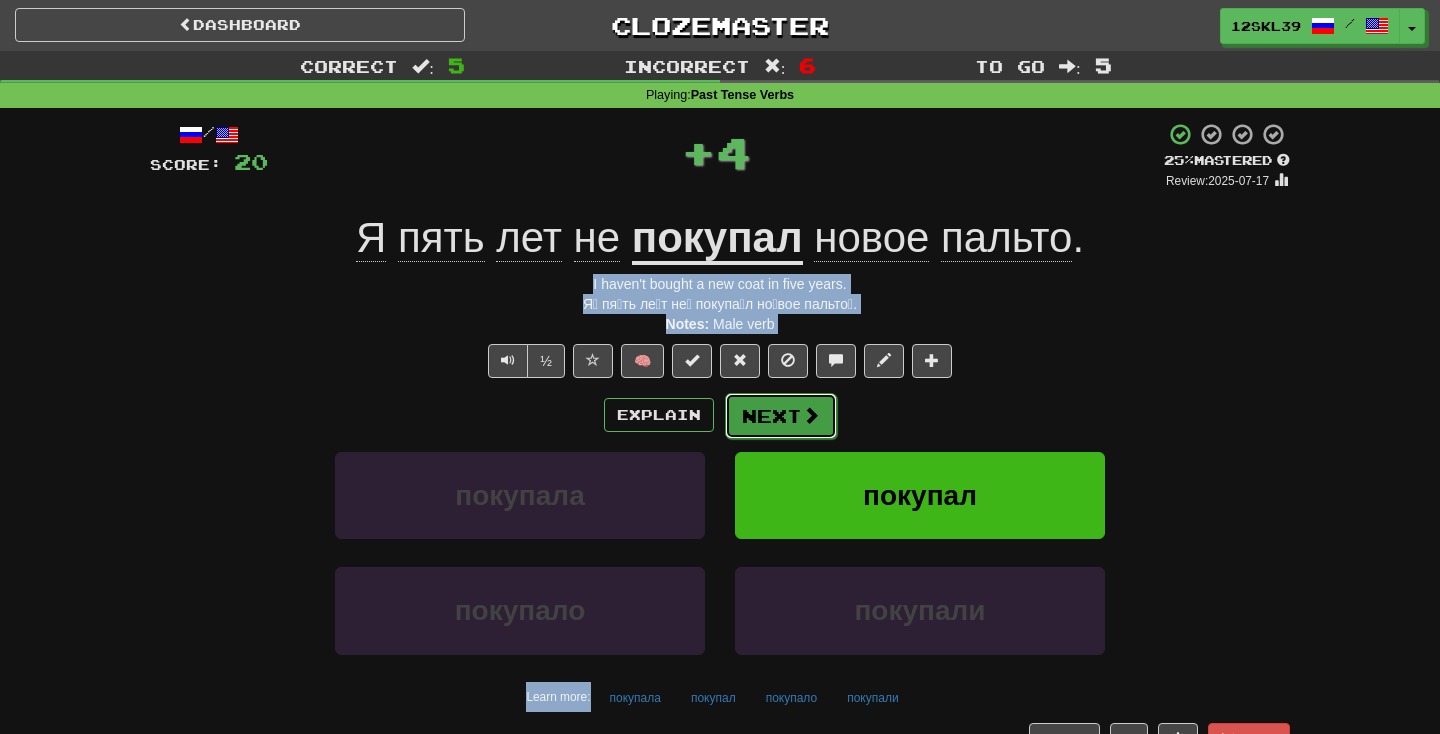 click on "Next" at bounding box center (781, 416) 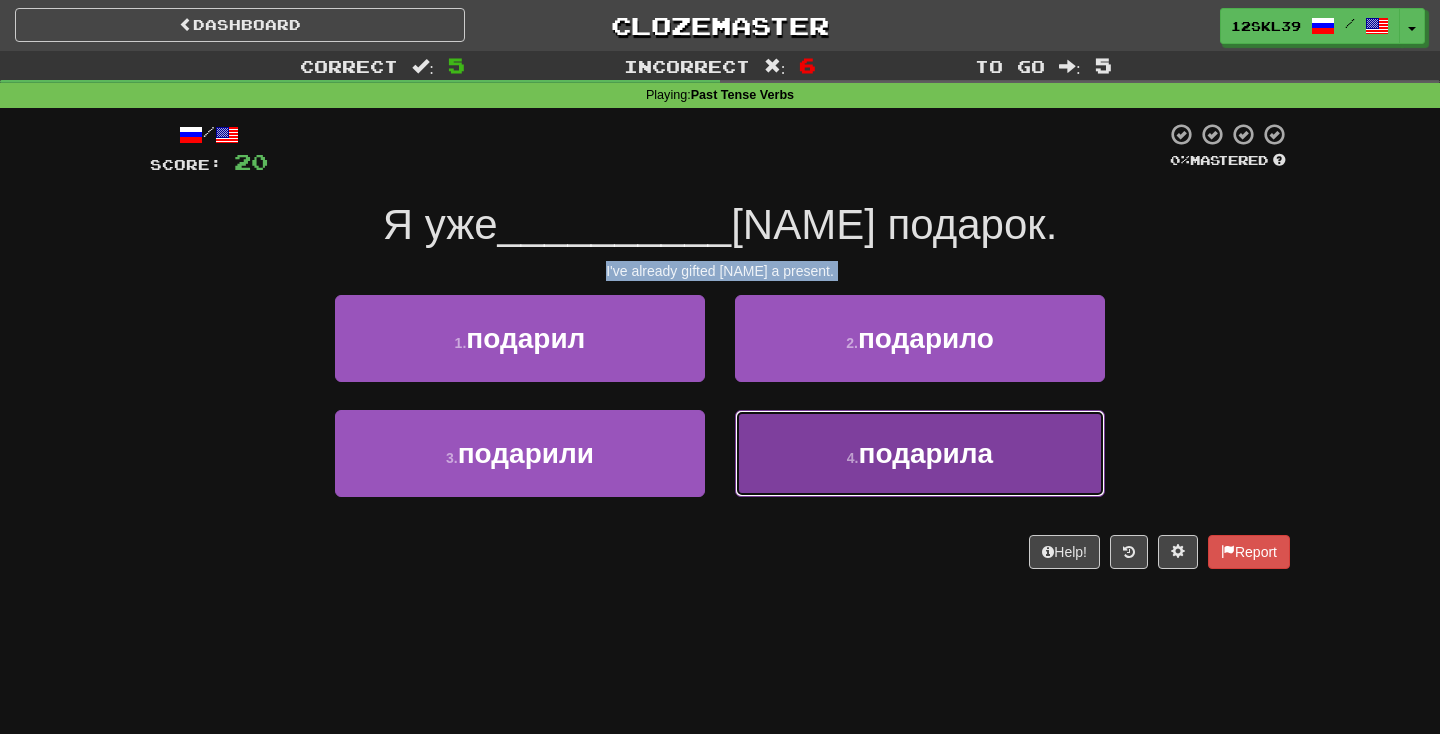 click on "4 .  подарила" at bounding box center (920, 453) 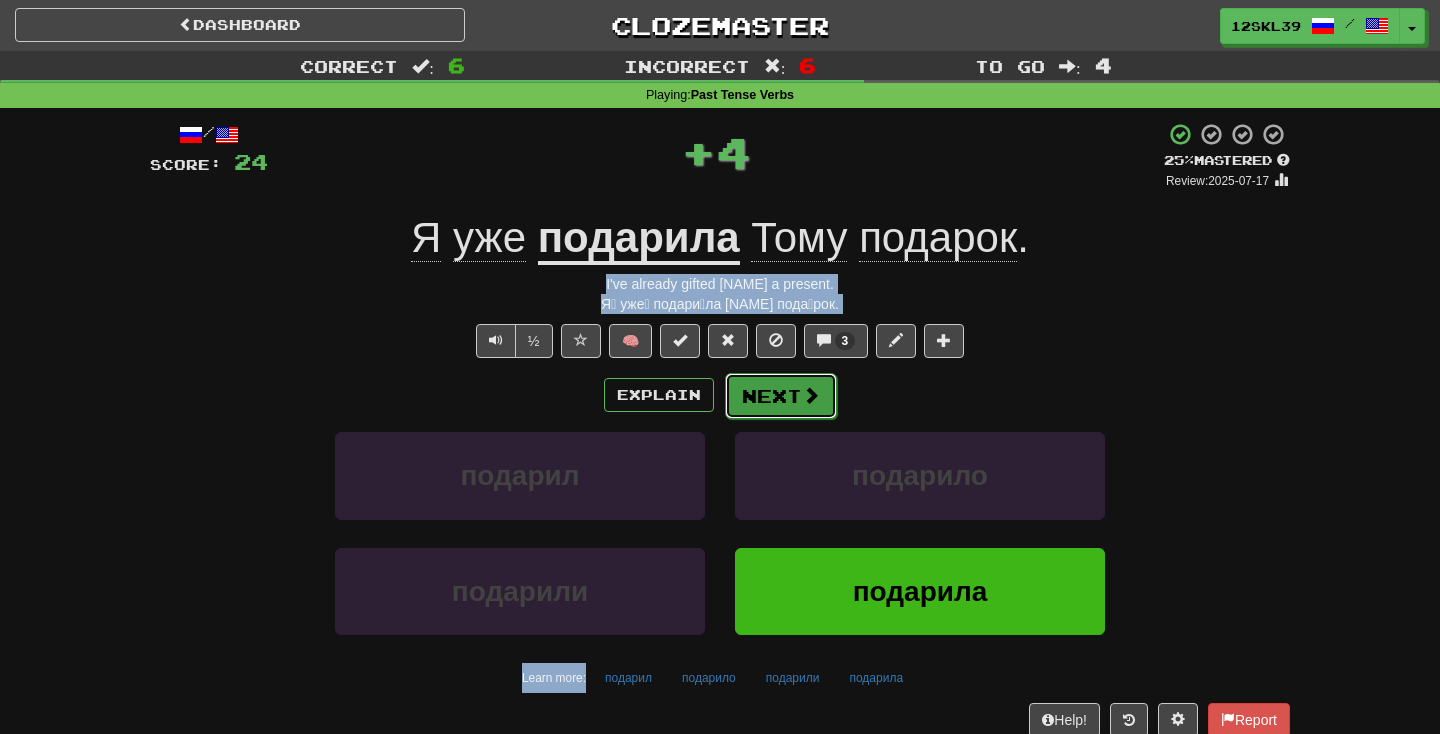 click on "Next" at bounding box center [781, 396] 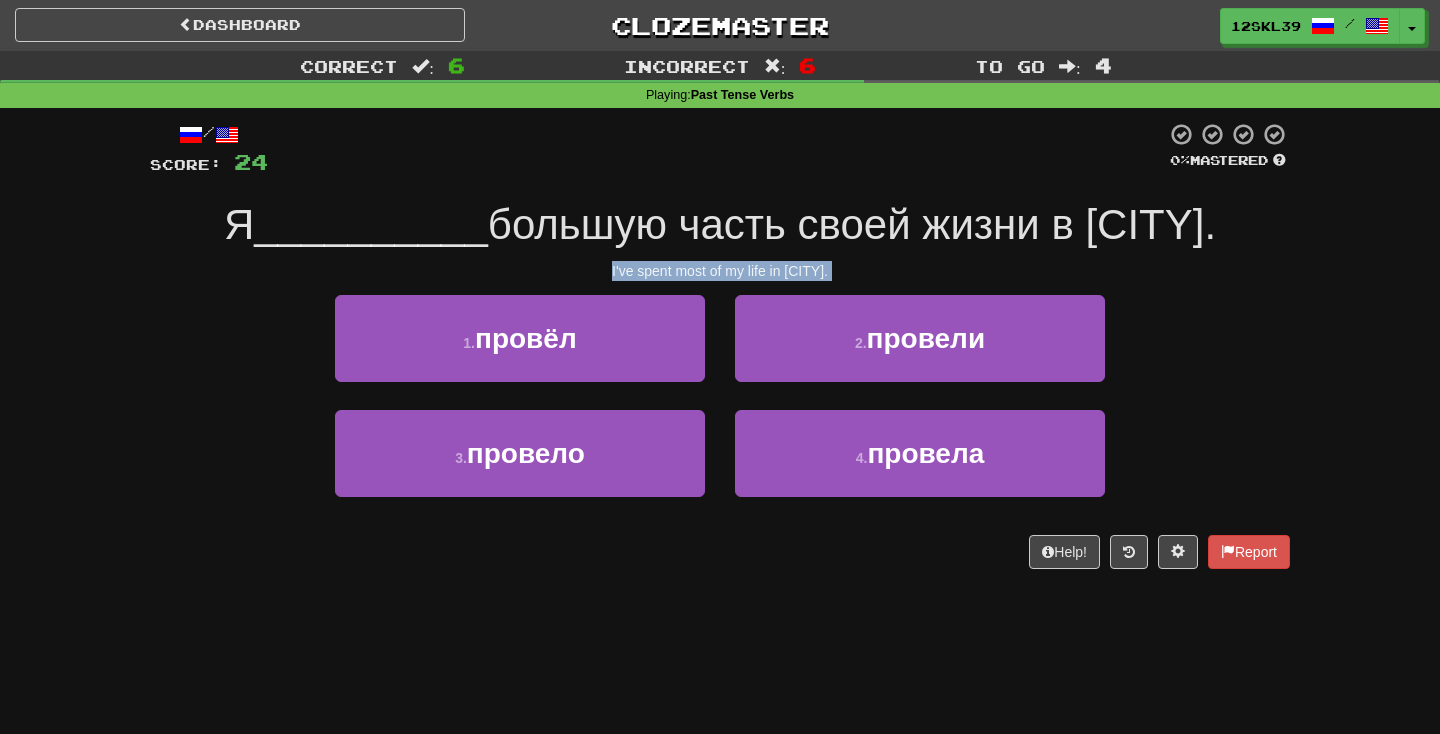 click on "2 .  провели" at bounding box center (920, 352) 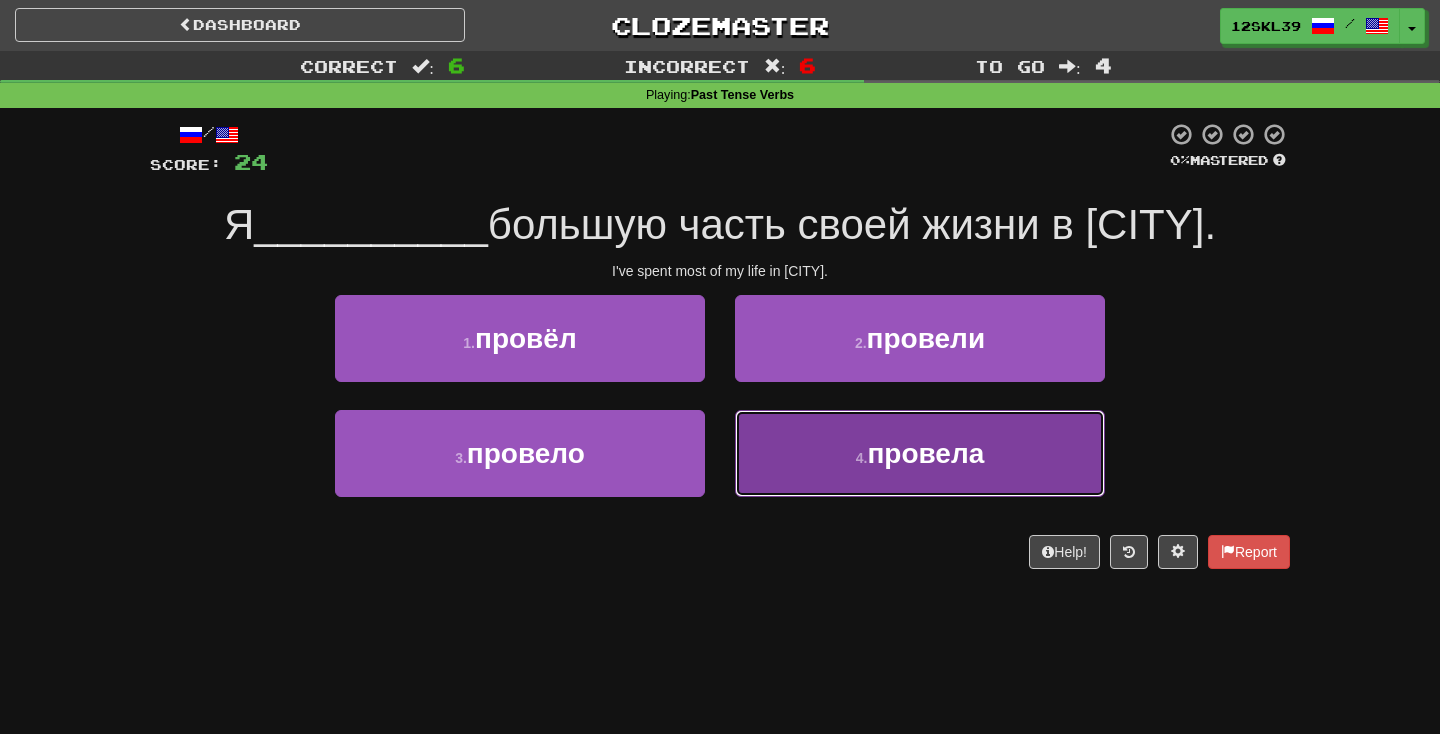 click on "4 .  провела" at bounding box center (920, 453) 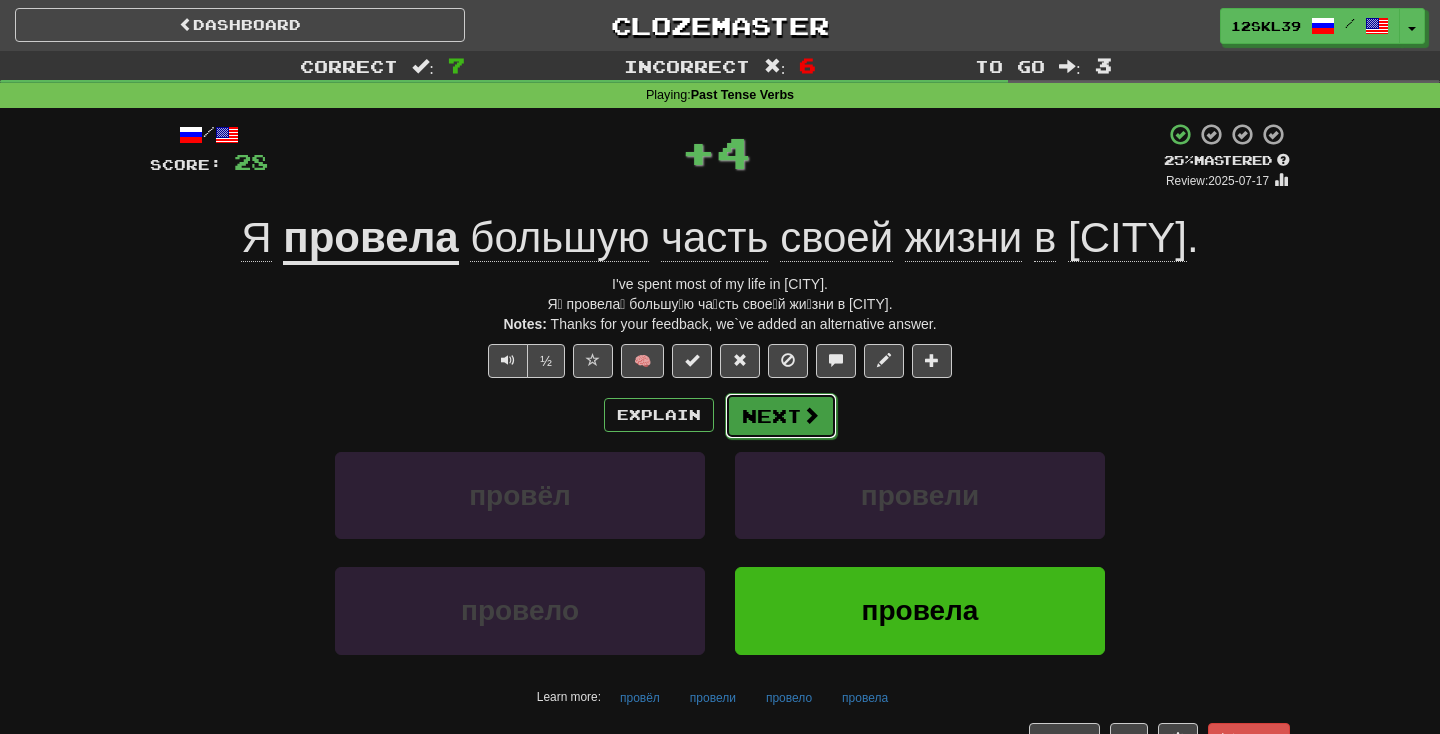 click on "Next" at bounding box center (781, 416) 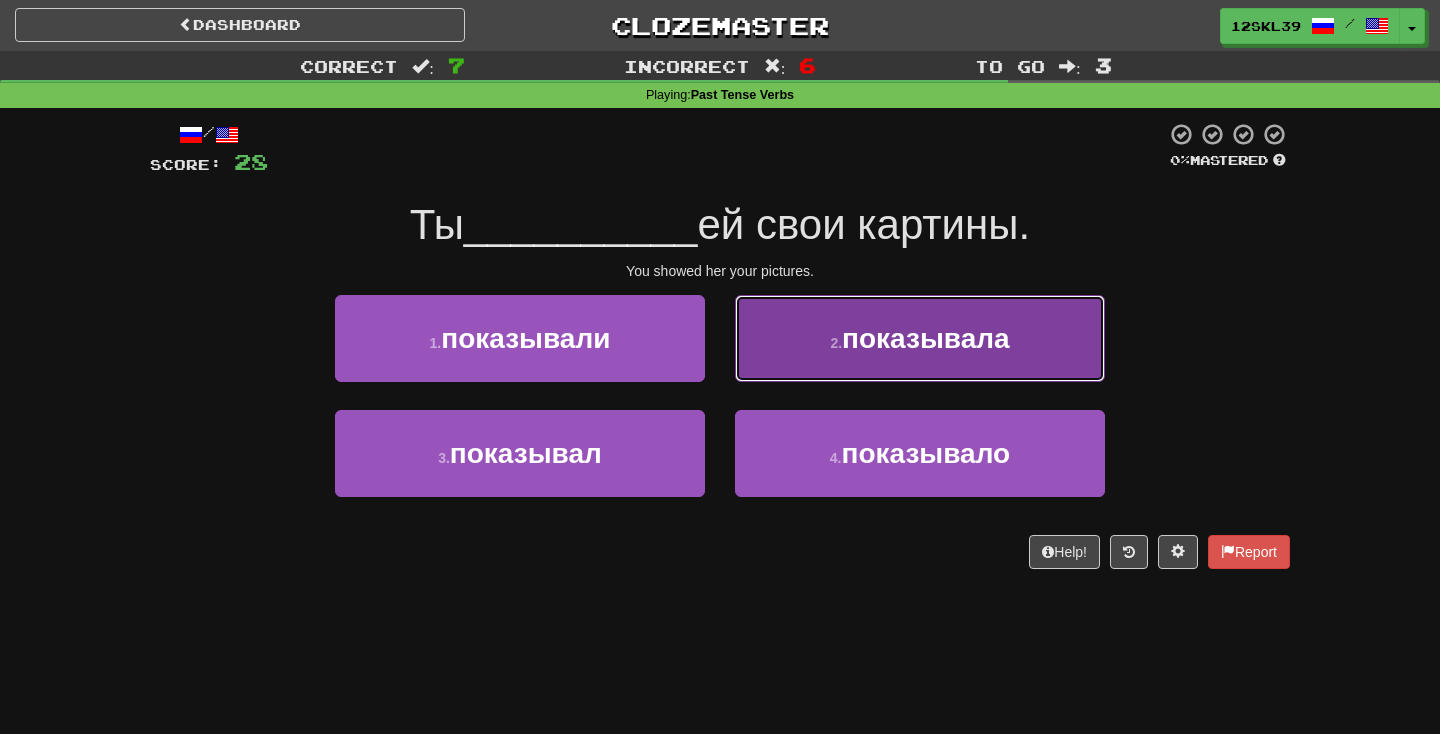 click on "2 .  показывала" at bounding box center (920, 338) 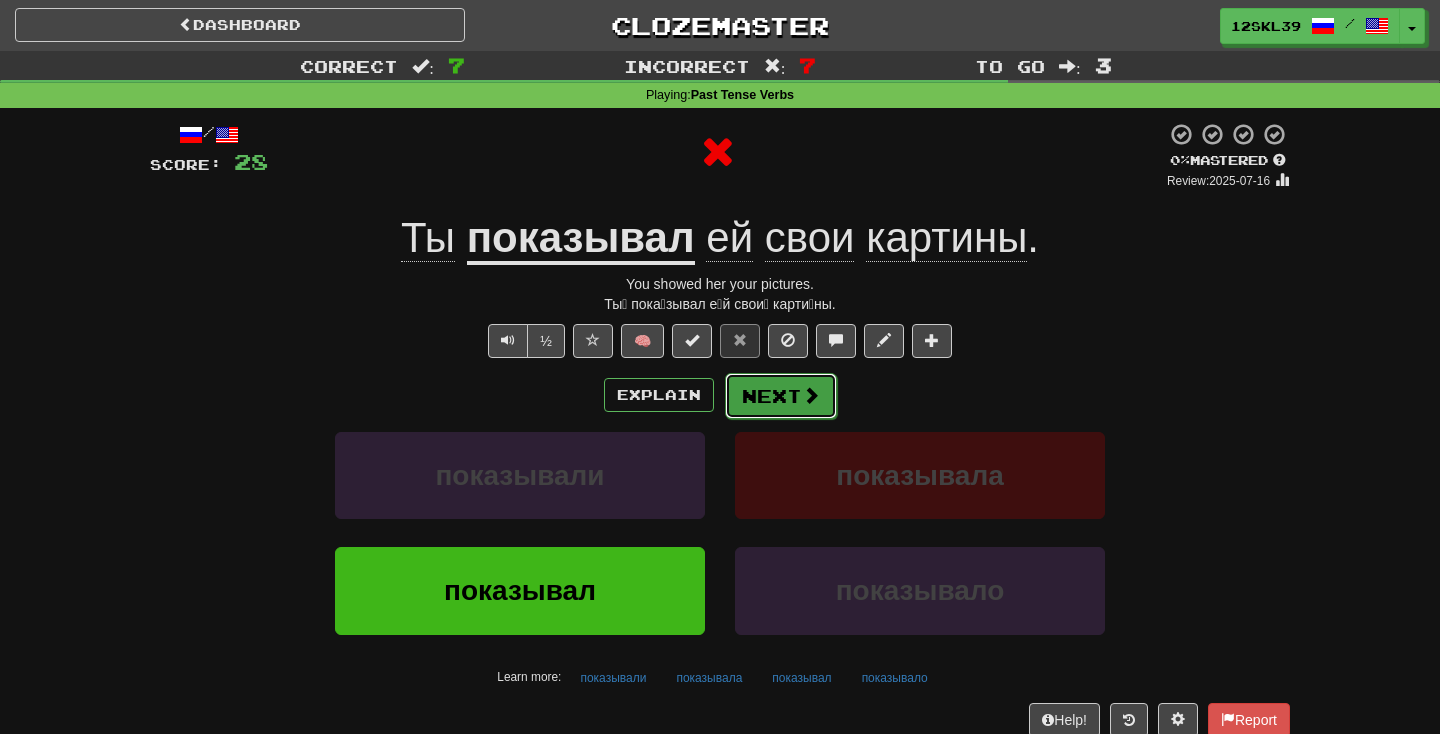 click on "Next" at bounding box center (781, 396) 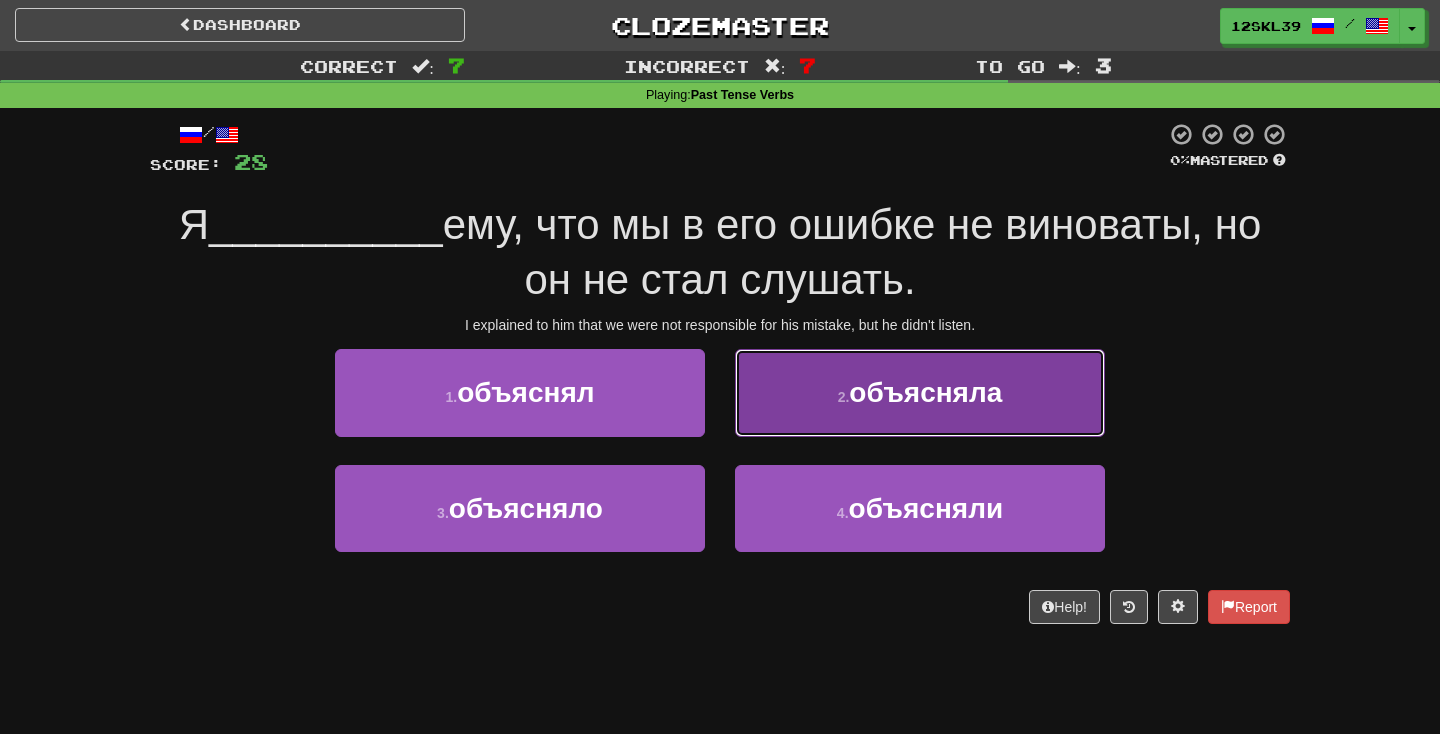 click on "2 .  объясняла" at bounding box center [920, 392] 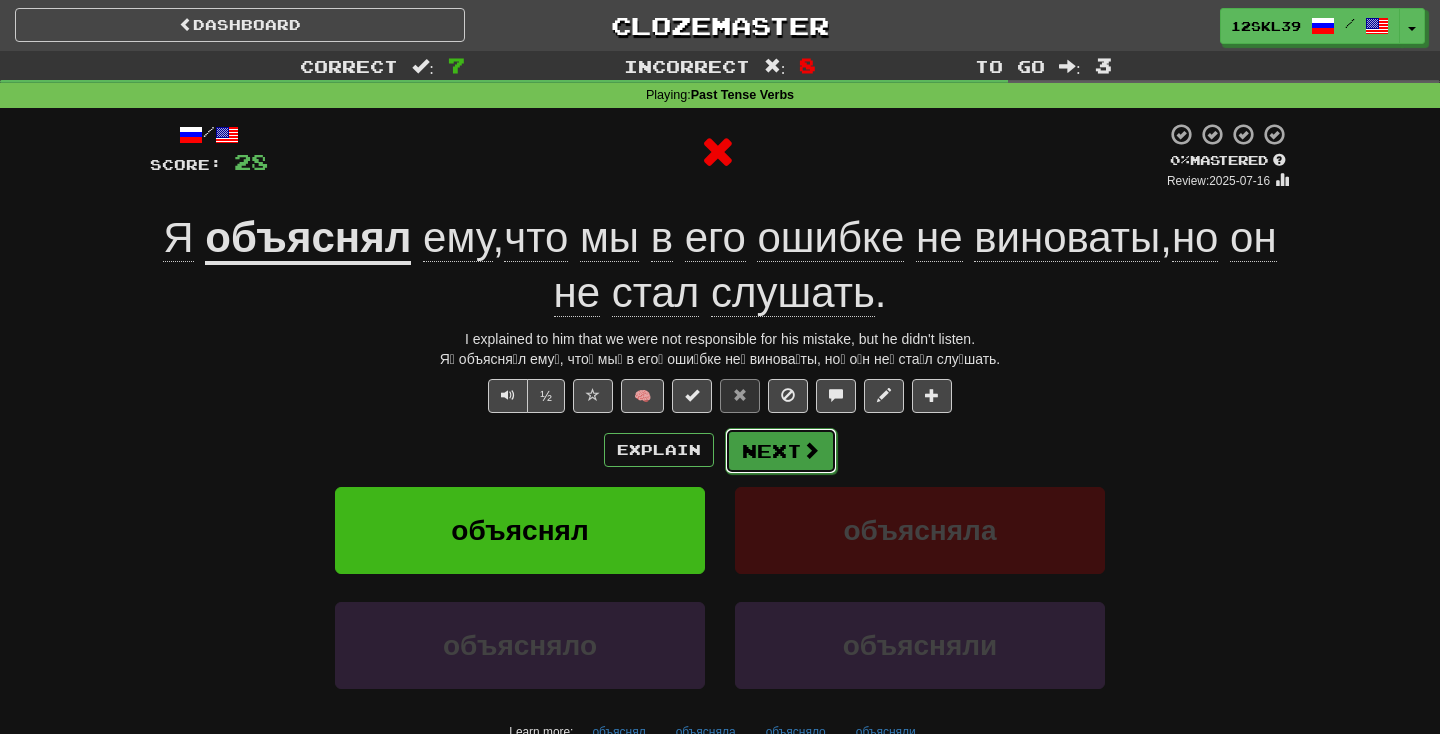 click on "Next" at bounding box center (781, 451) 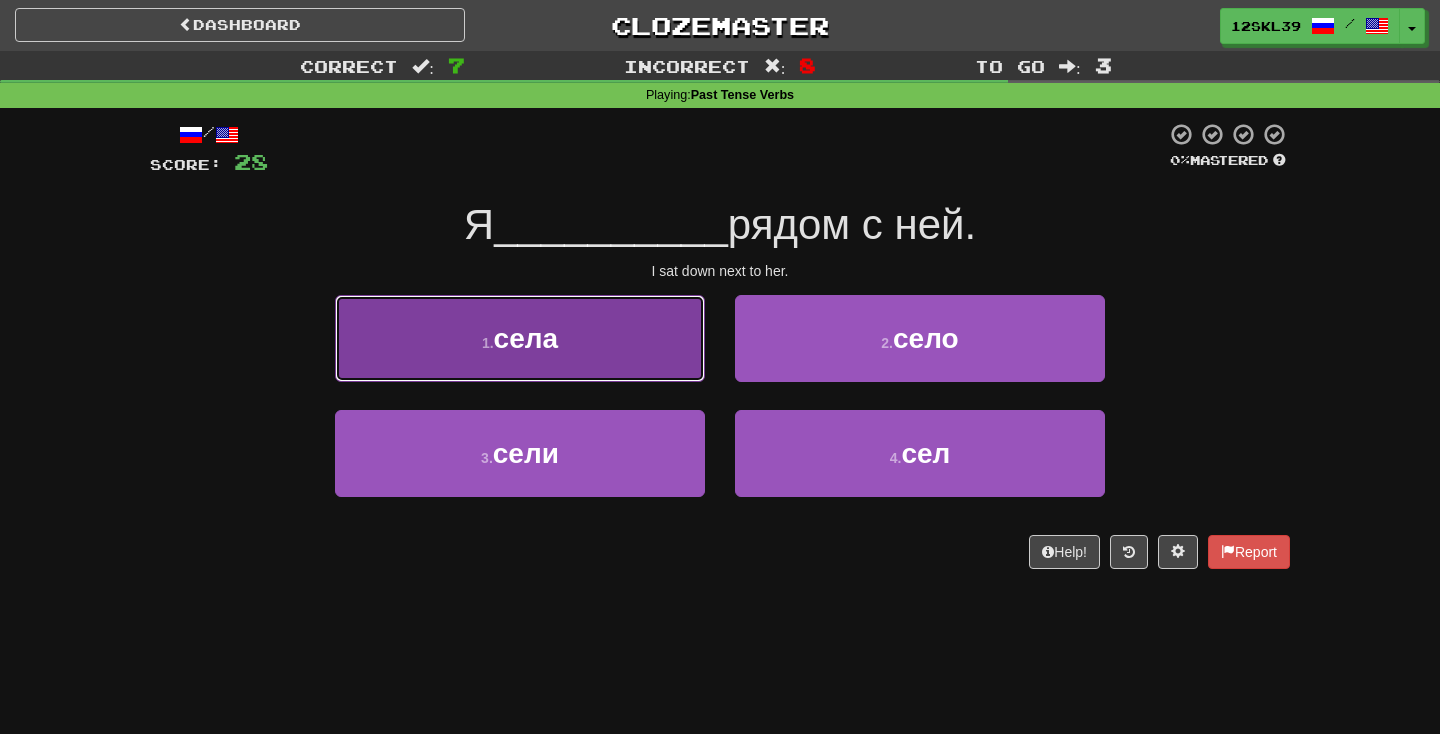 click on "1 .  села" at bounding box center (520, 338) 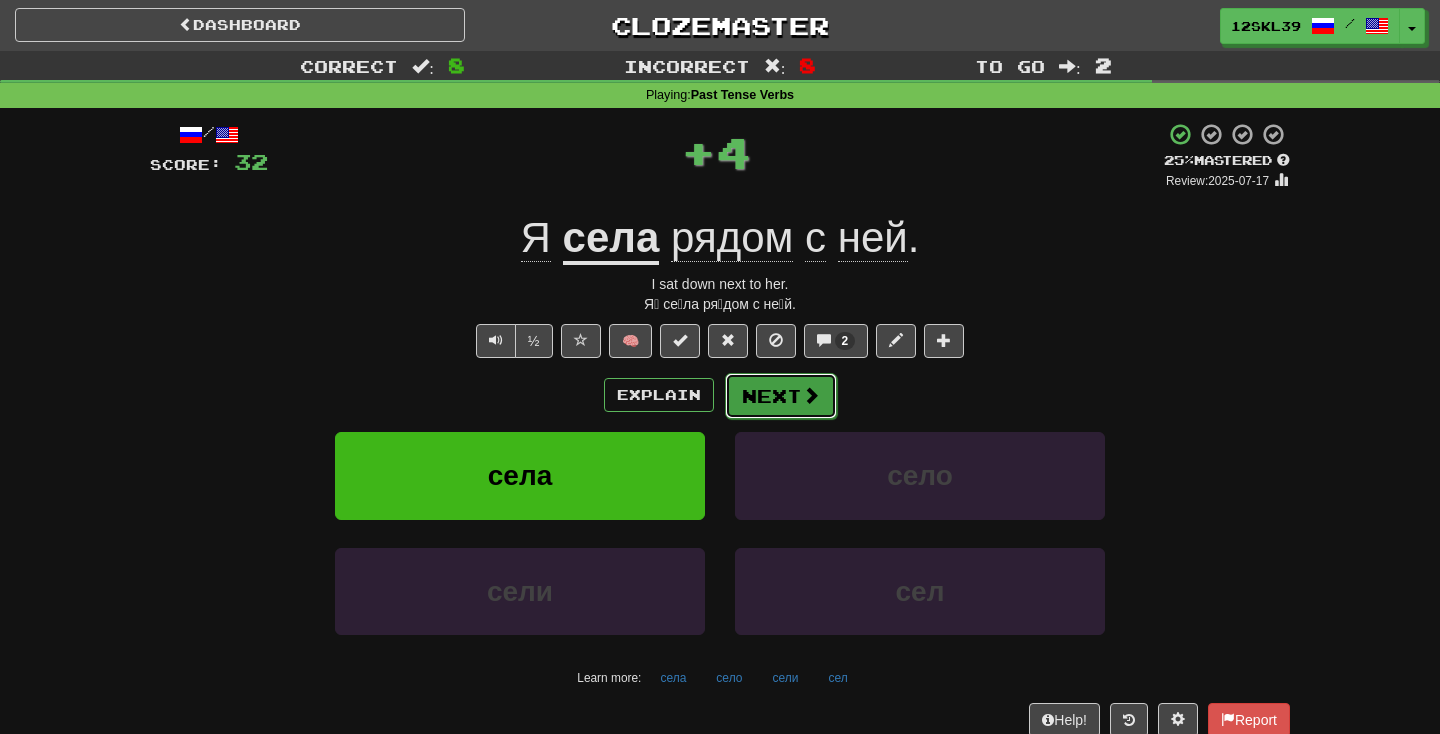 click on "Next" at bounding box center (781, 396) 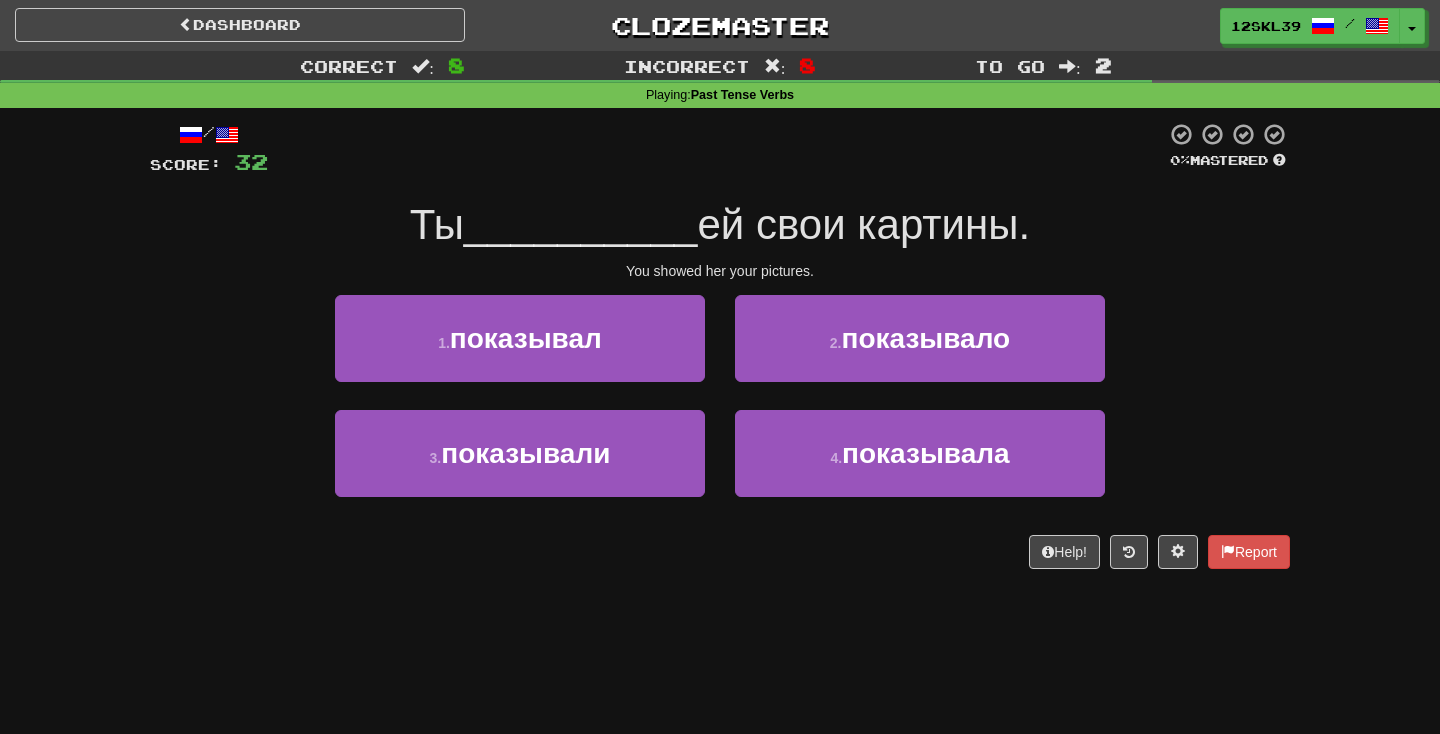 click on "You showed her your pictures." at bounding box center [720, 271] 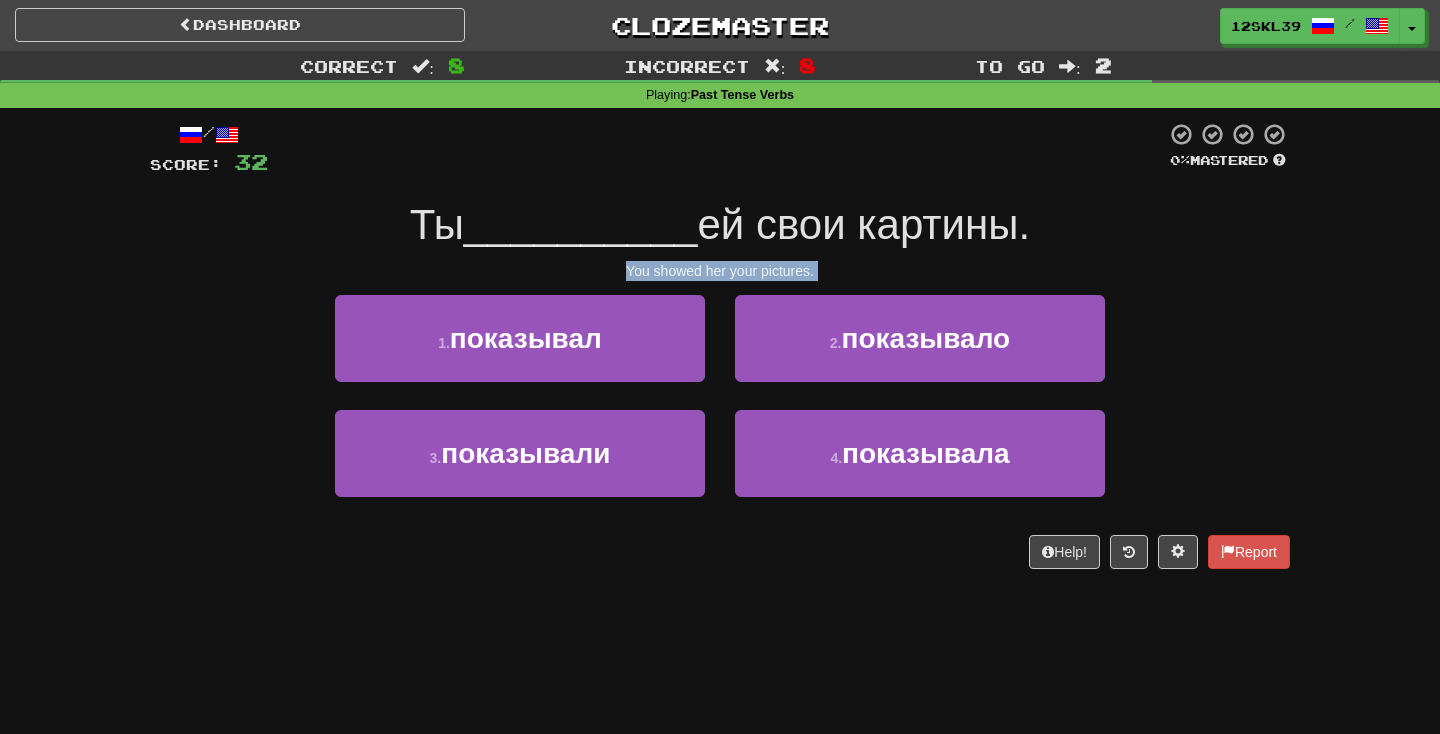 click on "You showed her your pictures." at bounding box center [720, 271] 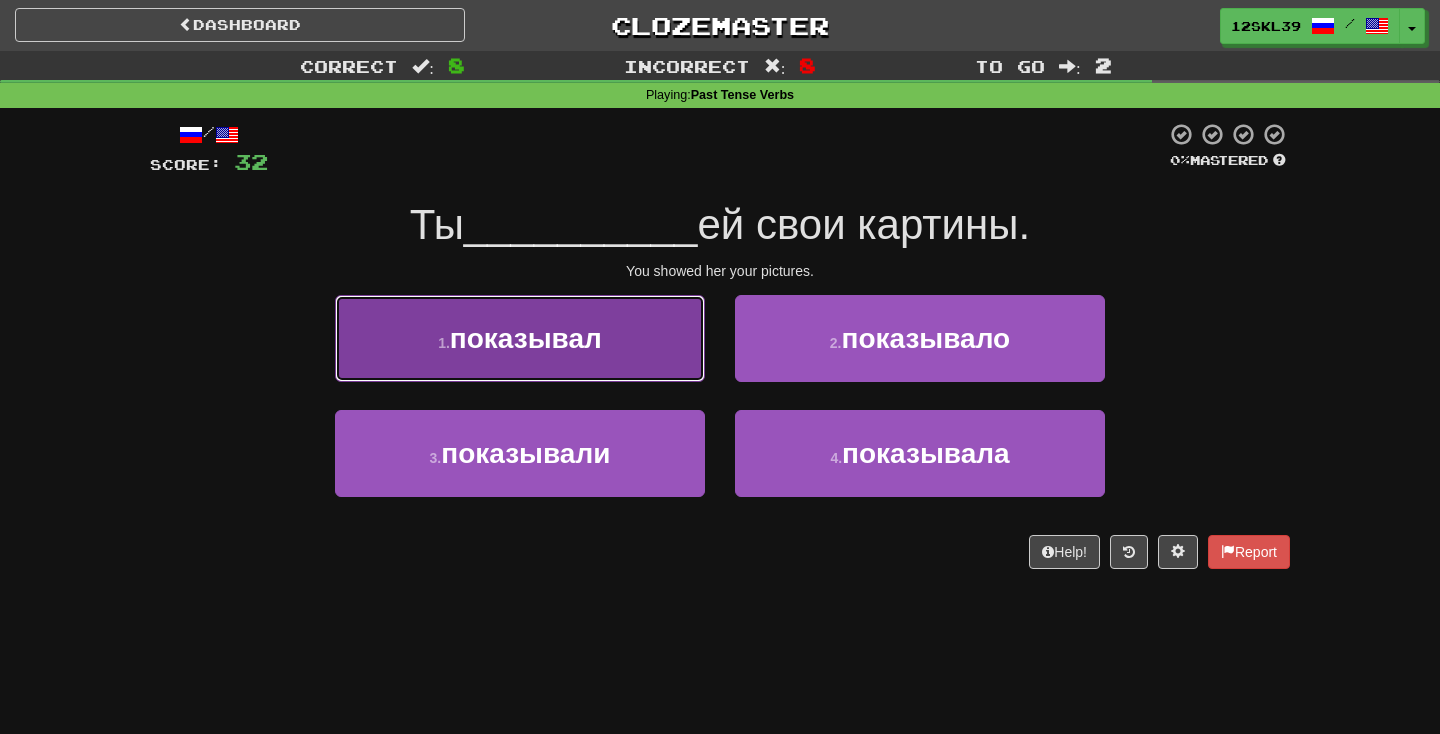 click on "1 .  показывал" at bounding box center [520, 338] 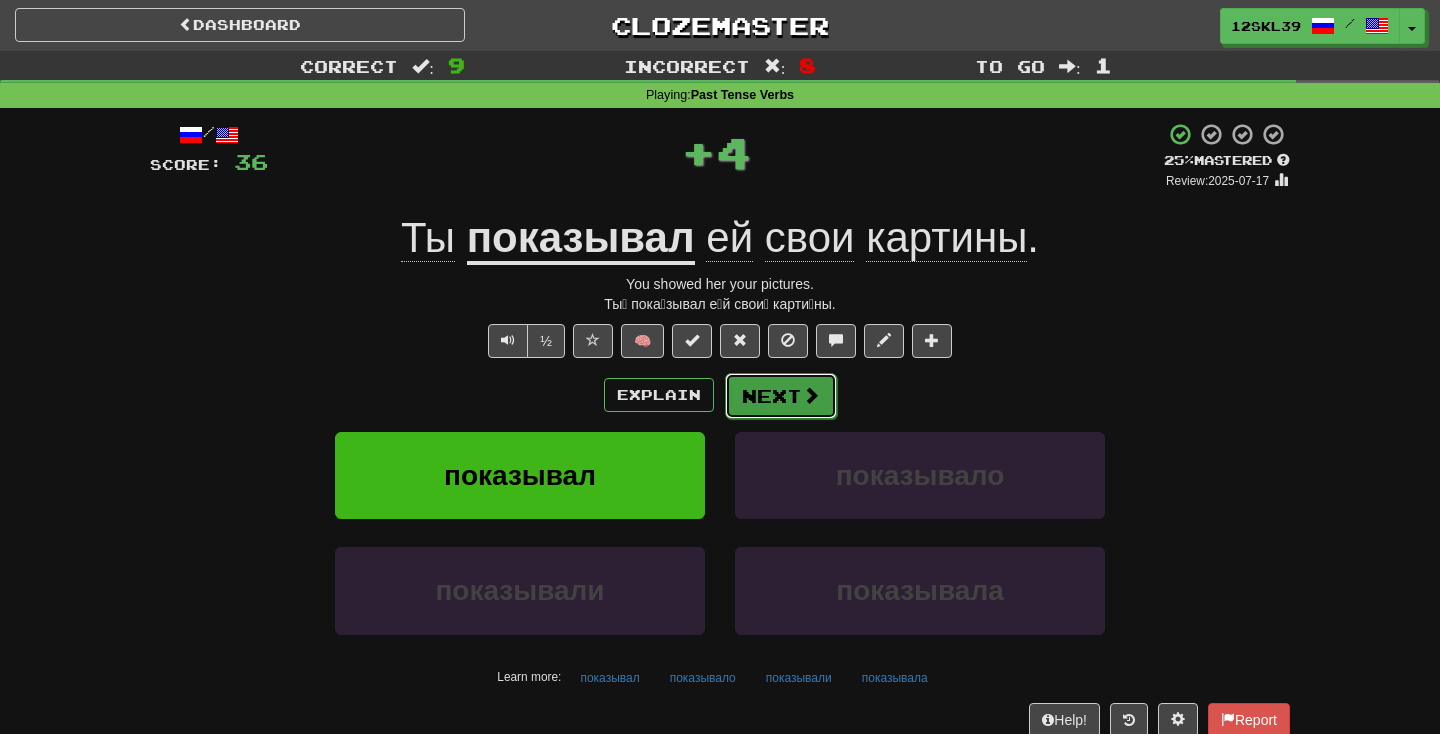 click at bounding box center [811, 395] 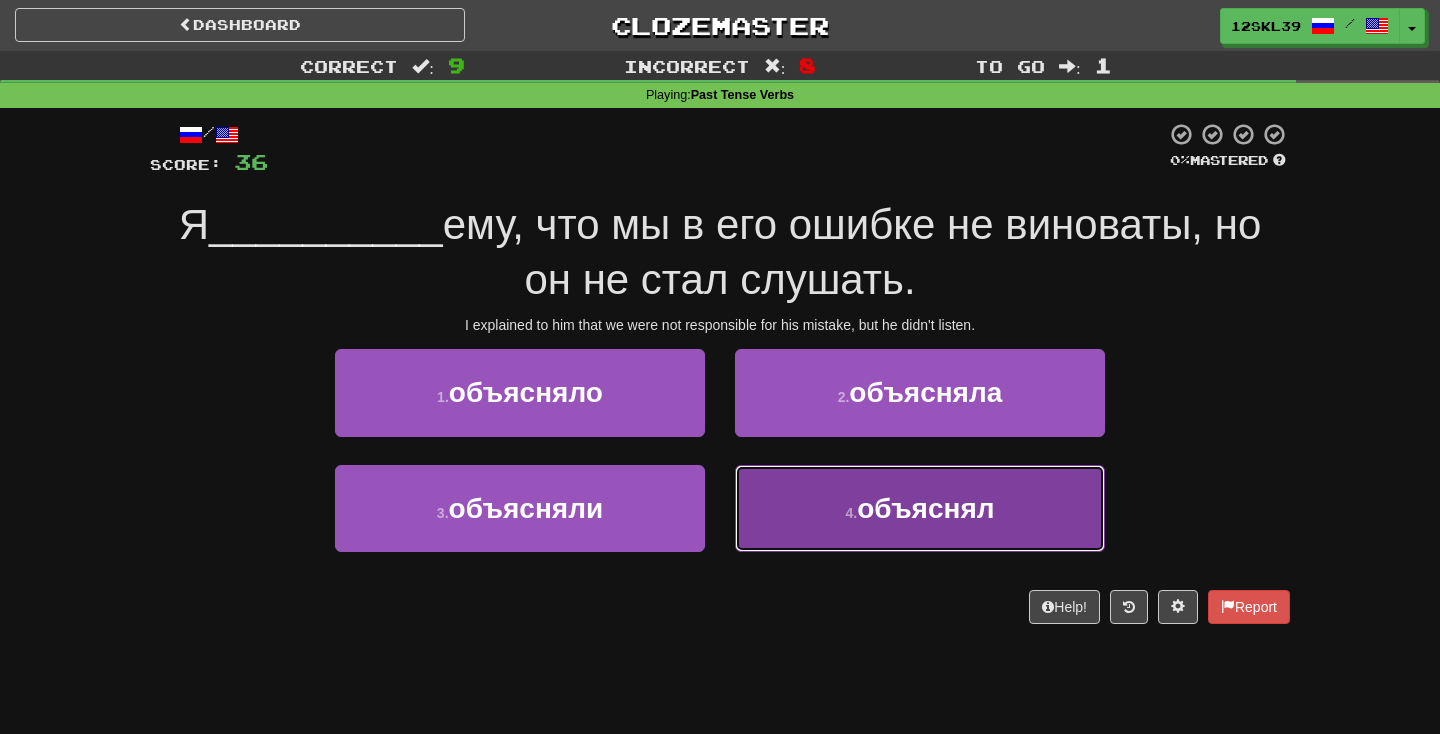 click on "4 .  объяснял" at bounding box center [920, 508] 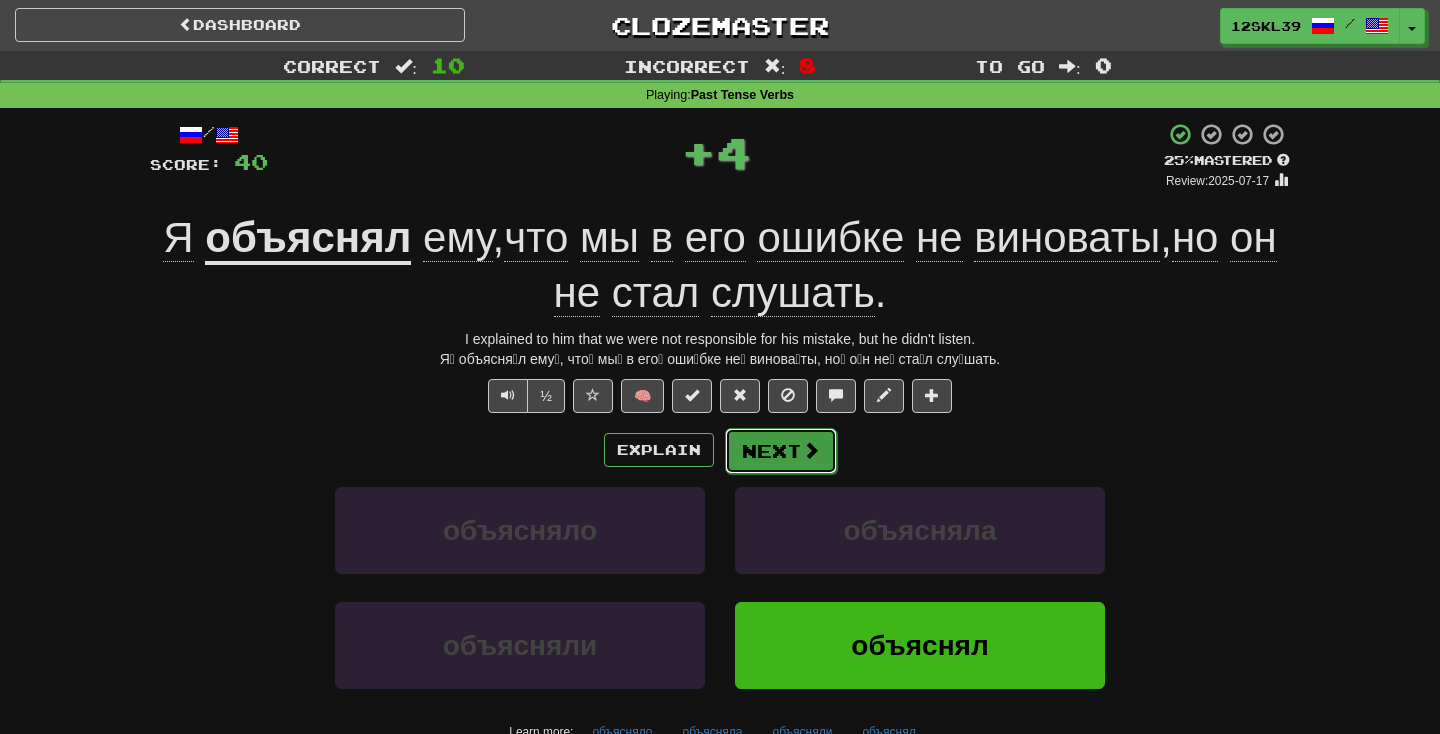 click on "Next" at bounding box center (781, 451) 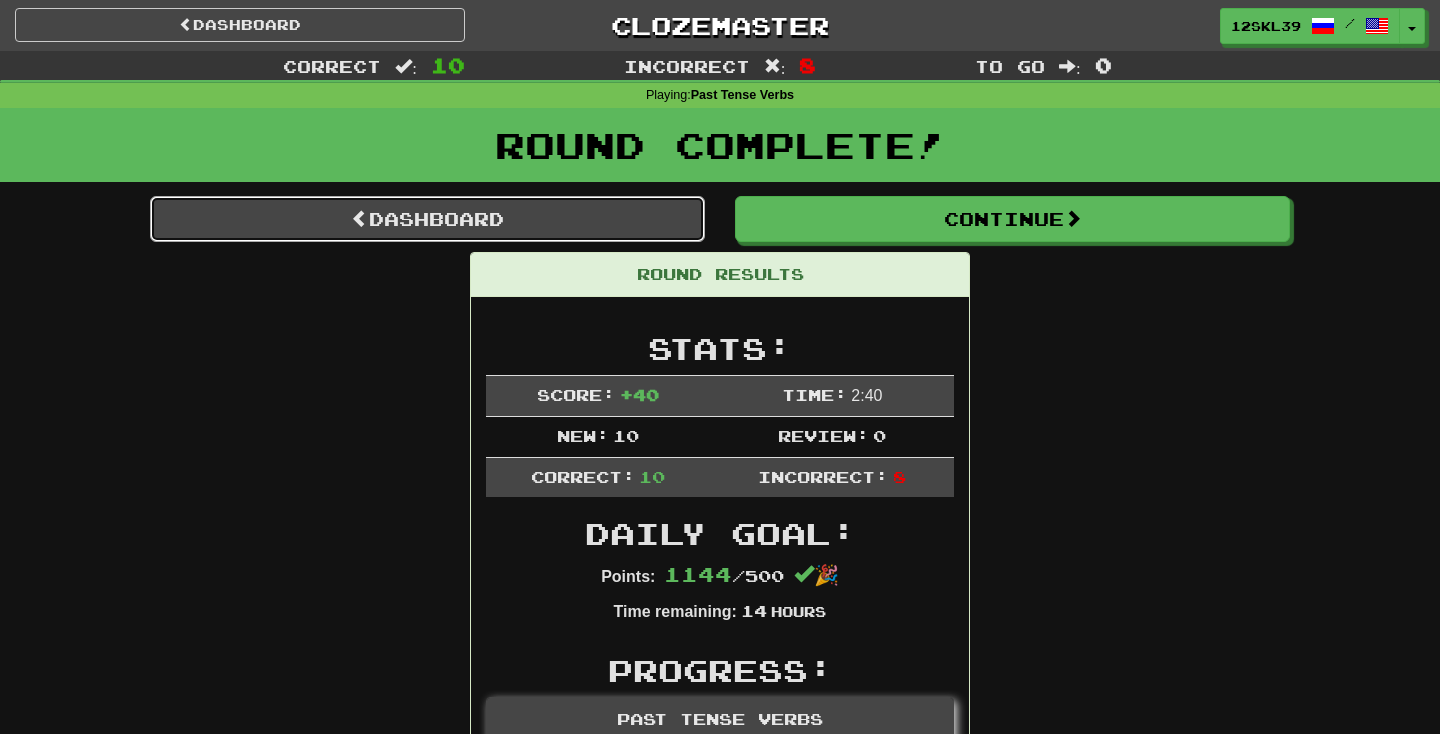click on "Dashboard" at bounding box center [427, 219] 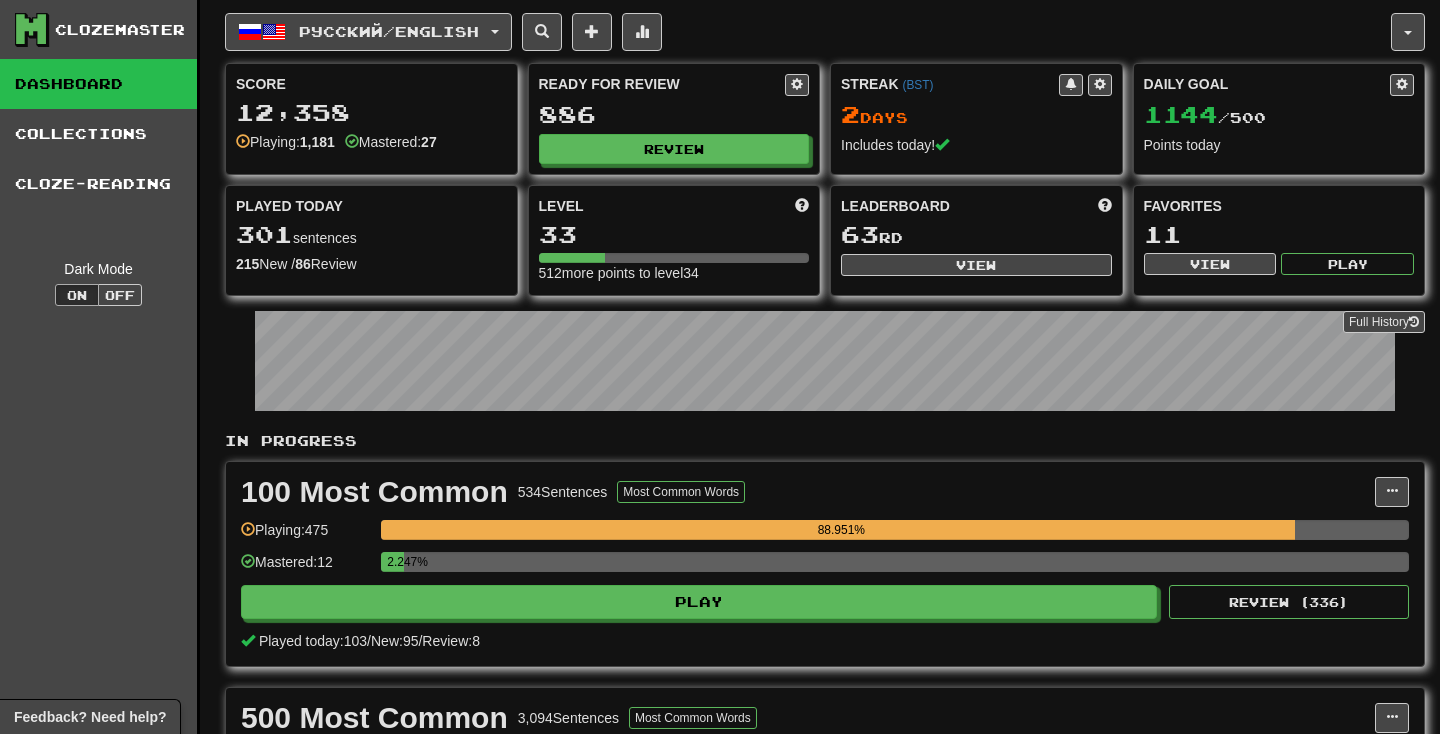 scroll, scrollTop: 0, scrollLeft: 0, axis: both 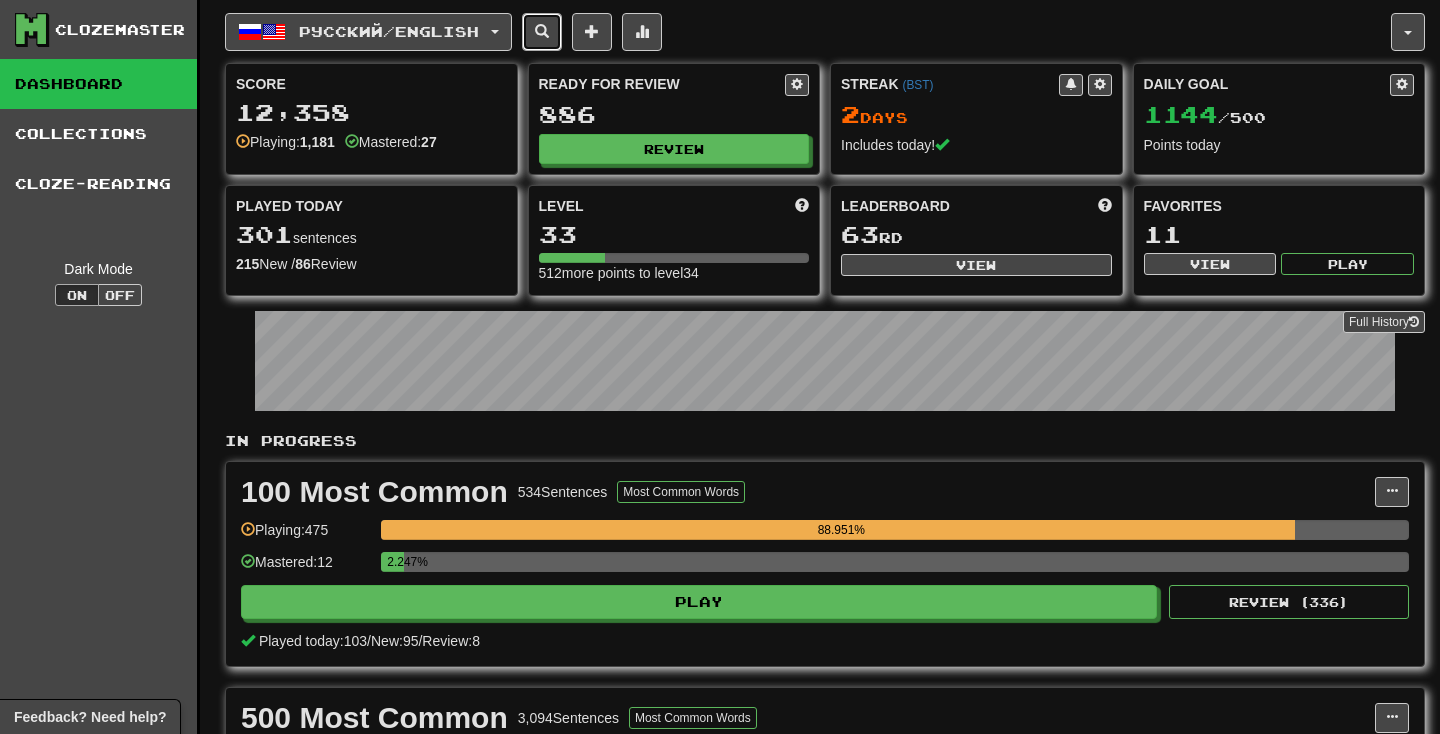 click at bounding box center [542, 31] 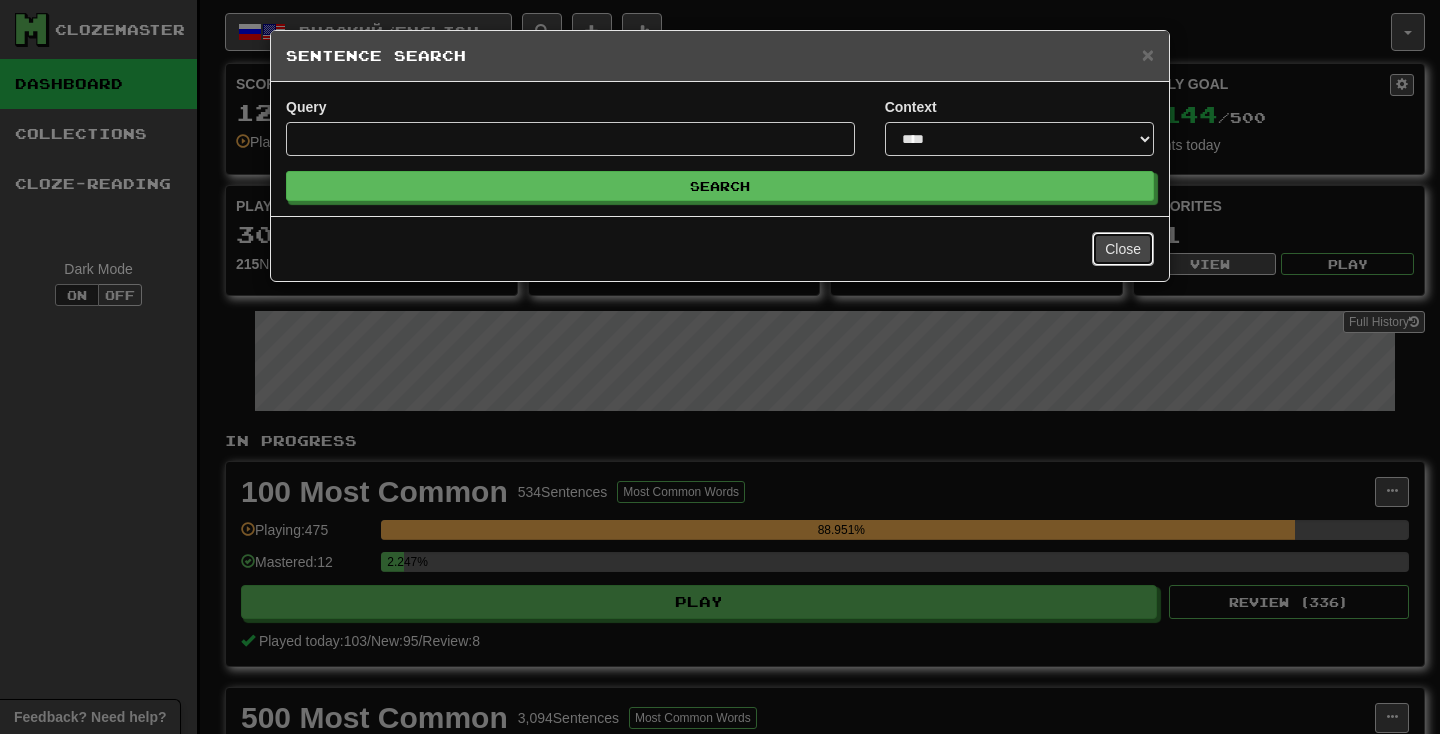 click on "Close" at bounding box center [1123, 249] 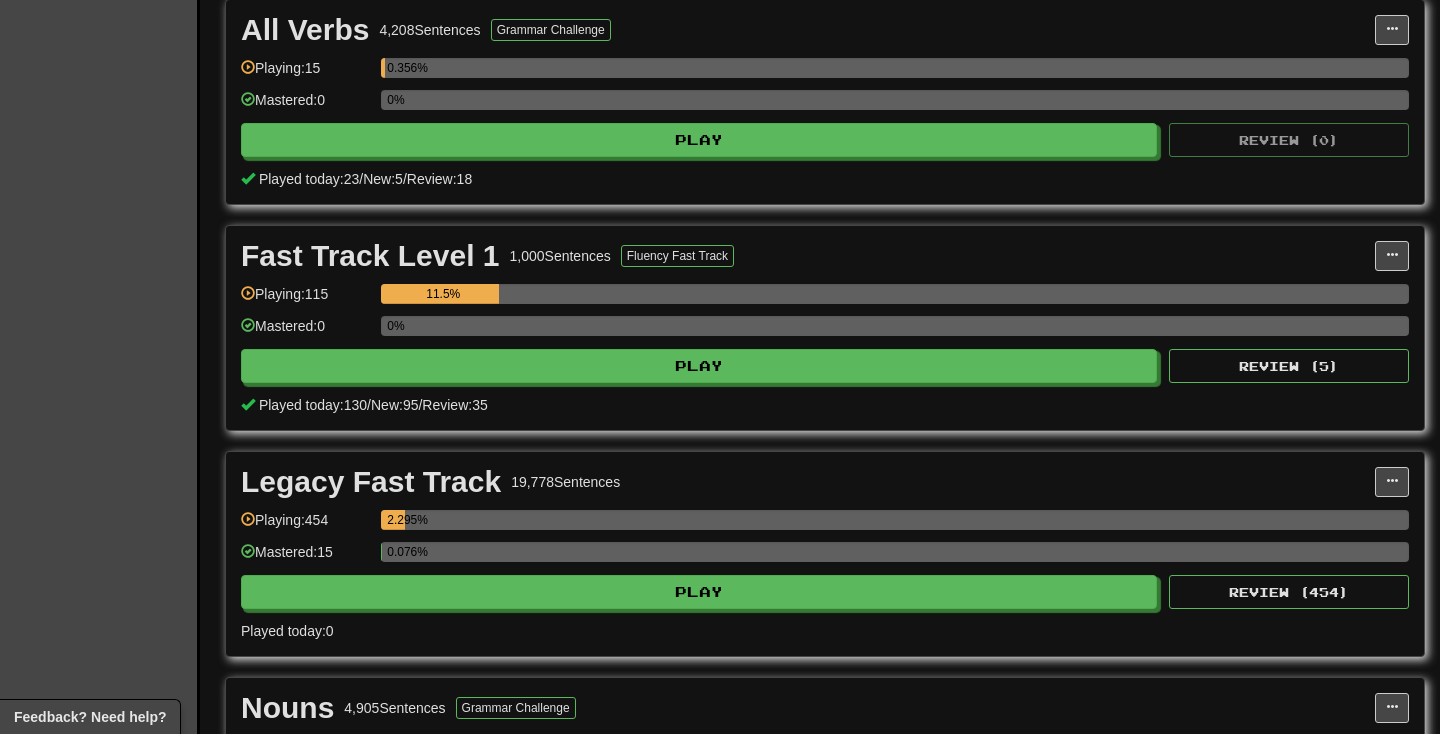 scroll, scrollTop: 1124, scrollLeft: 0, axis: vertical 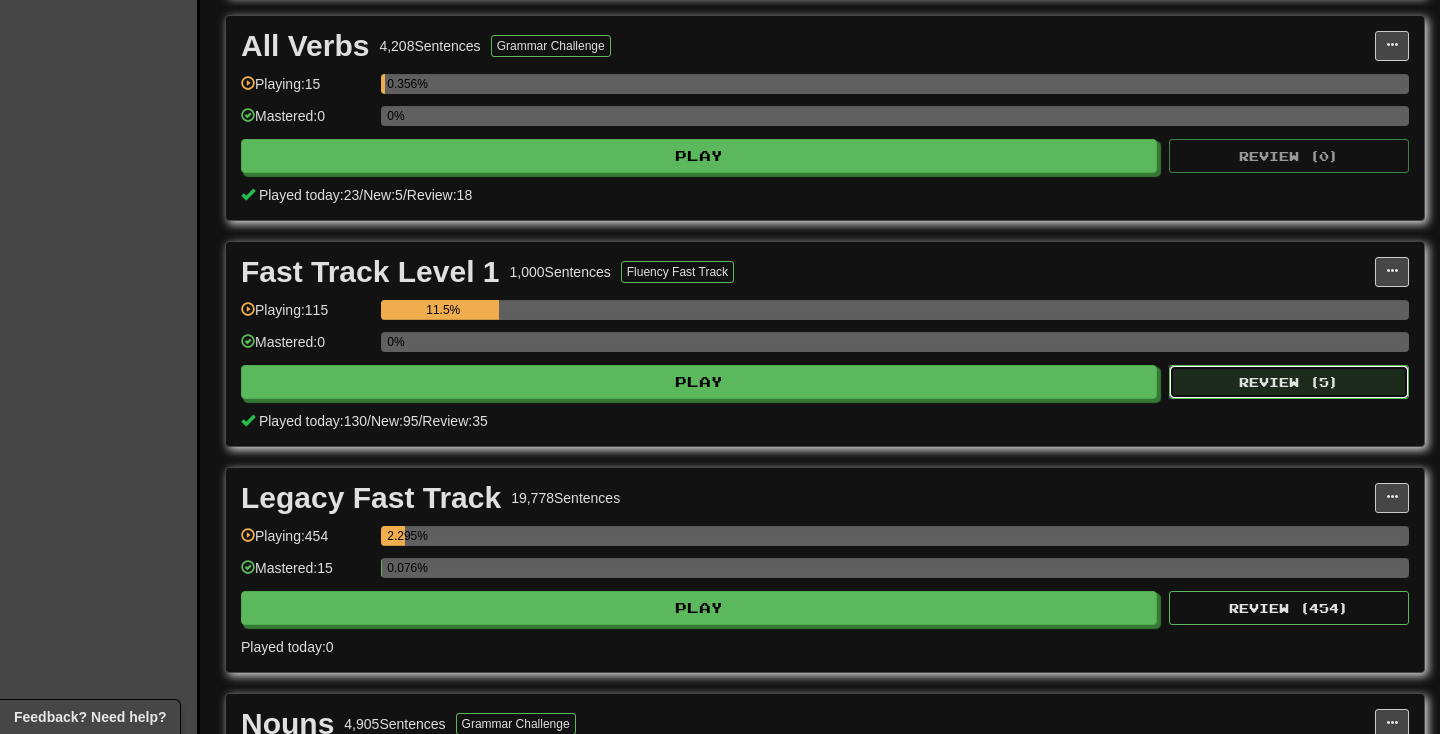 click on "Review ( 5 )" at bounding box center [1289, 382] 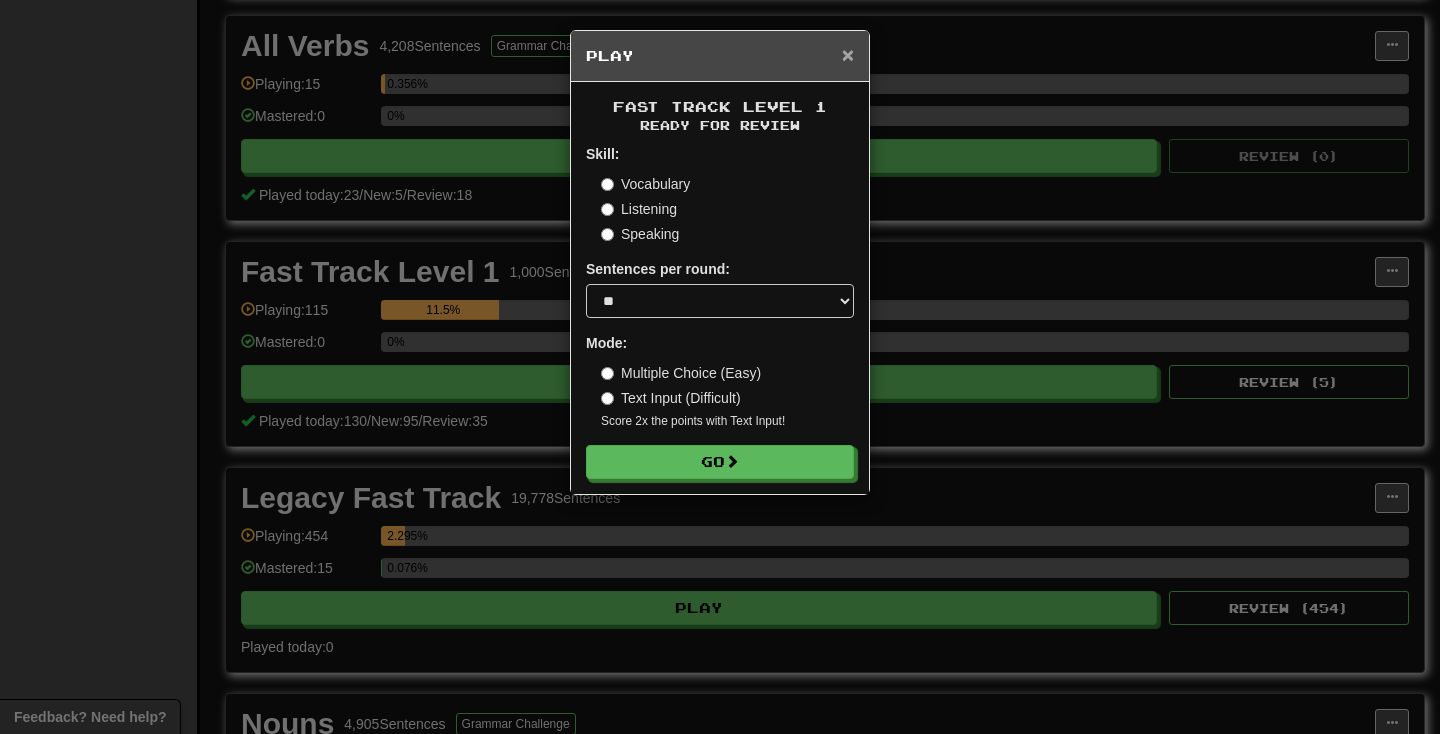 click on "×" at bounding box center [848, 54] 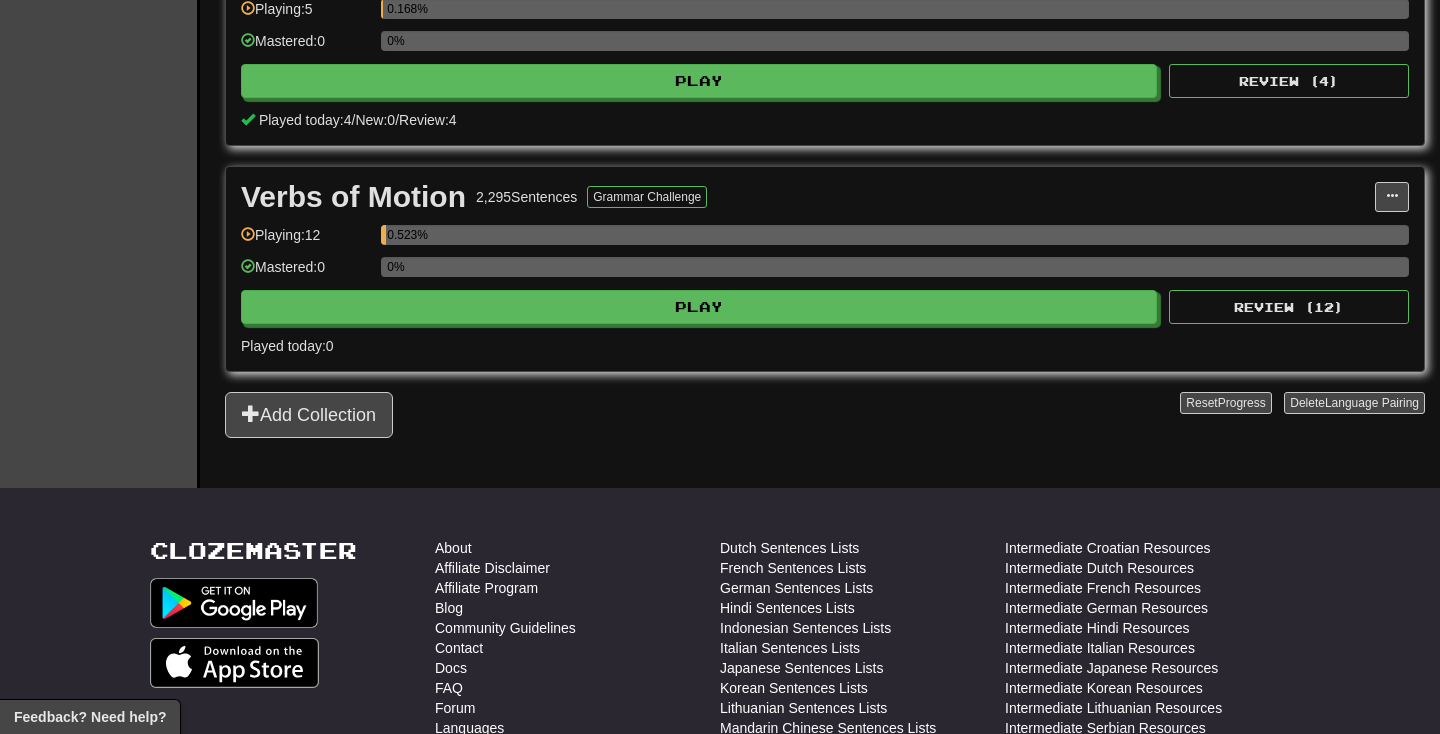scroll, scrollTop: 2182, scrollLeft: 0, axis: vertical 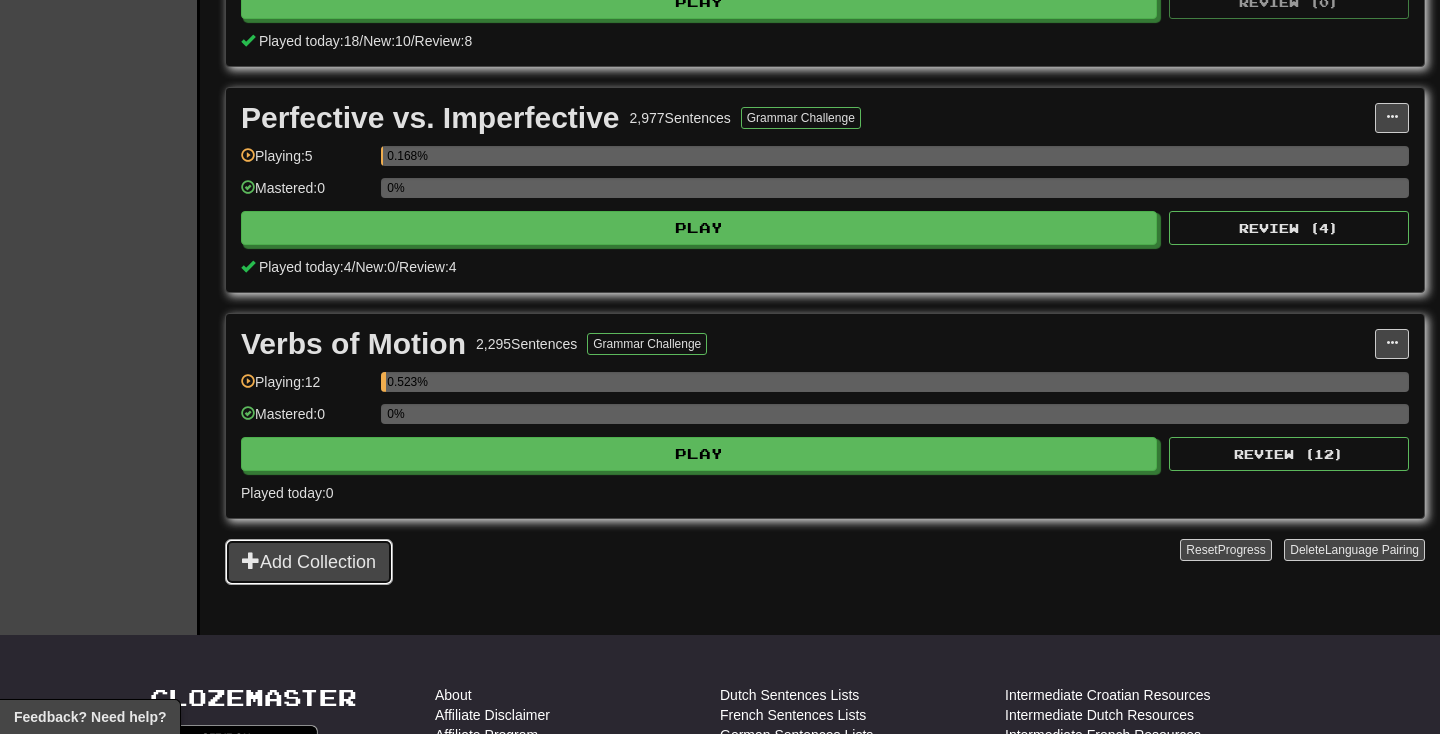 click on "Add Collection" at bounding box center (309, 562) 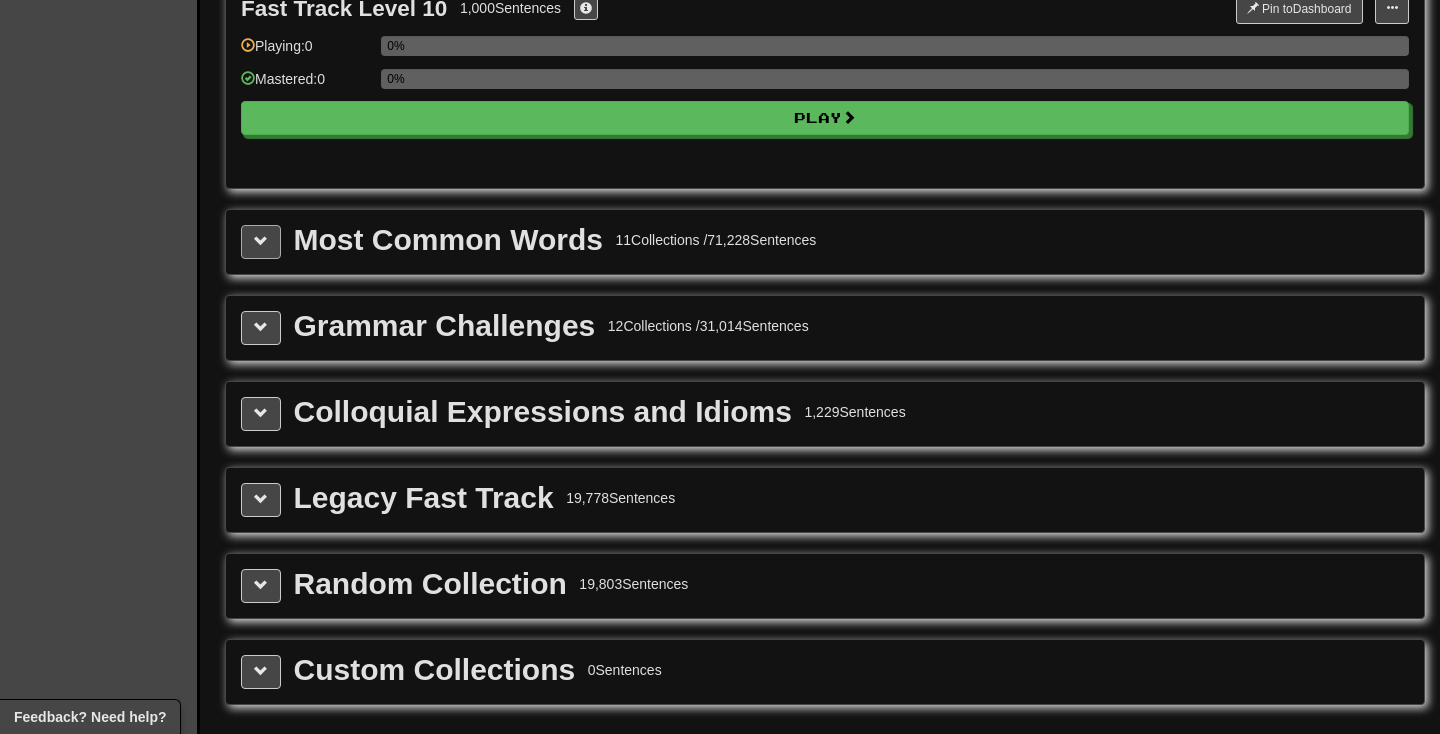 scroll, scrollTop: 2168, scrollLeft: 0, axis: vertical 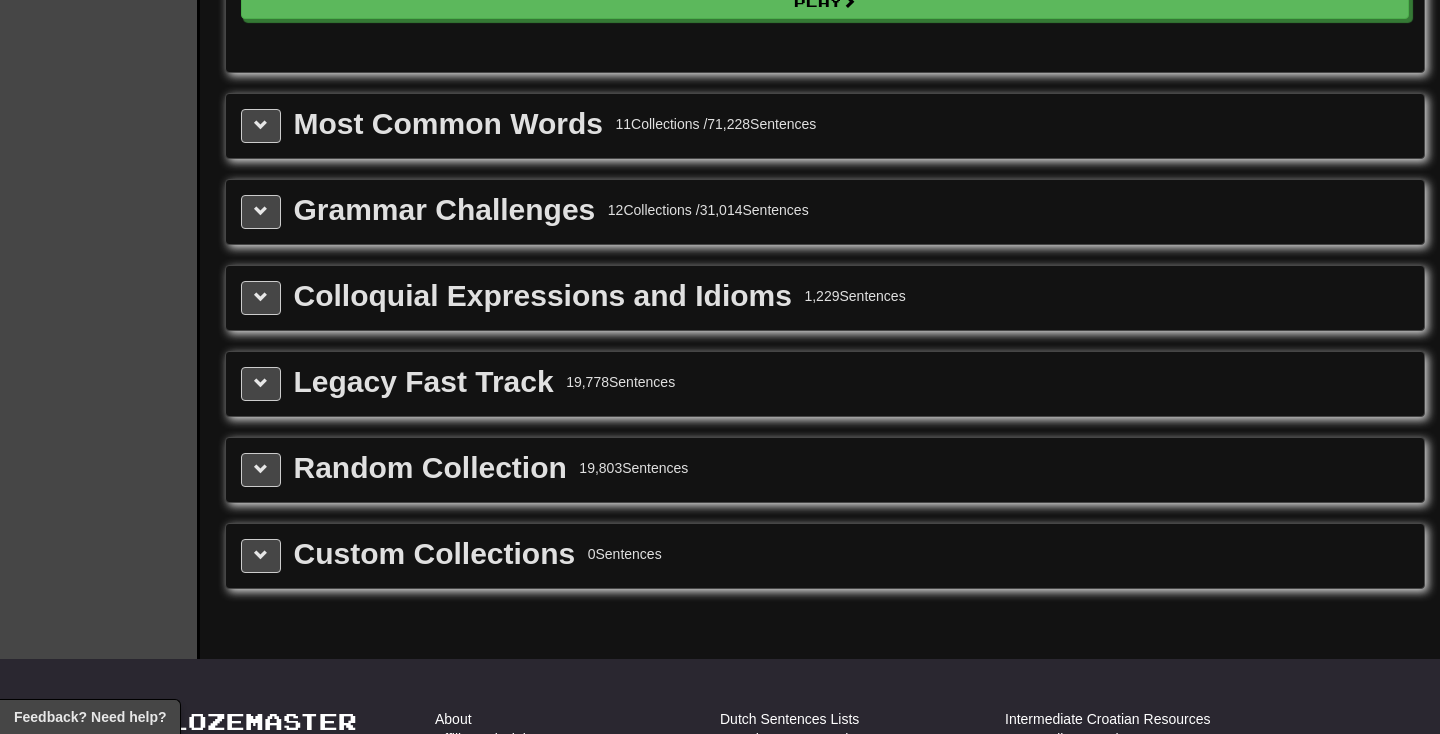 click on "Legacy Fast Track 19,778  Sentences" at bounding box center (825, 384) 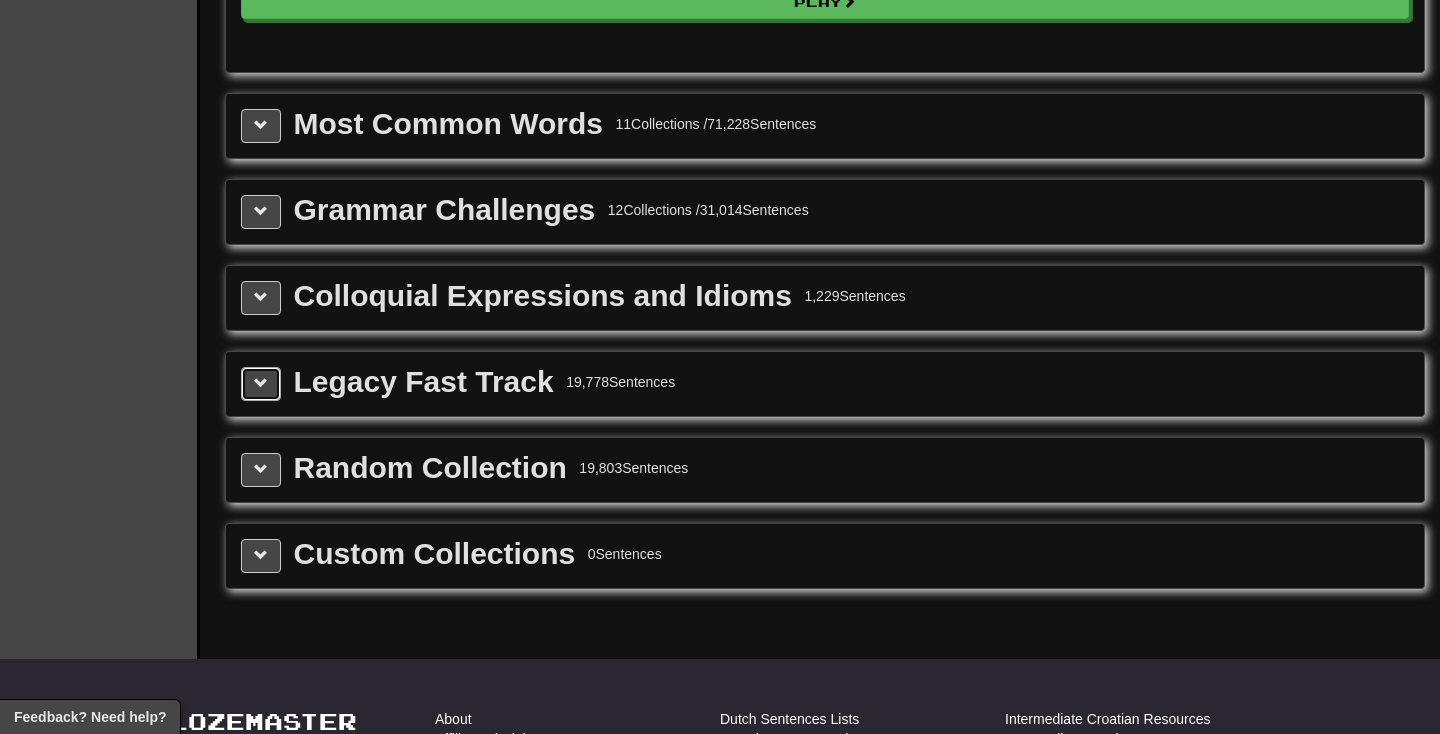 click at bounding box center (261, 384) 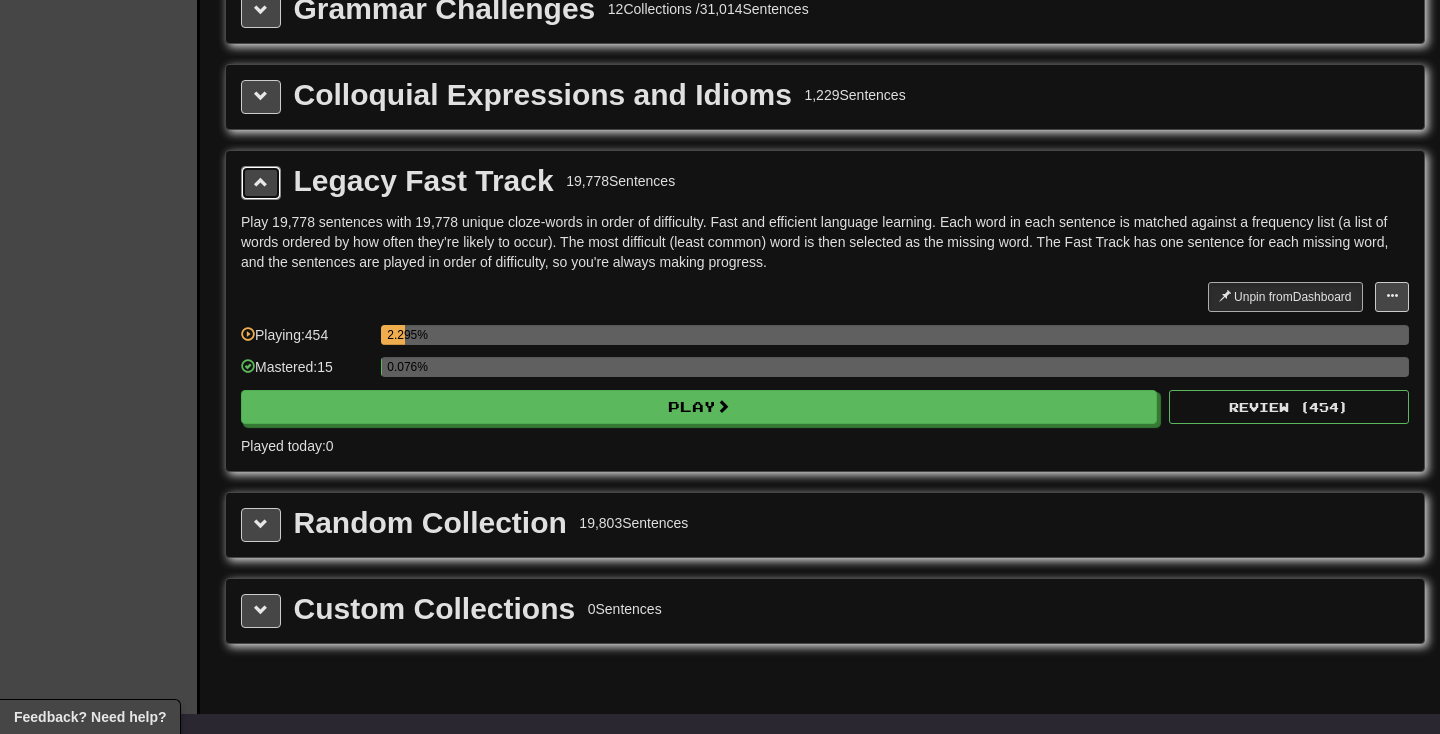 scroll, scrollTop: 2302, scrollLeft: 0, axis: vertical 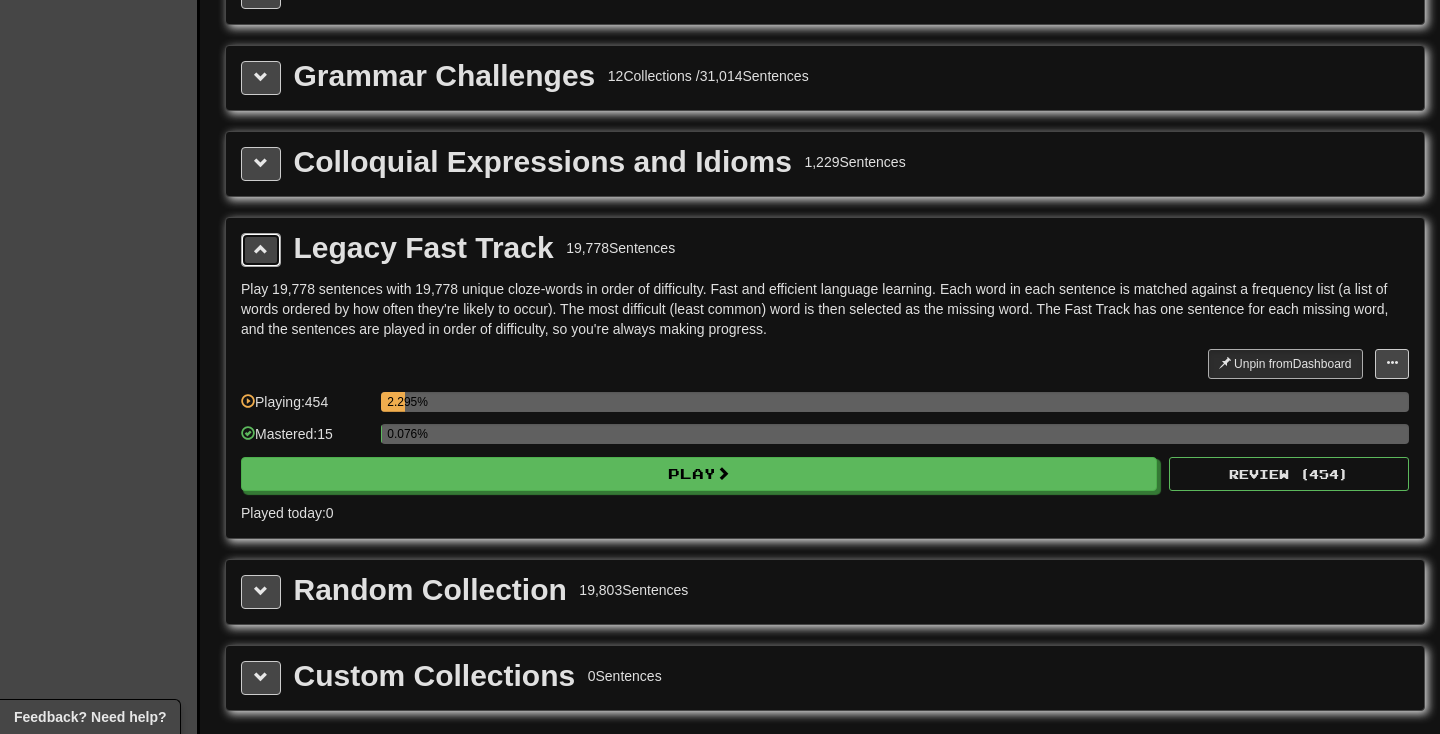 click at bounding box center (261, 250) 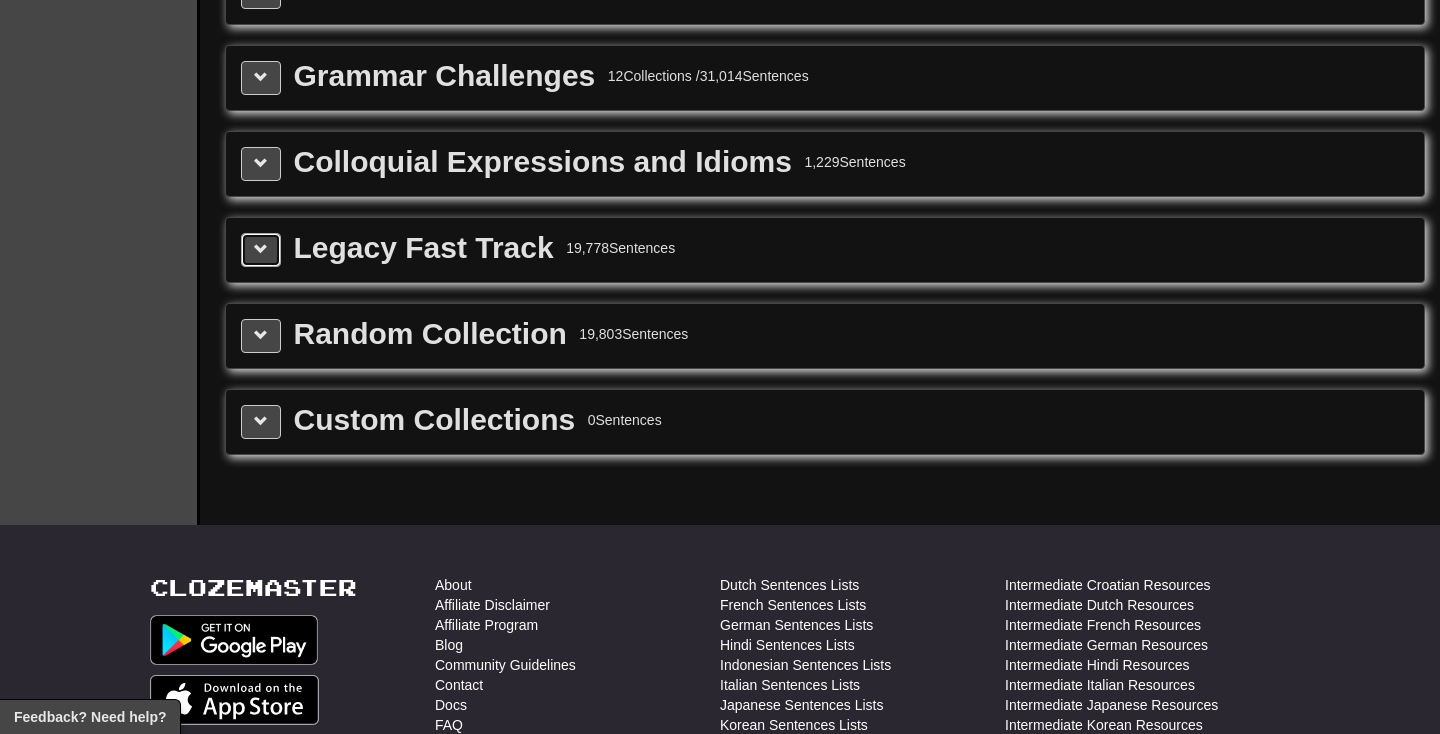 click at bounding box center (261, 249) 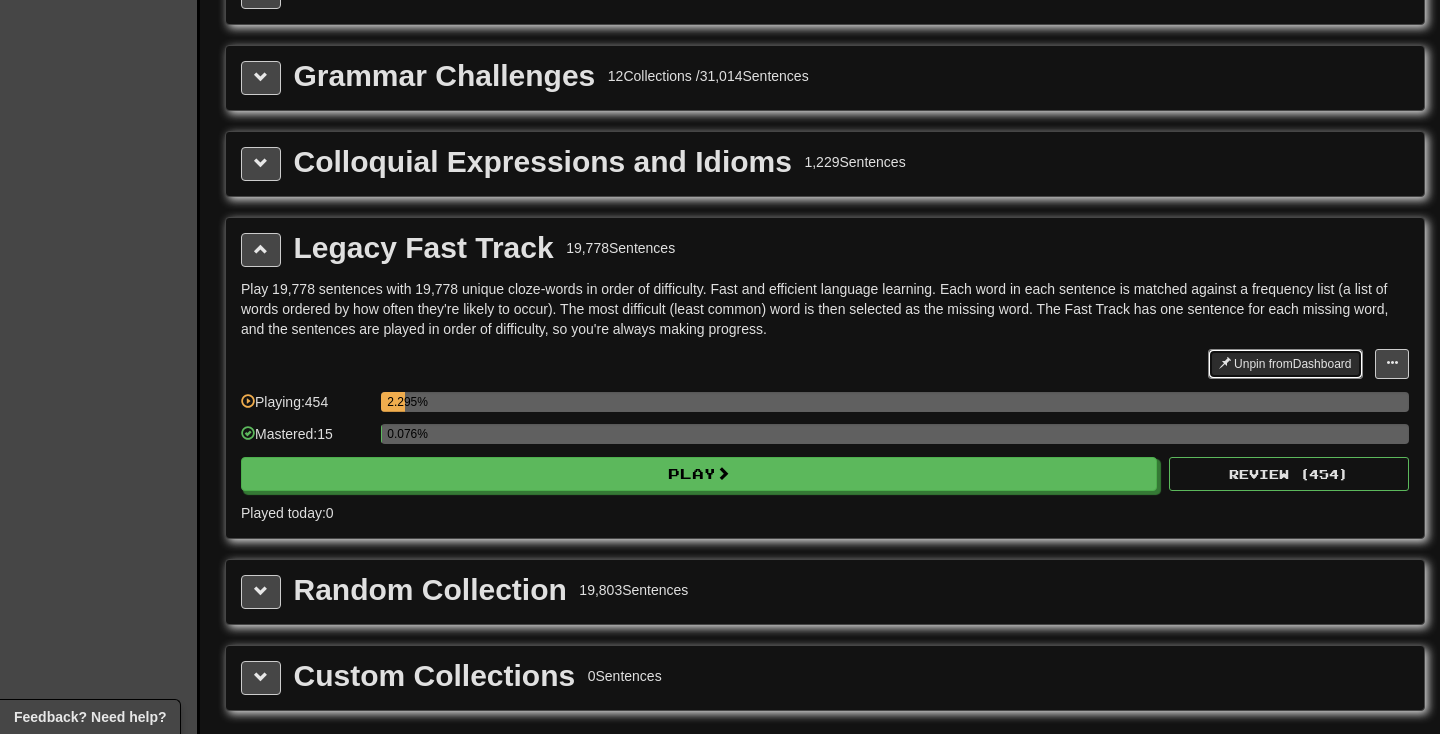 click on "Unpin from  Dashboard" at bounding box center [1285, 364] 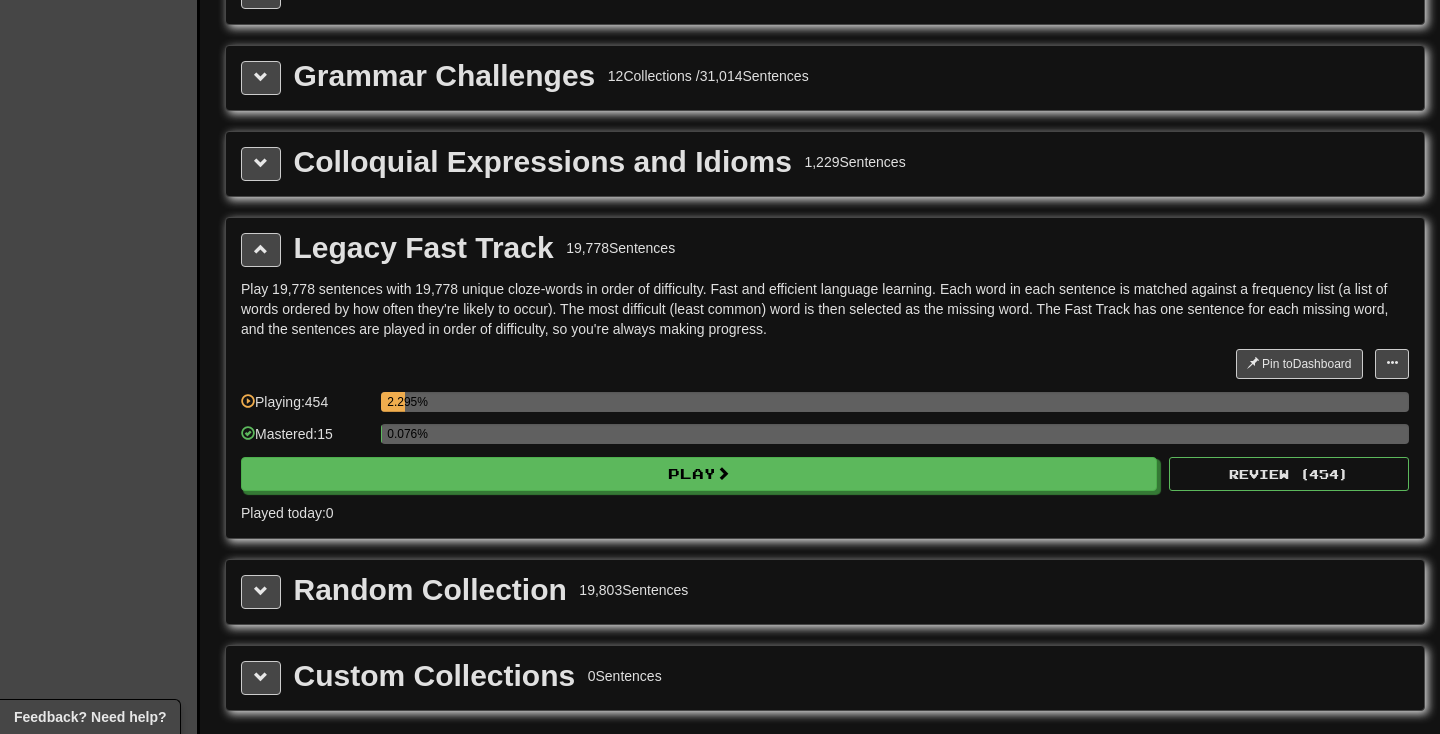 click on "Colloquial Expressions and Idioms 1,229  Sentences" at bounding box center [825, 164] 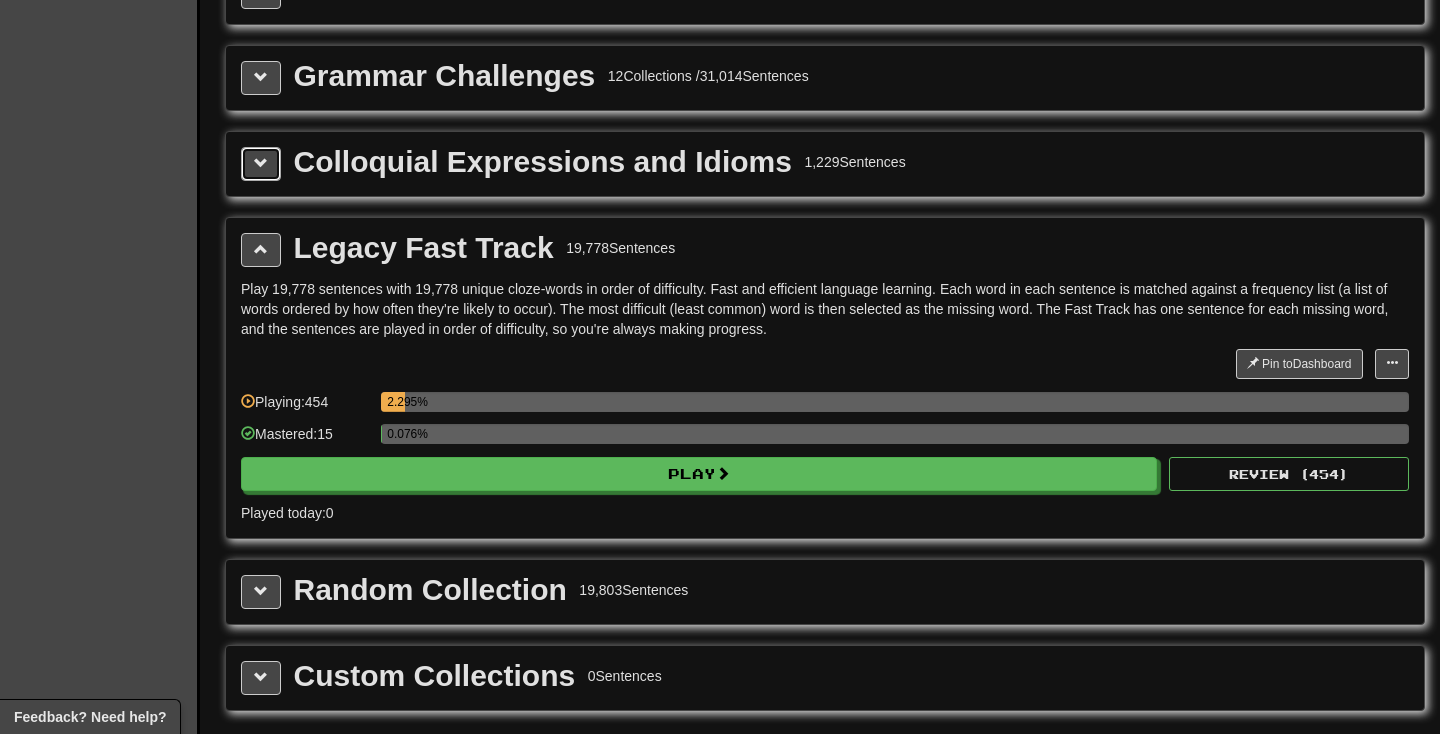 click at bounding box center [261, 163] 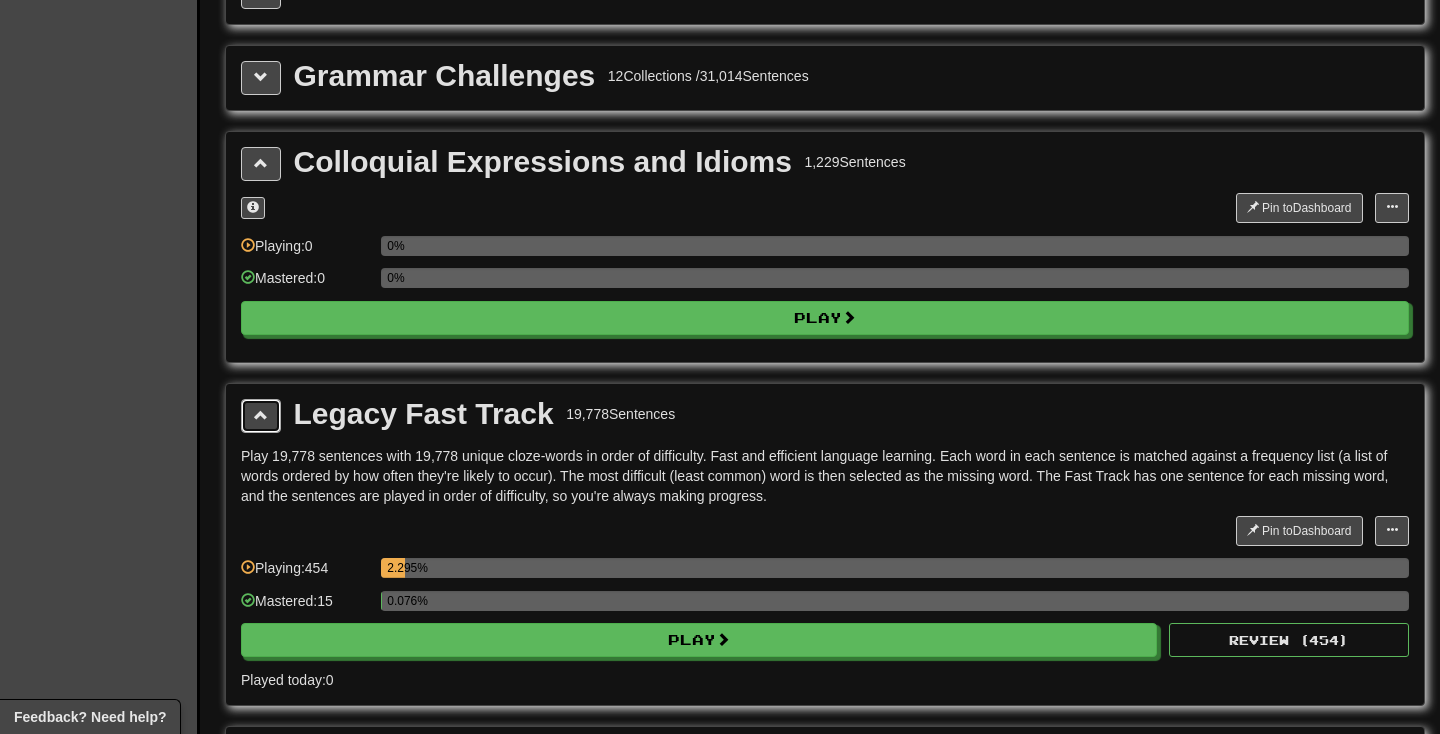 click at bounding box center [261, 415] 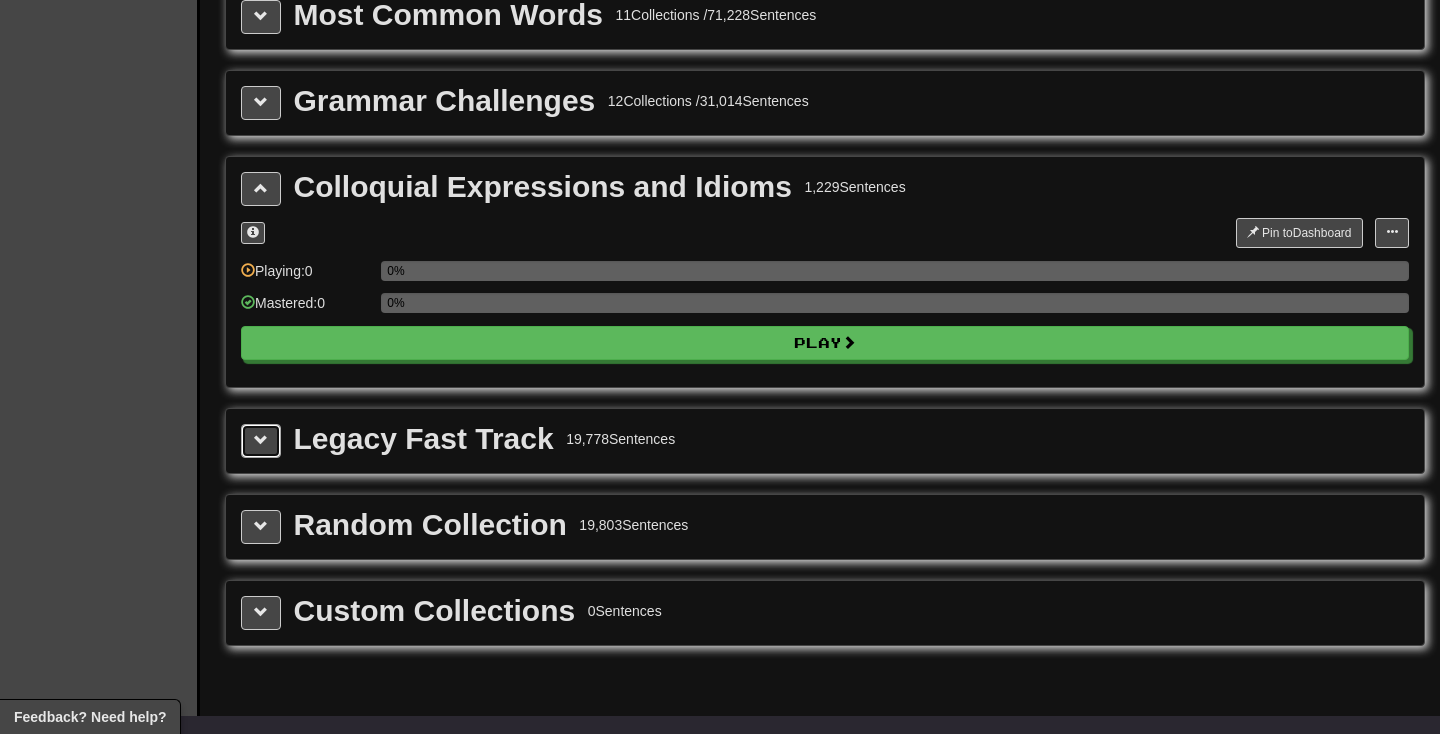 scroll, scrollTop: 2157, scrollLeft: 0, axis: vertical 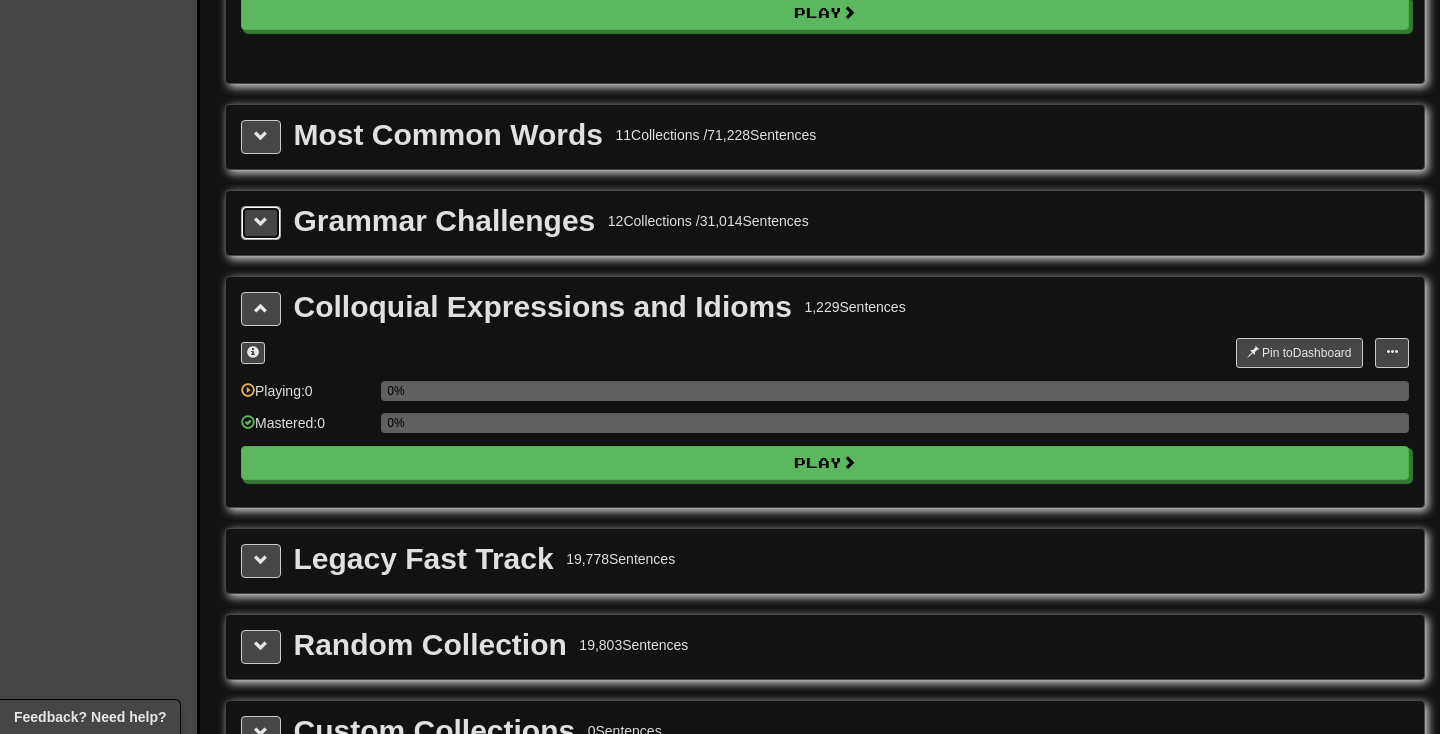 click at bounding box center (261, 222) 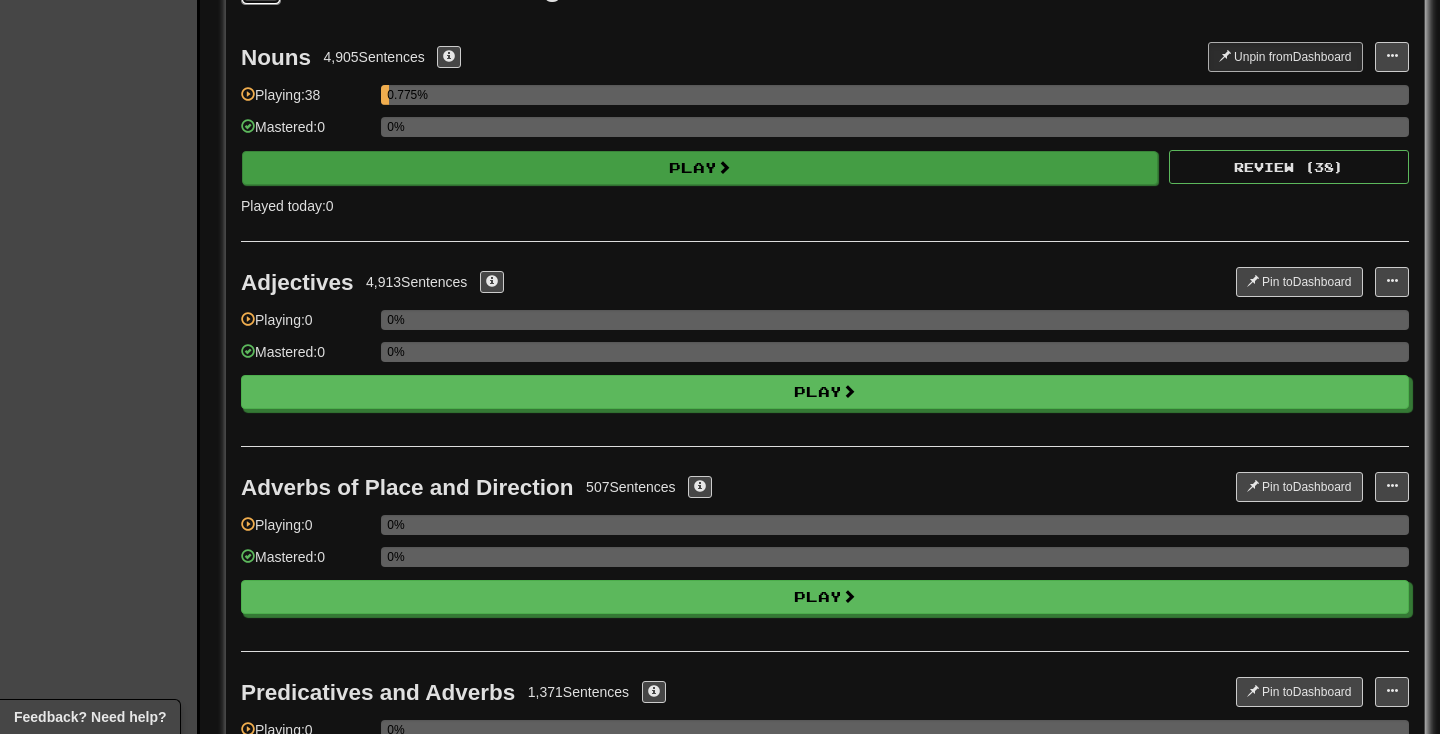 scroll, scrollTop: 2439, scrollLeft: 0, axis: vertical 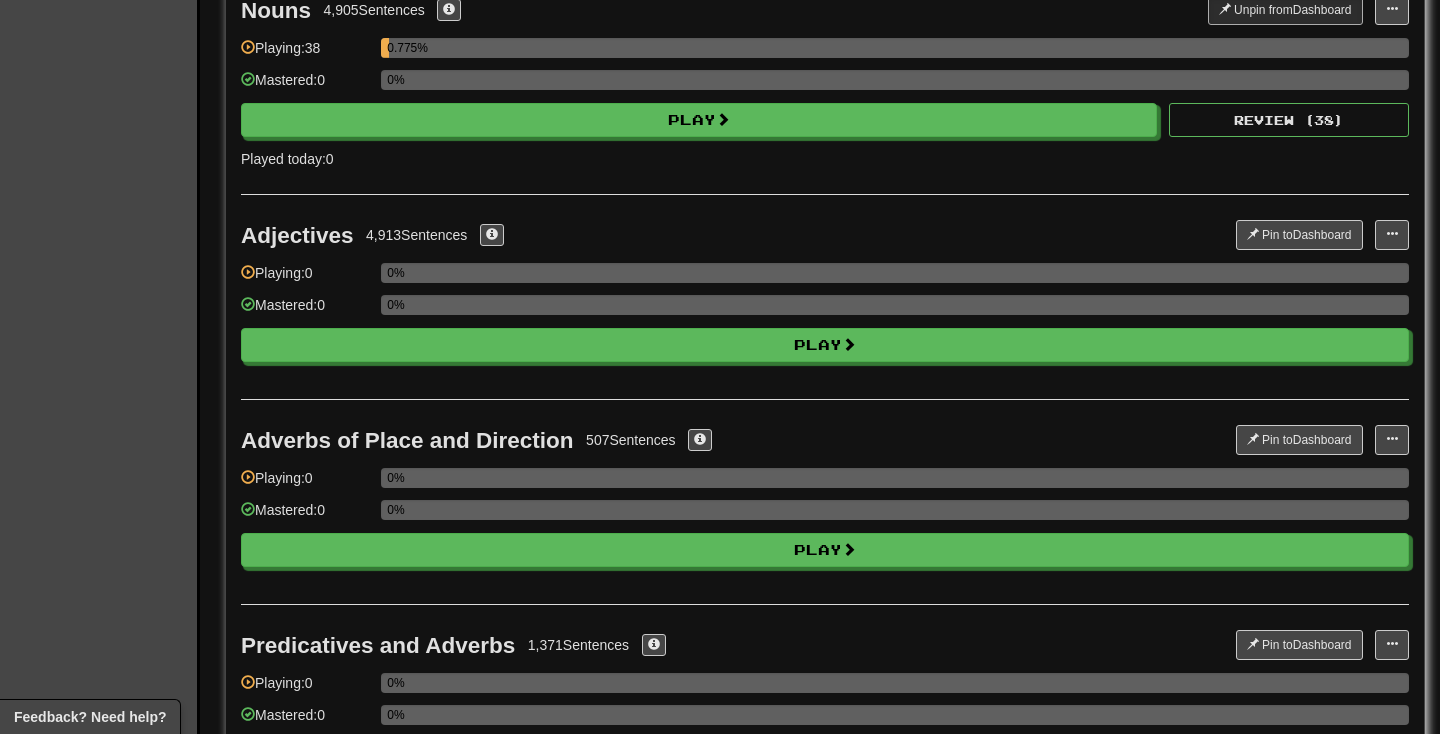click on "Adverbs of Place and Direction" at bounding box center [407, 440] 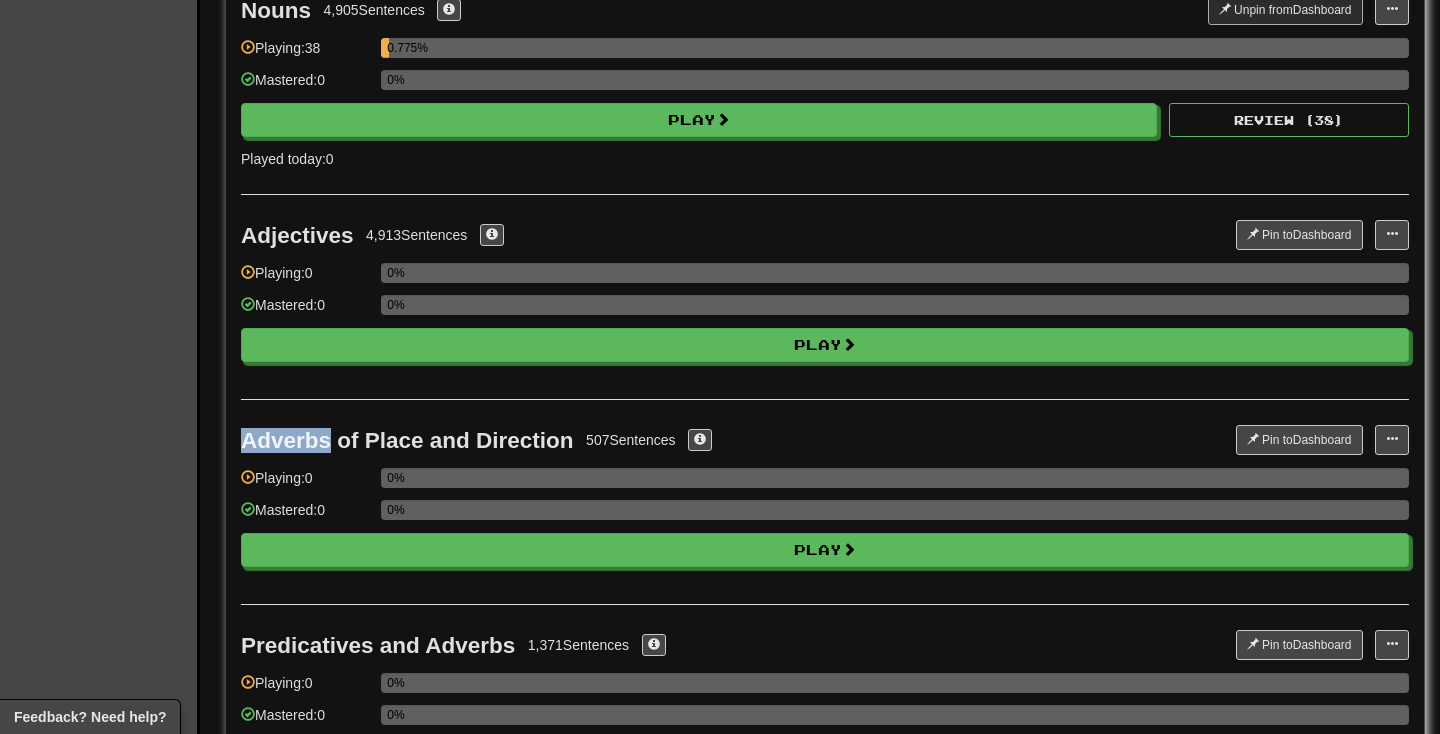 click on "Adverbs of Place and Direction" at bounding box center [407, 440] 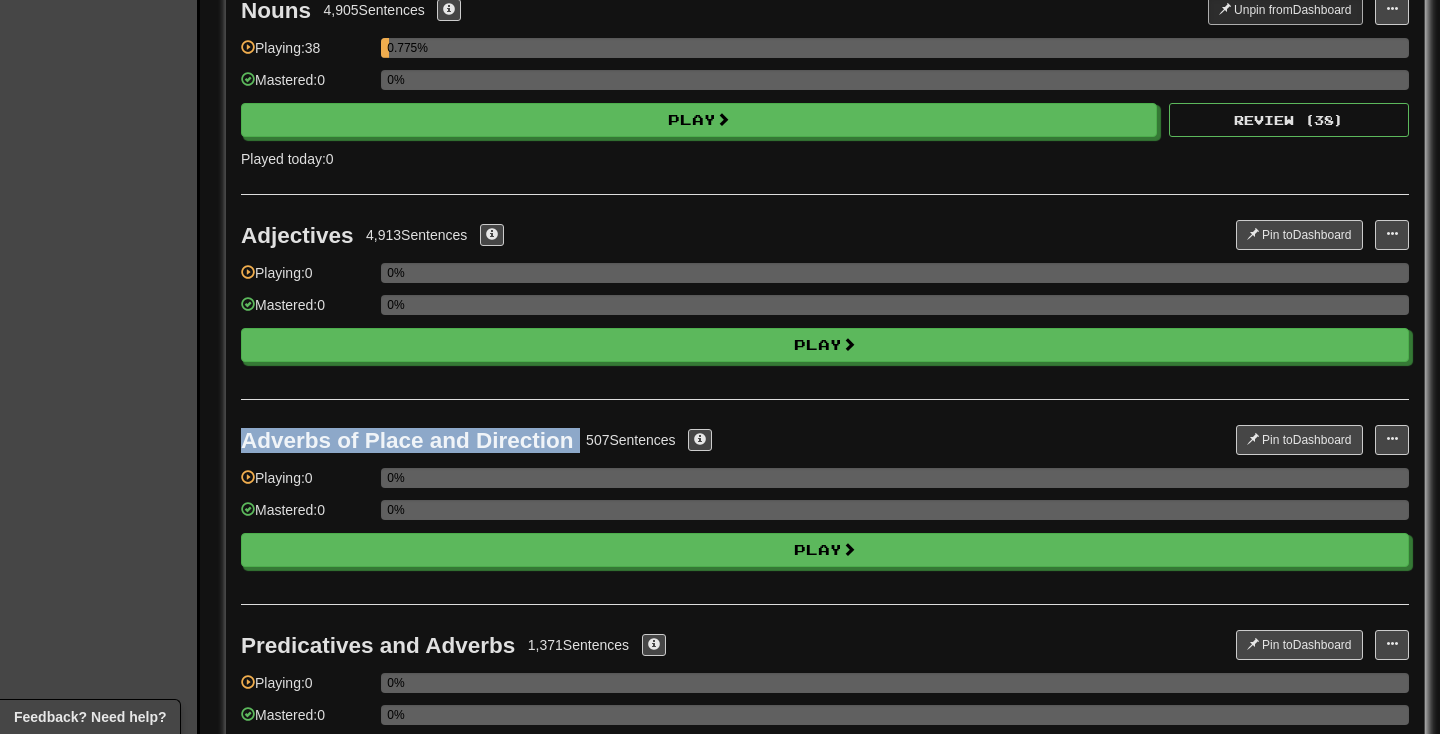 click on "Adverbs of Place and Direction" at bounding box center [407, 440] 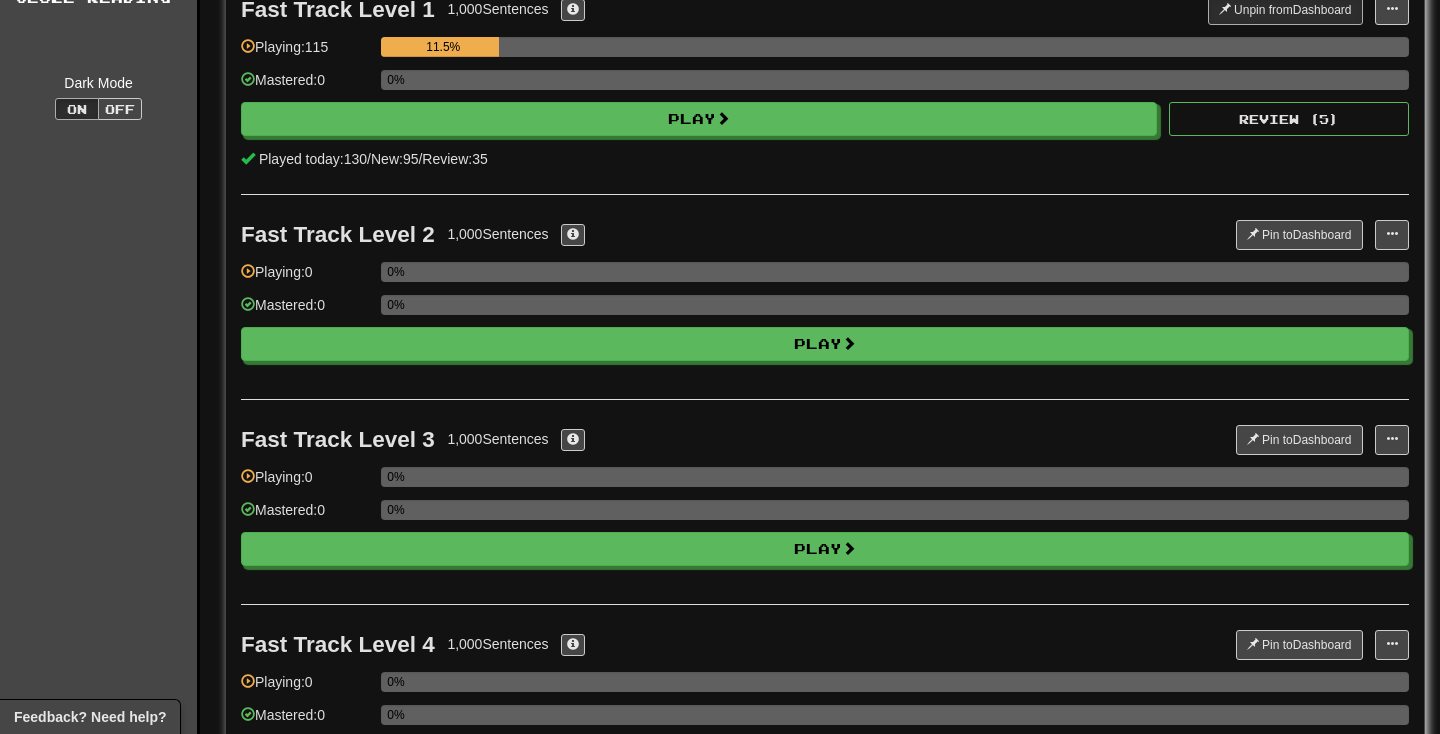 scroll, scrollTop: 0, scrollLeft: 0, axis: both 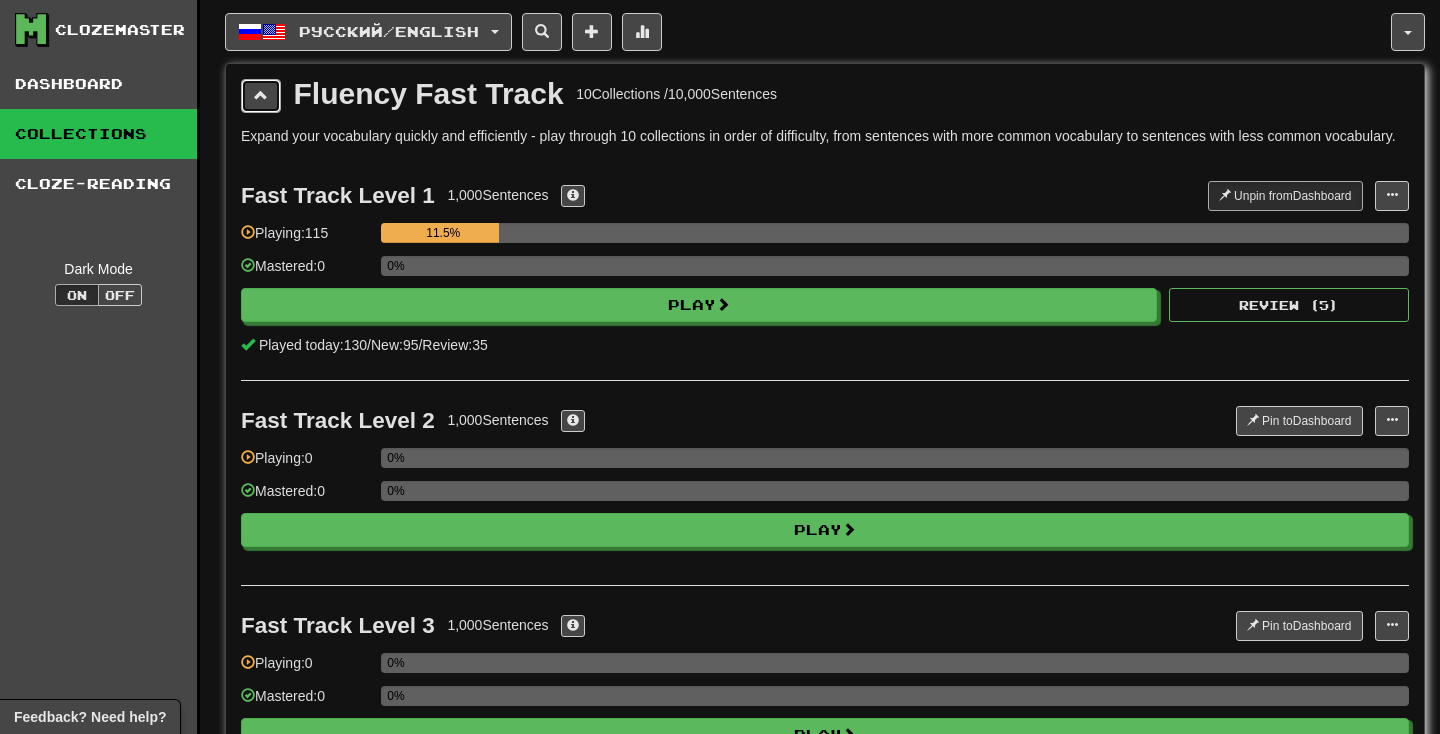 click at bounding box center (261, 95) 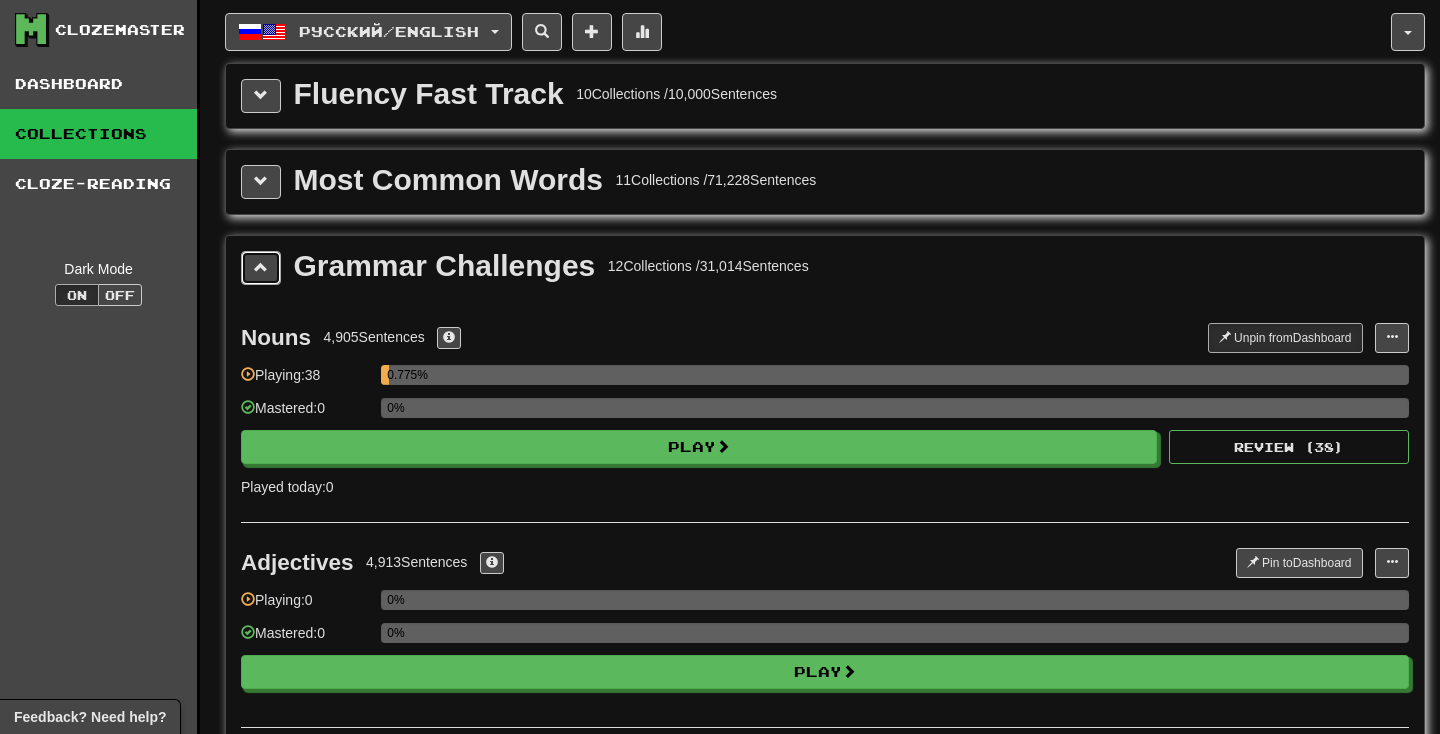 click at bounding box center [261, 268] 